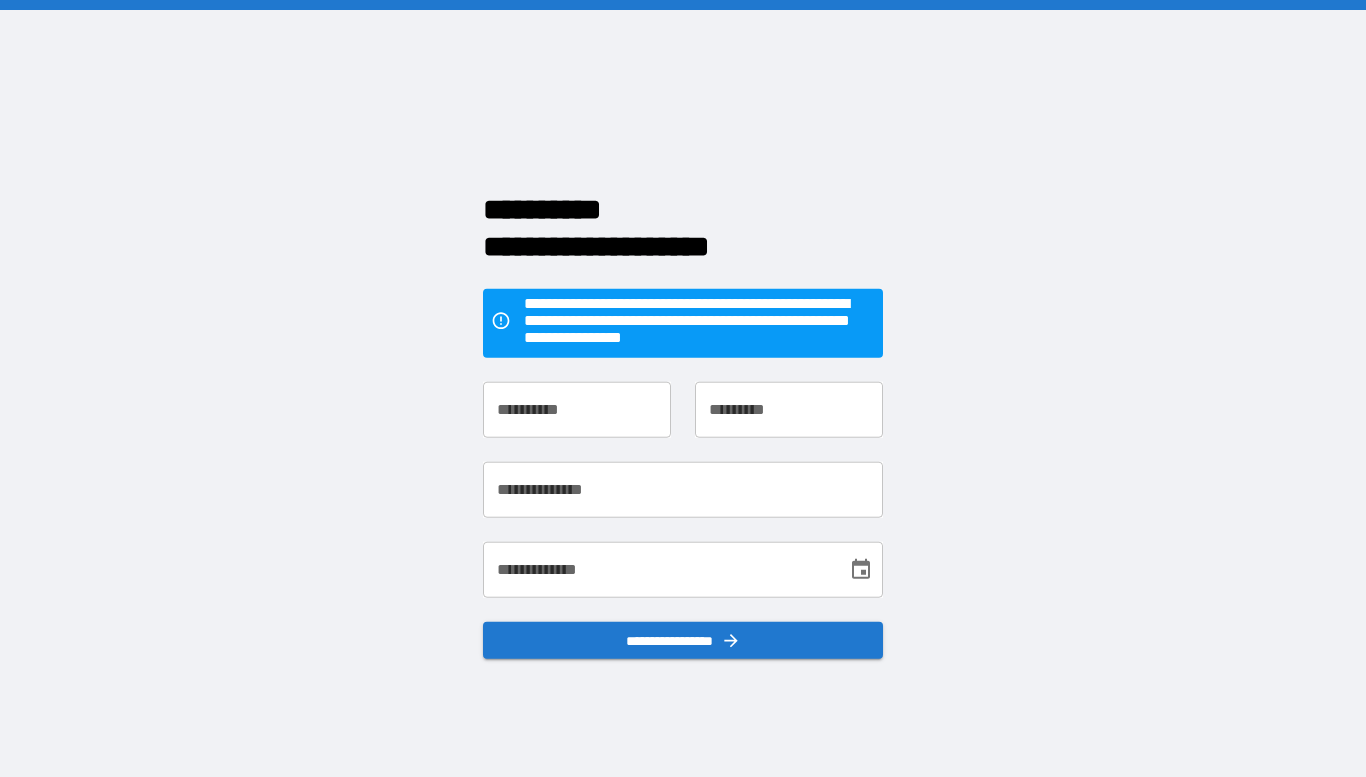 scroll, scrollTop: 0, scrollLeft: 0, axis: both 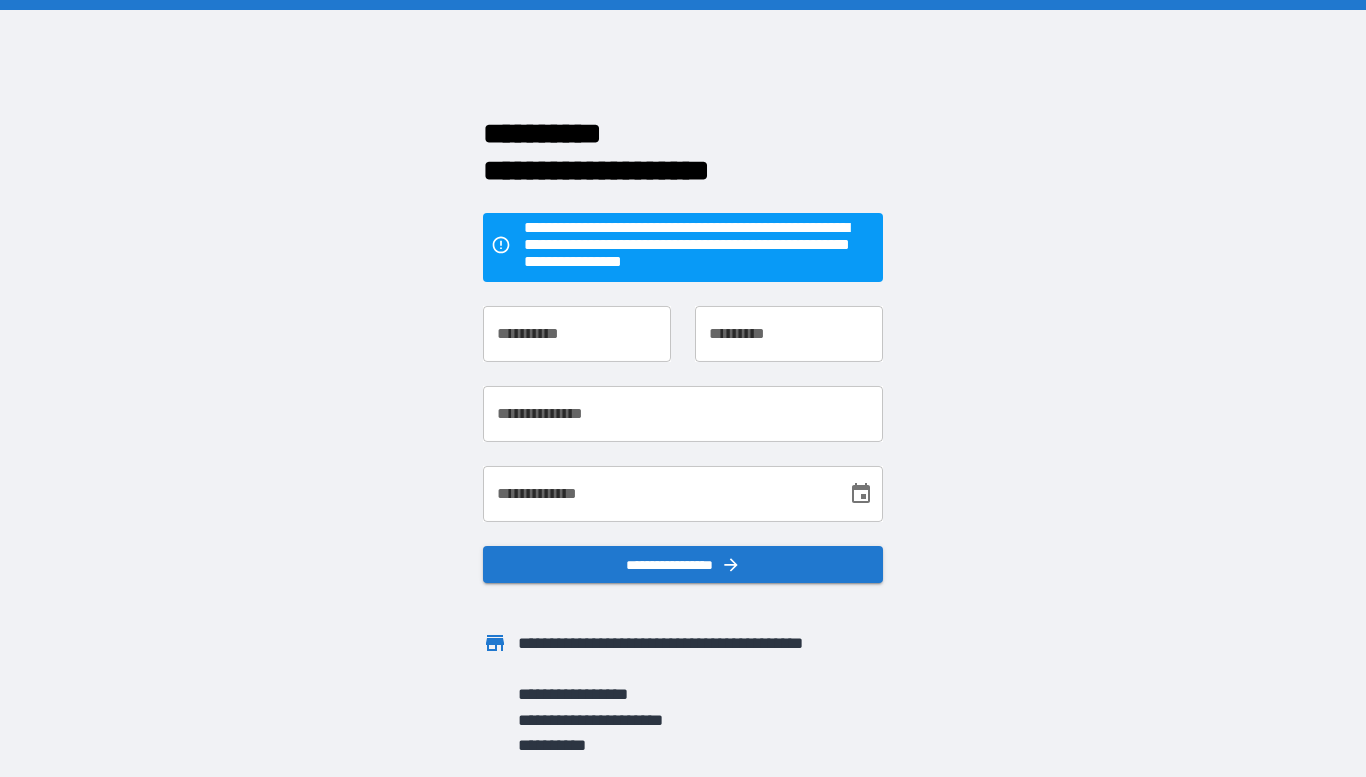 click on "**********" at bounding box center [577, 334] 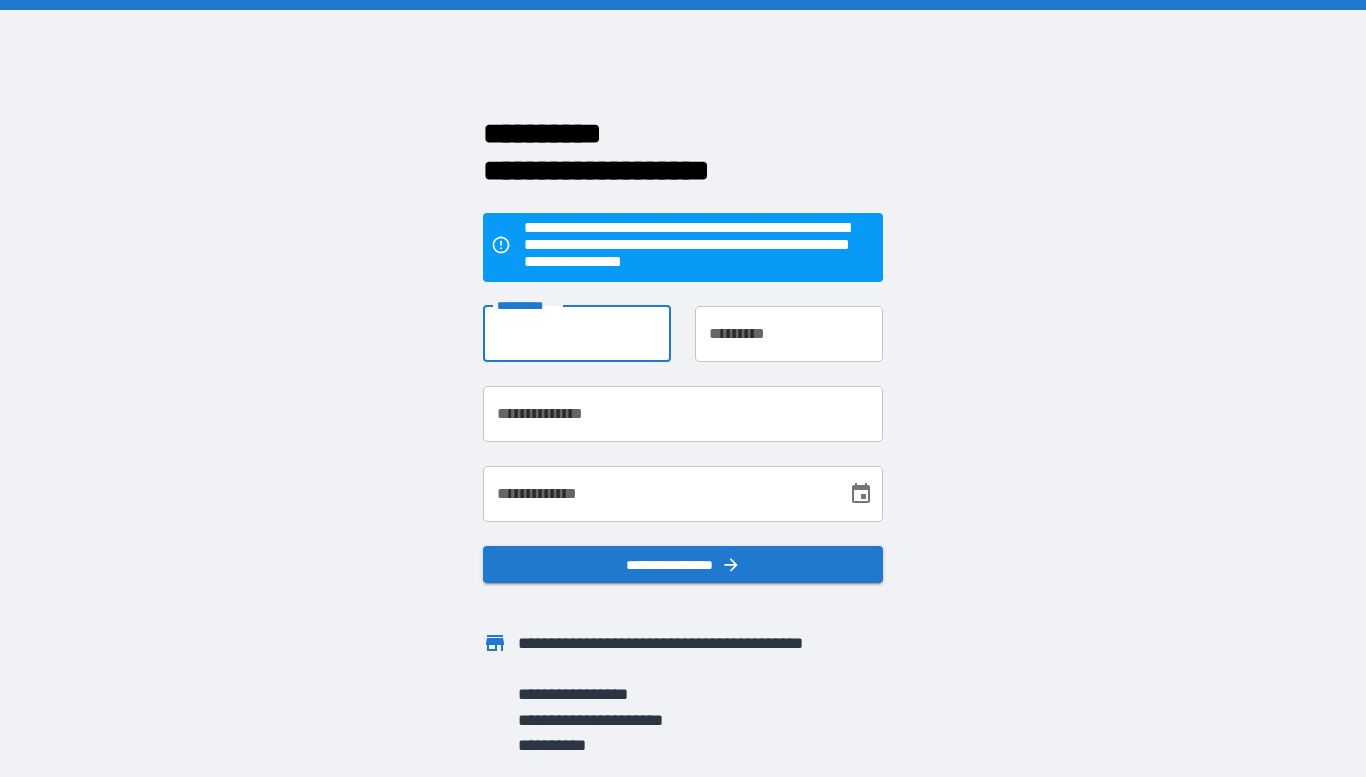 type on "*******" 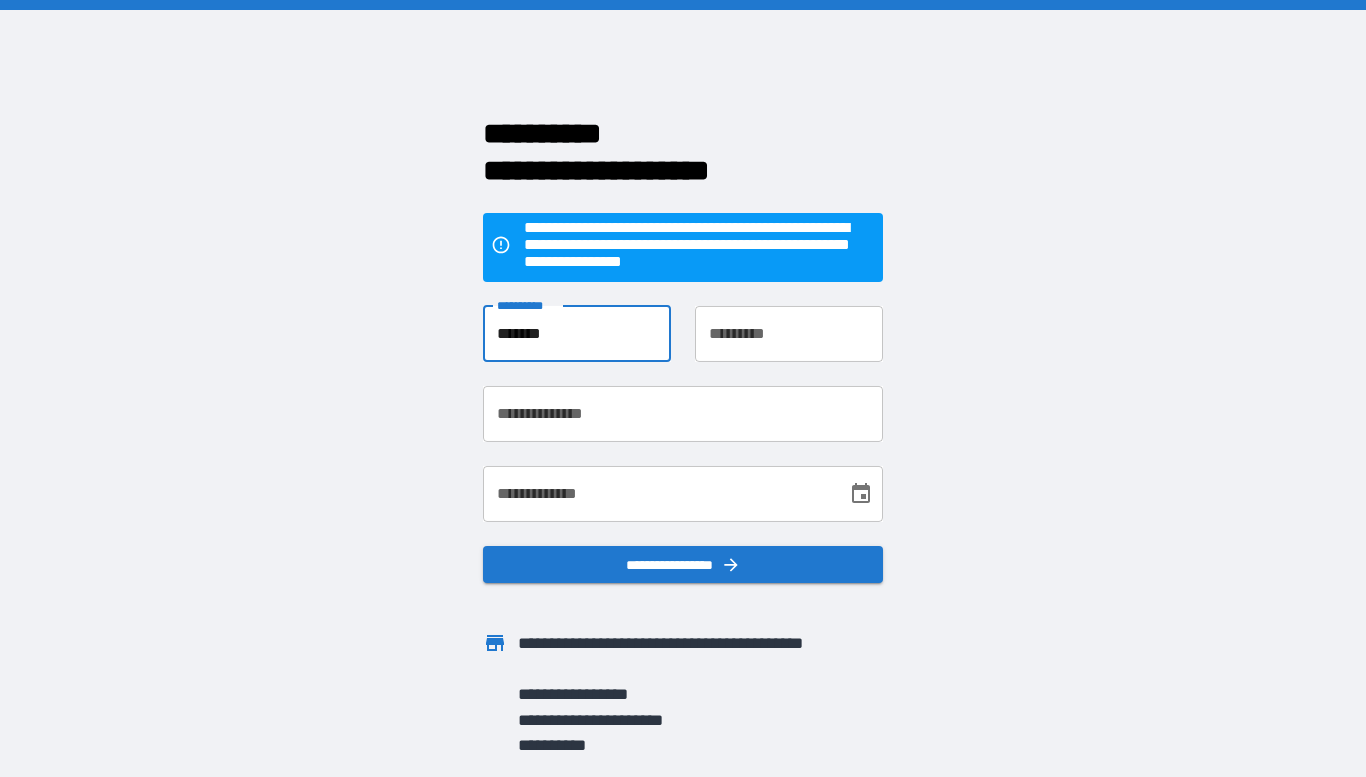 type on "******" 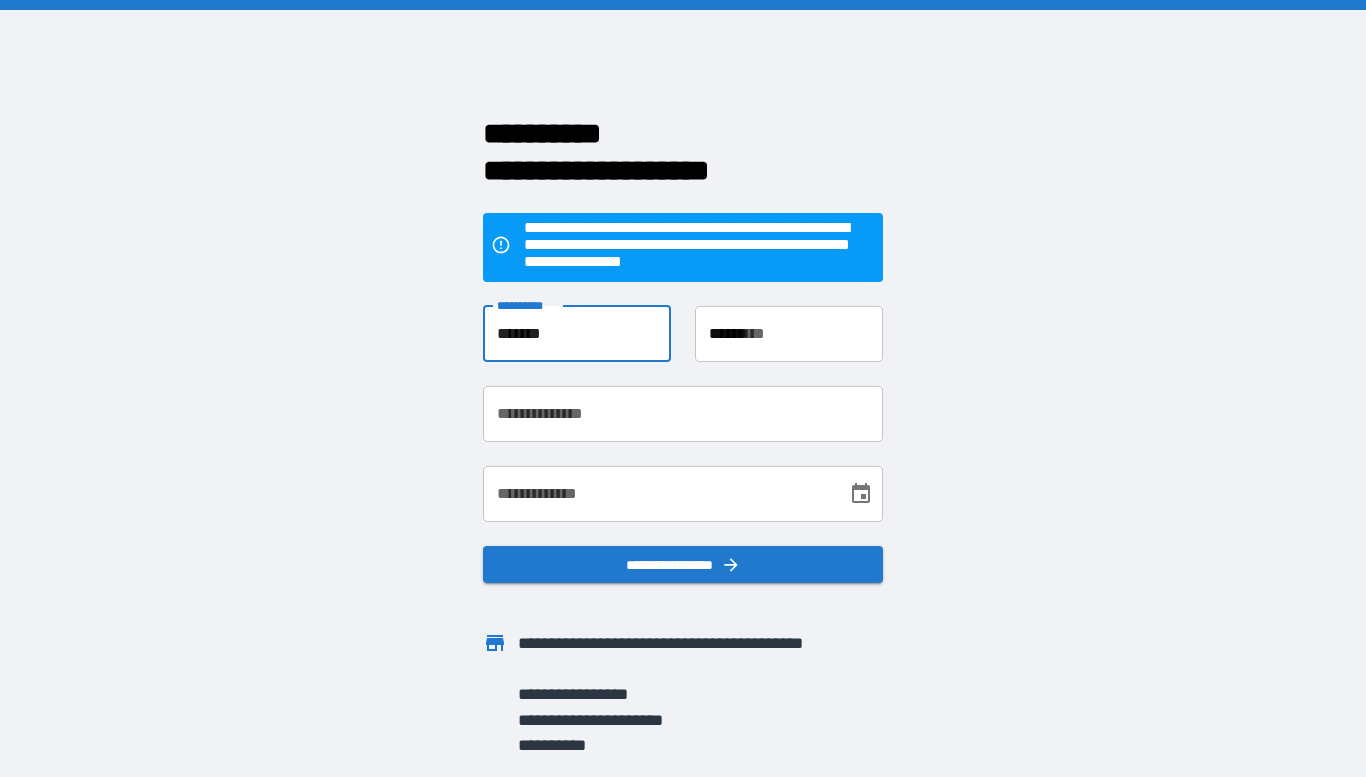 type on "**********" 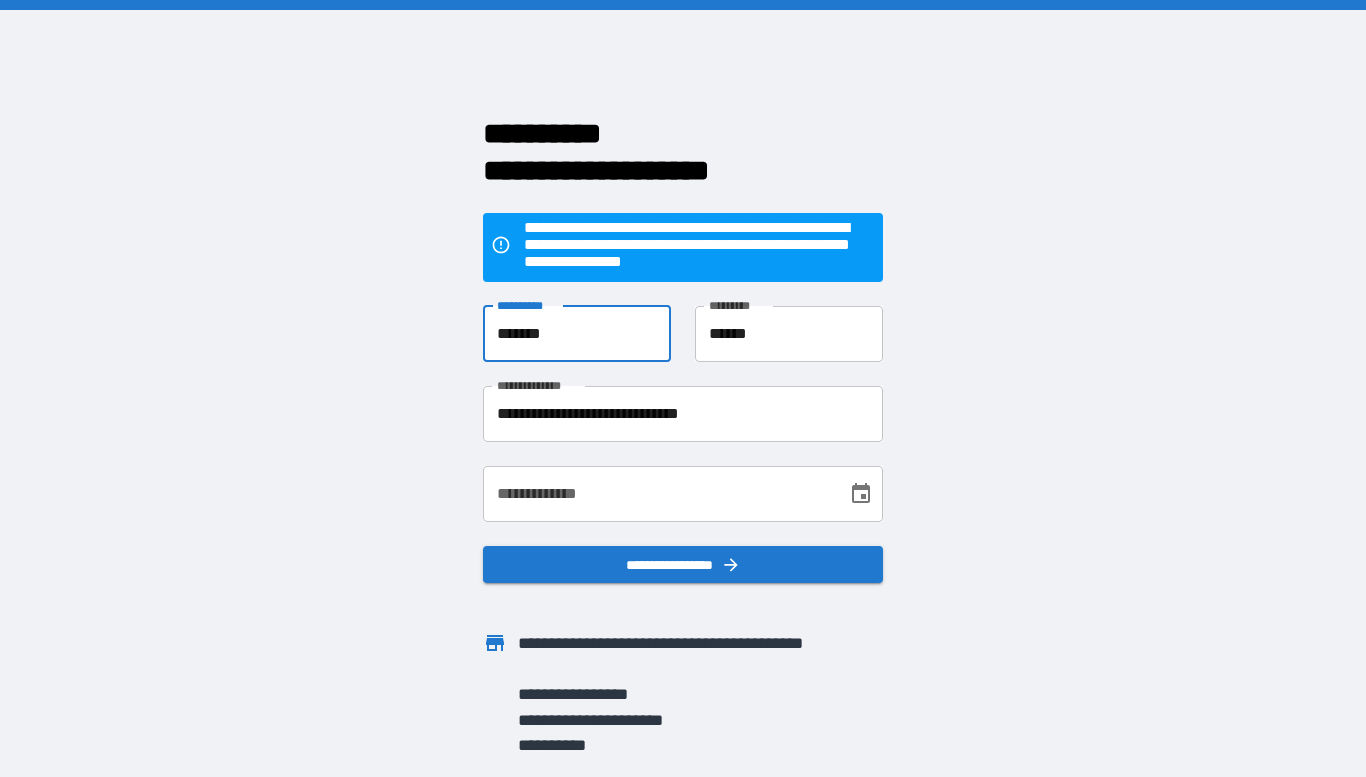 click on "**********" at bounding box center [658, 494] 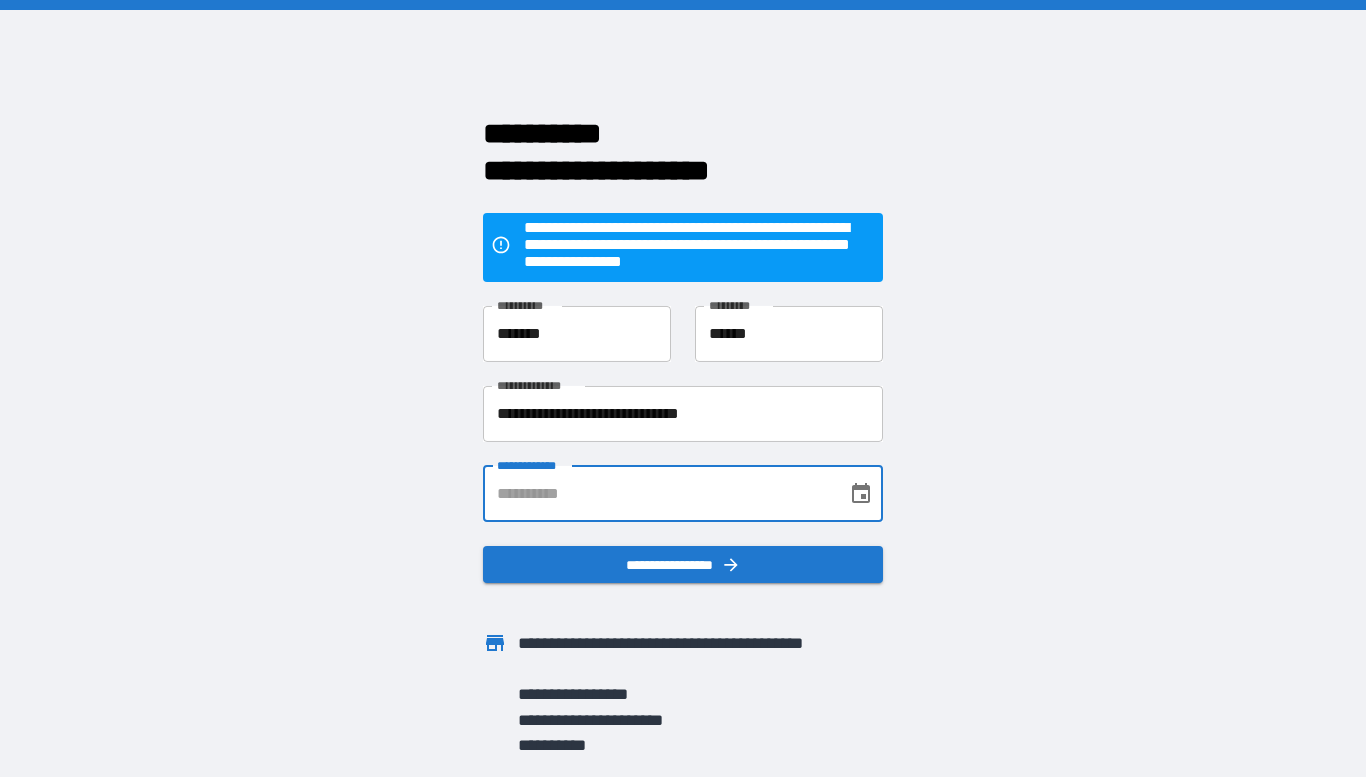 type on "**********" 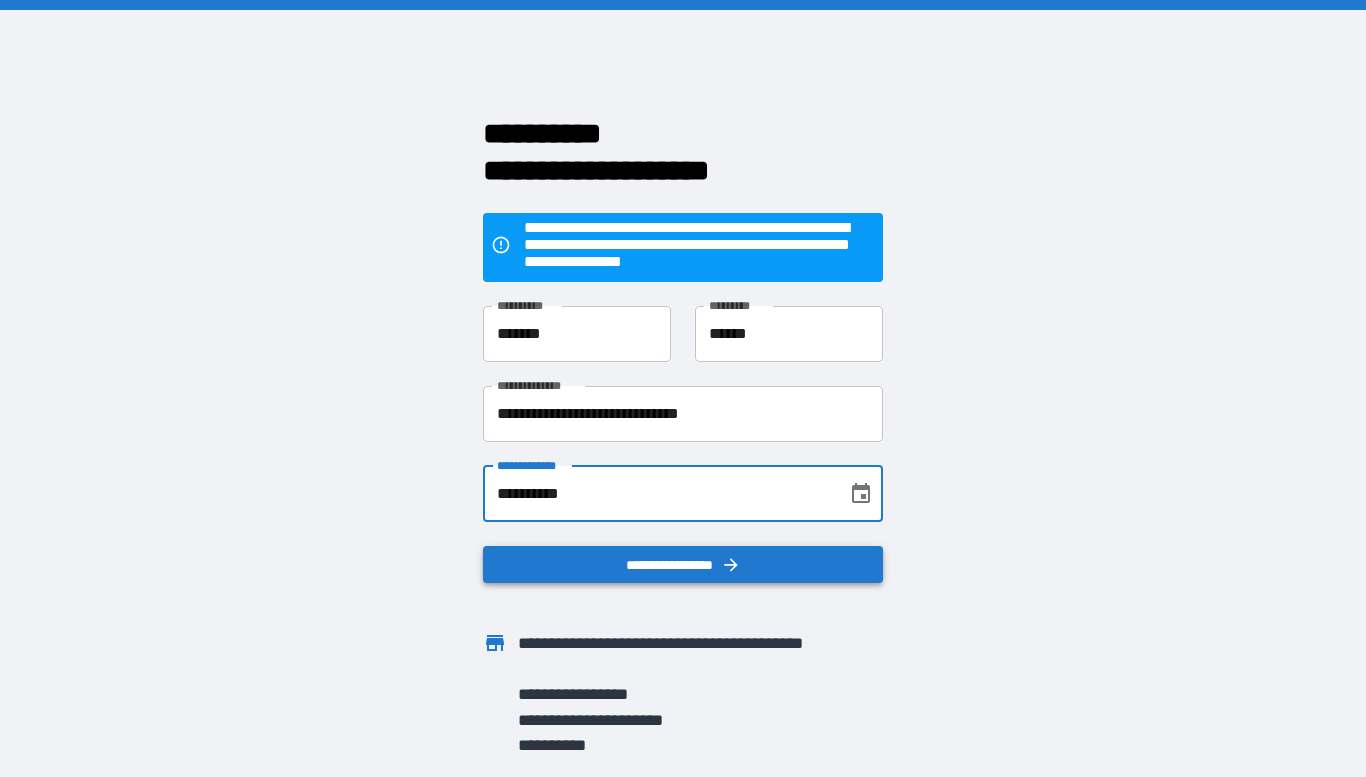 click on "**********" at bounding box center (683, 565) 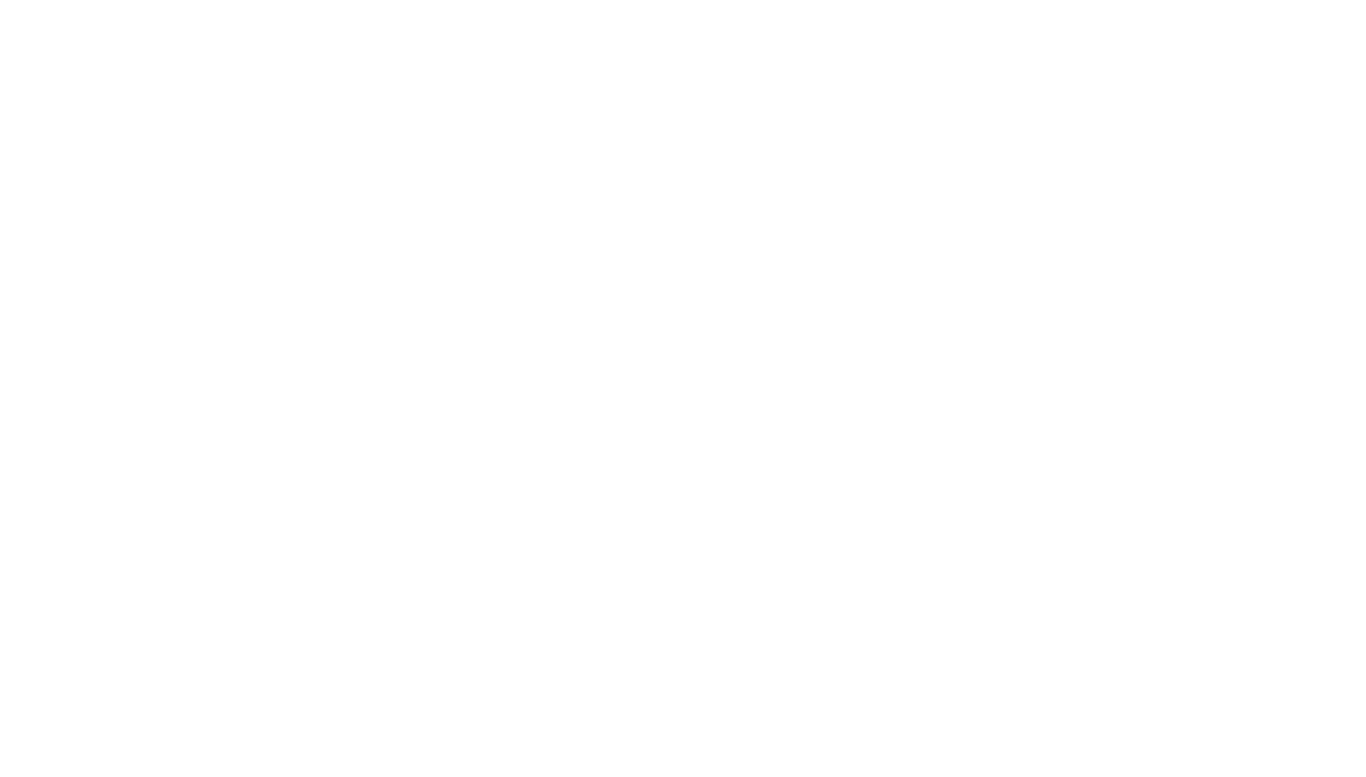 scroll, scrollTop: 0, scrollLeft: 0, axis: both 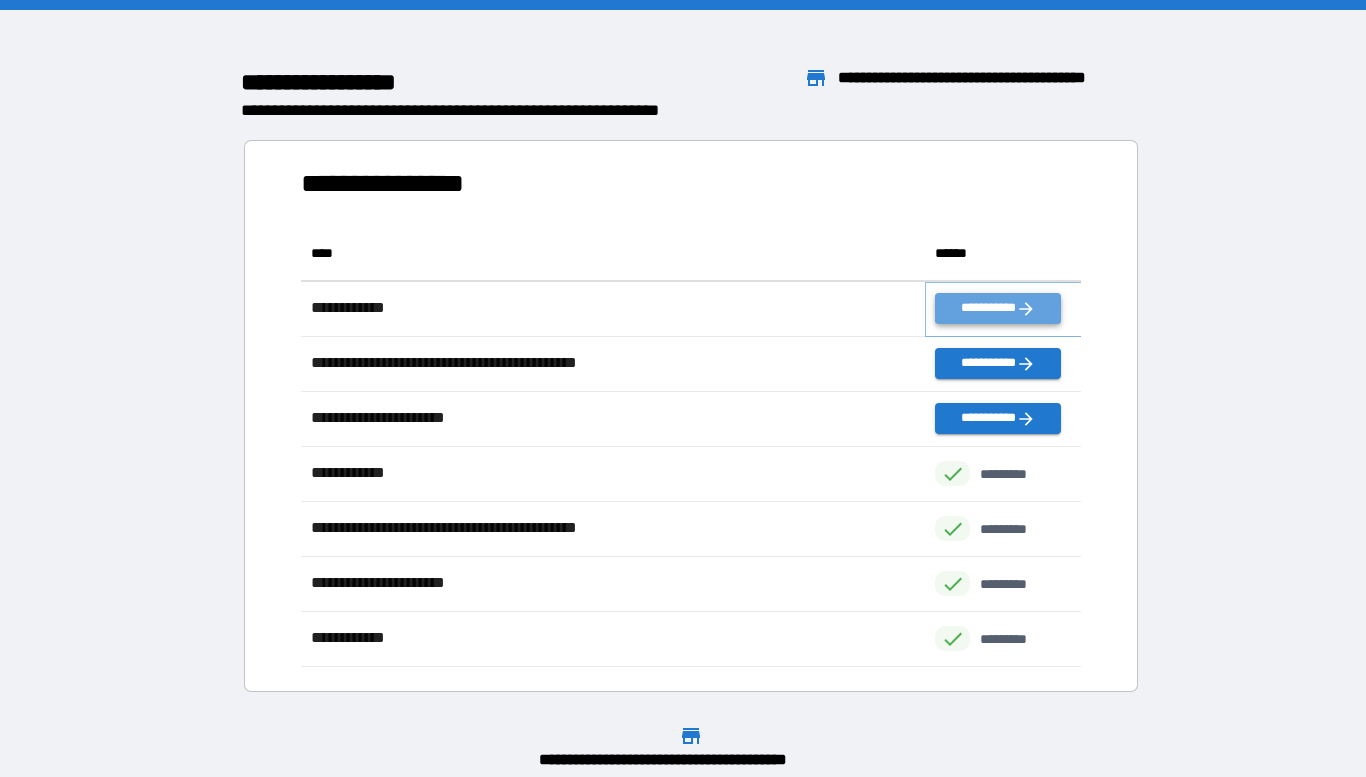 click on "**********" at bounding box center (997, 308) 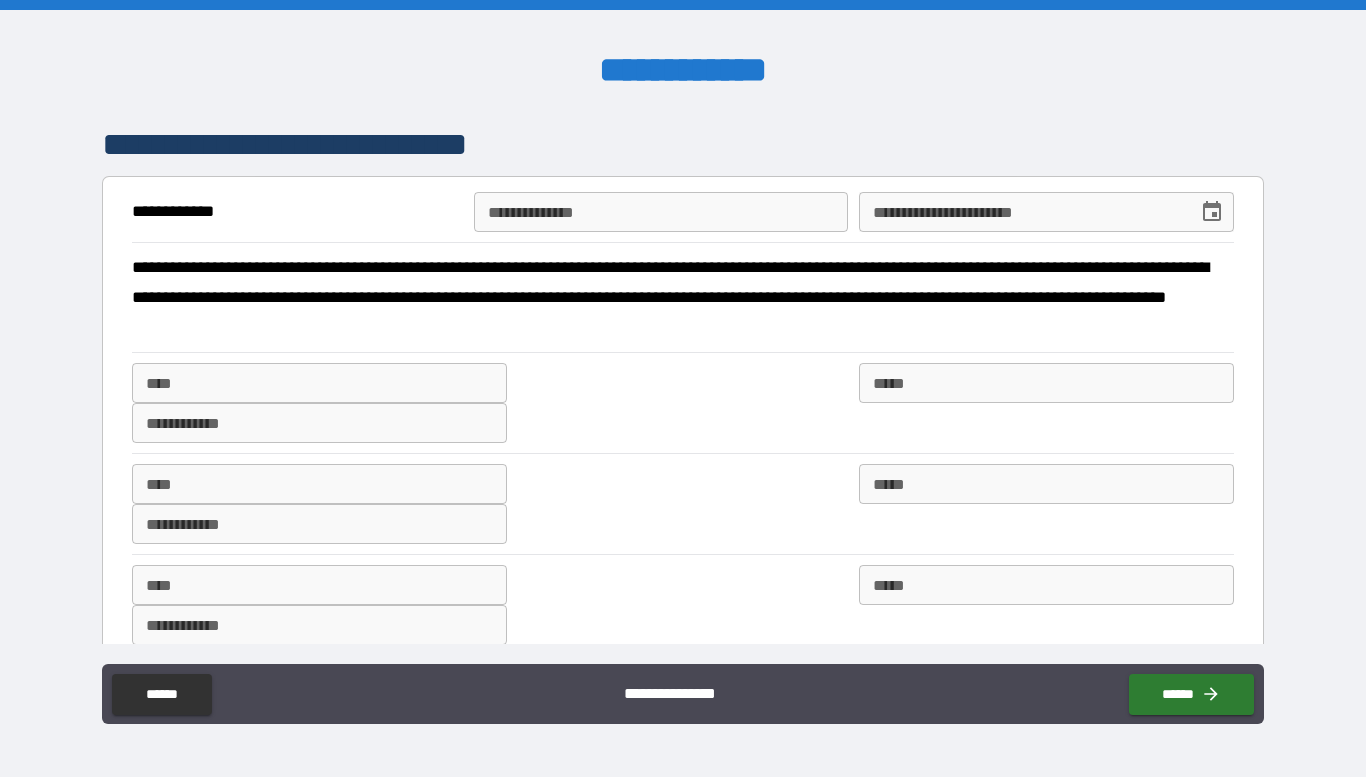 click on "**********" at bounding box center (661, 212) 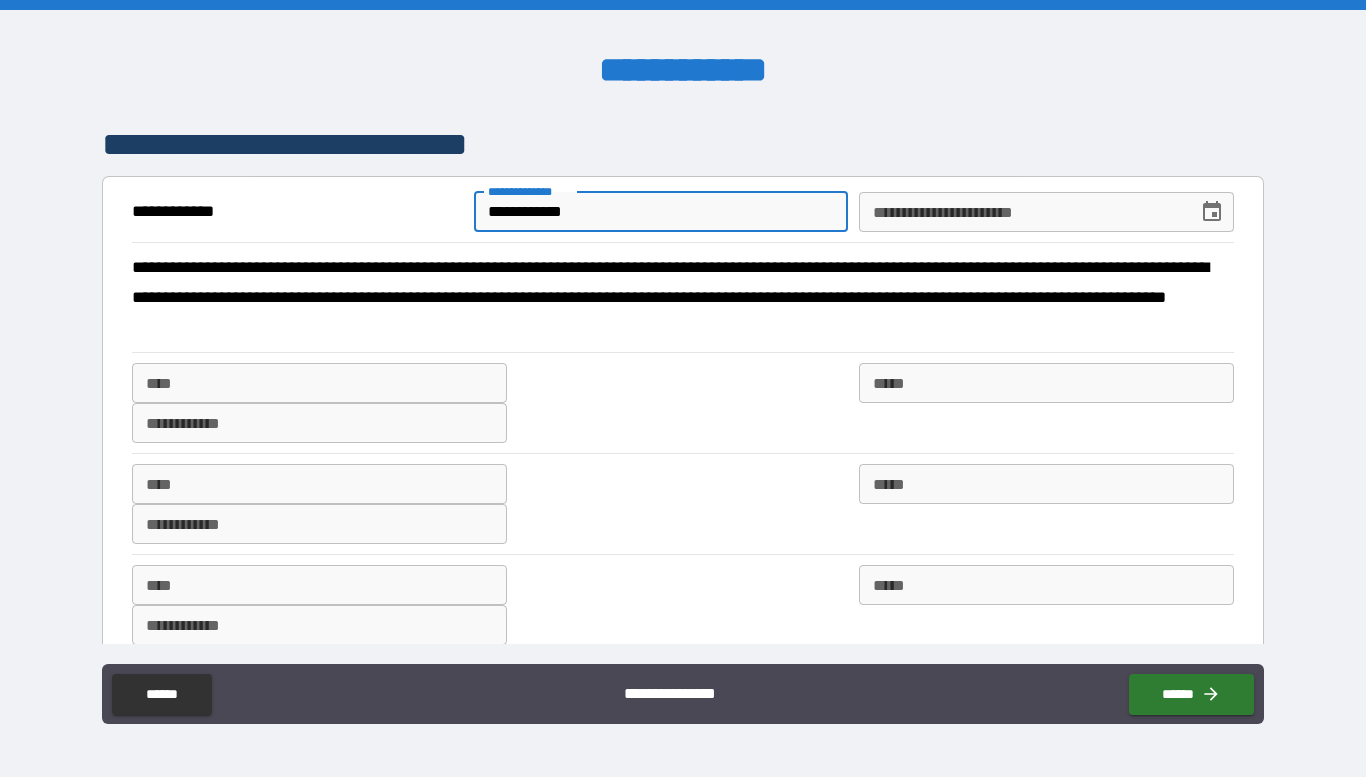 type on "**********" 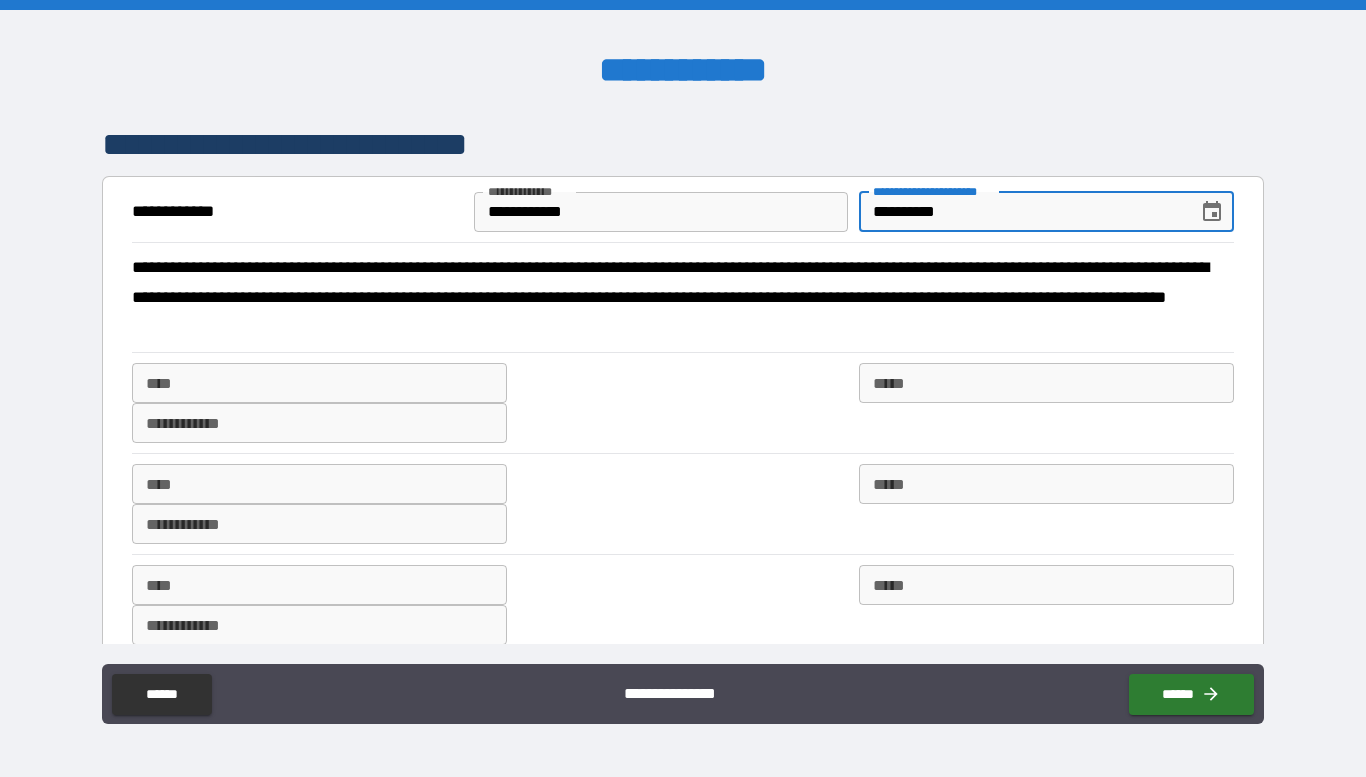 type on "**********" 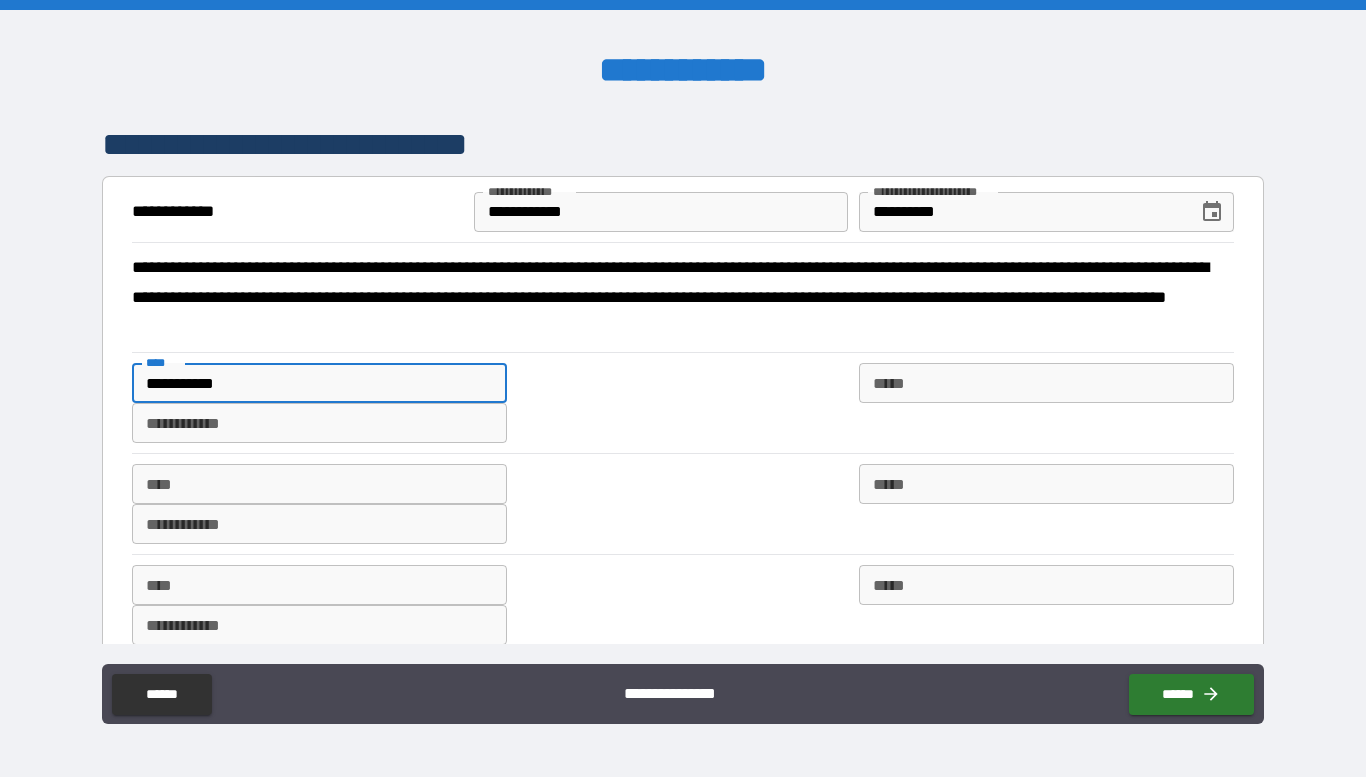 type on "**********" 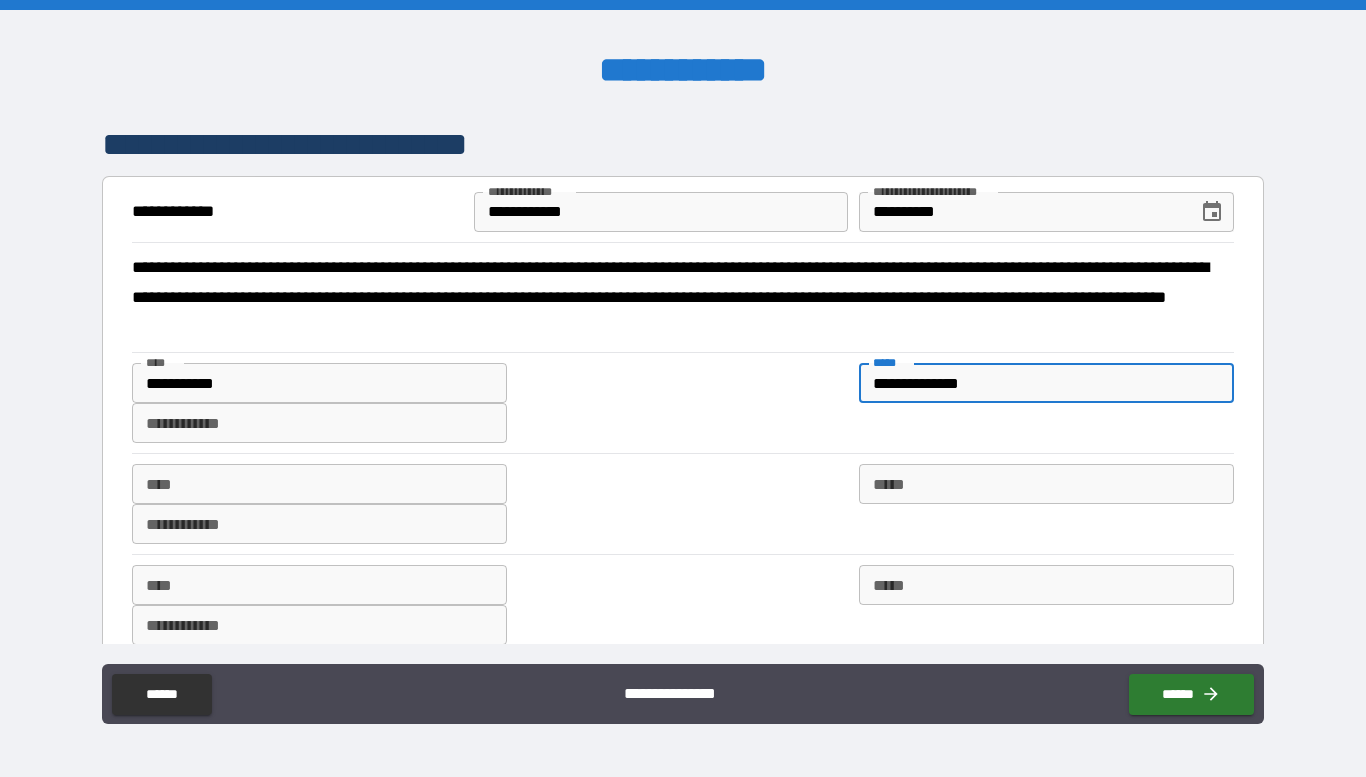 type on "**********" 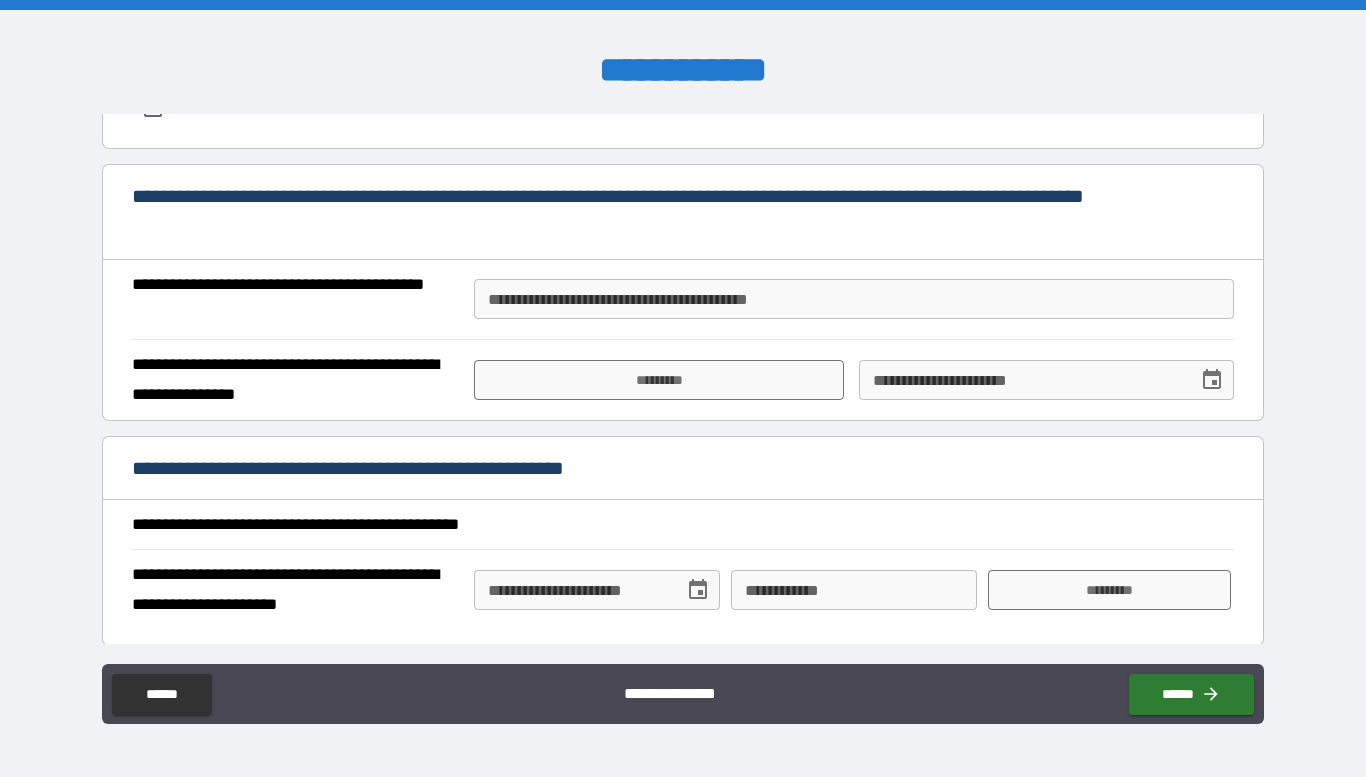 scroll, scrollTop: 595, scrollLeft: 0, axis: vertical 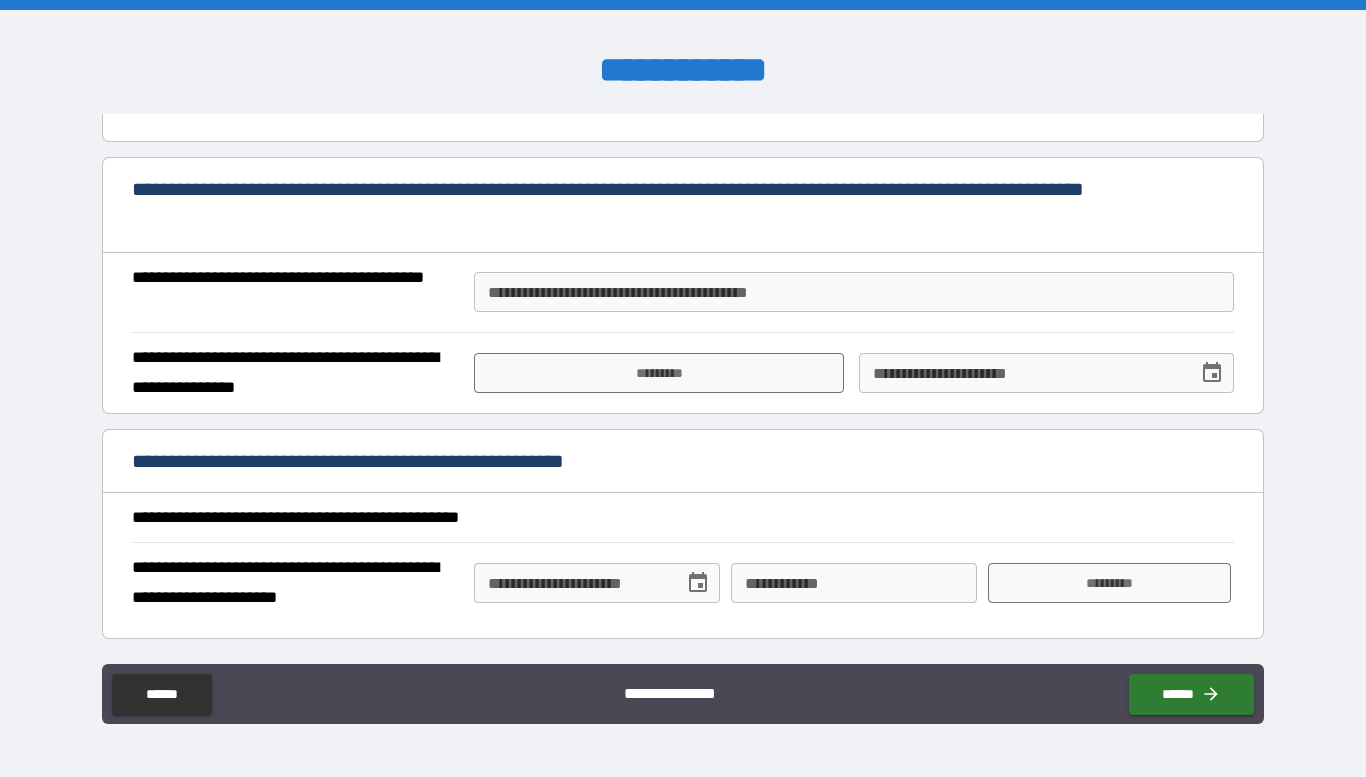 type on "******" 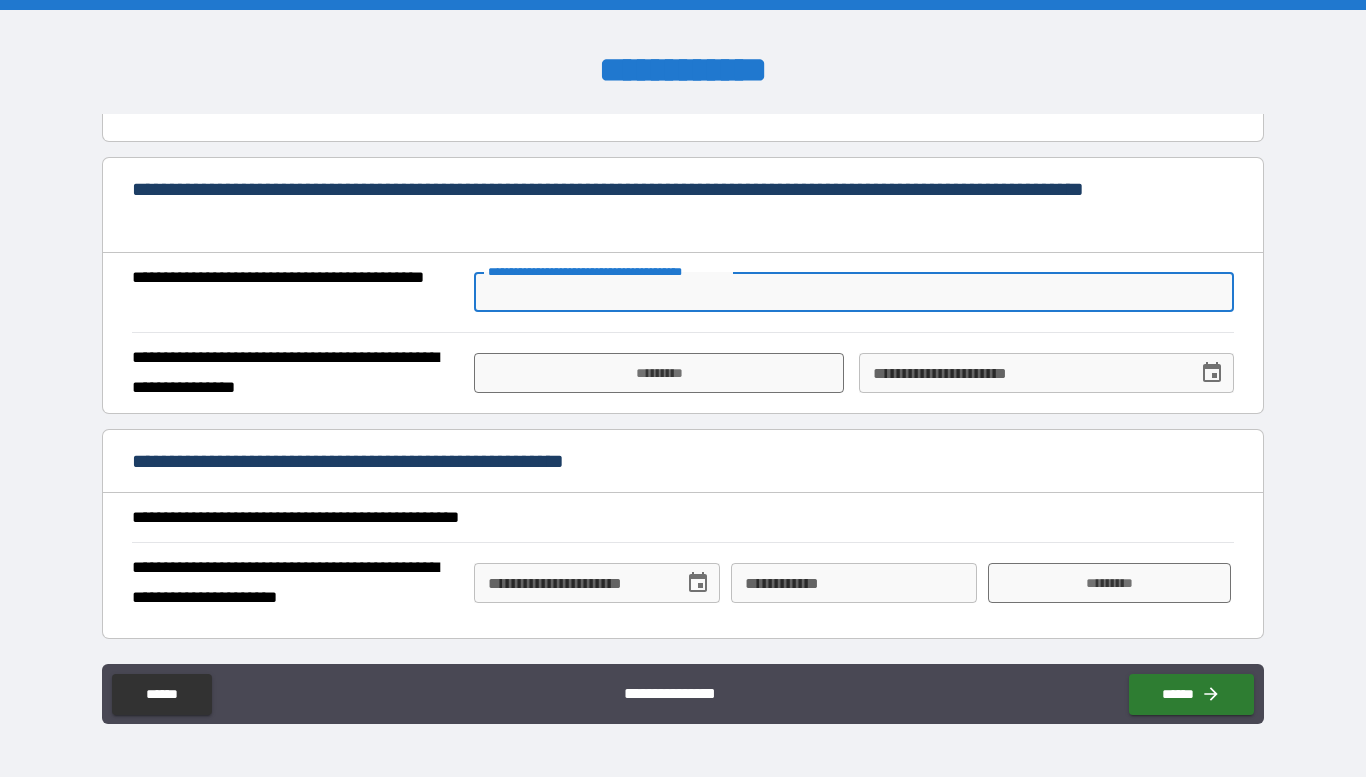 type on "**********" 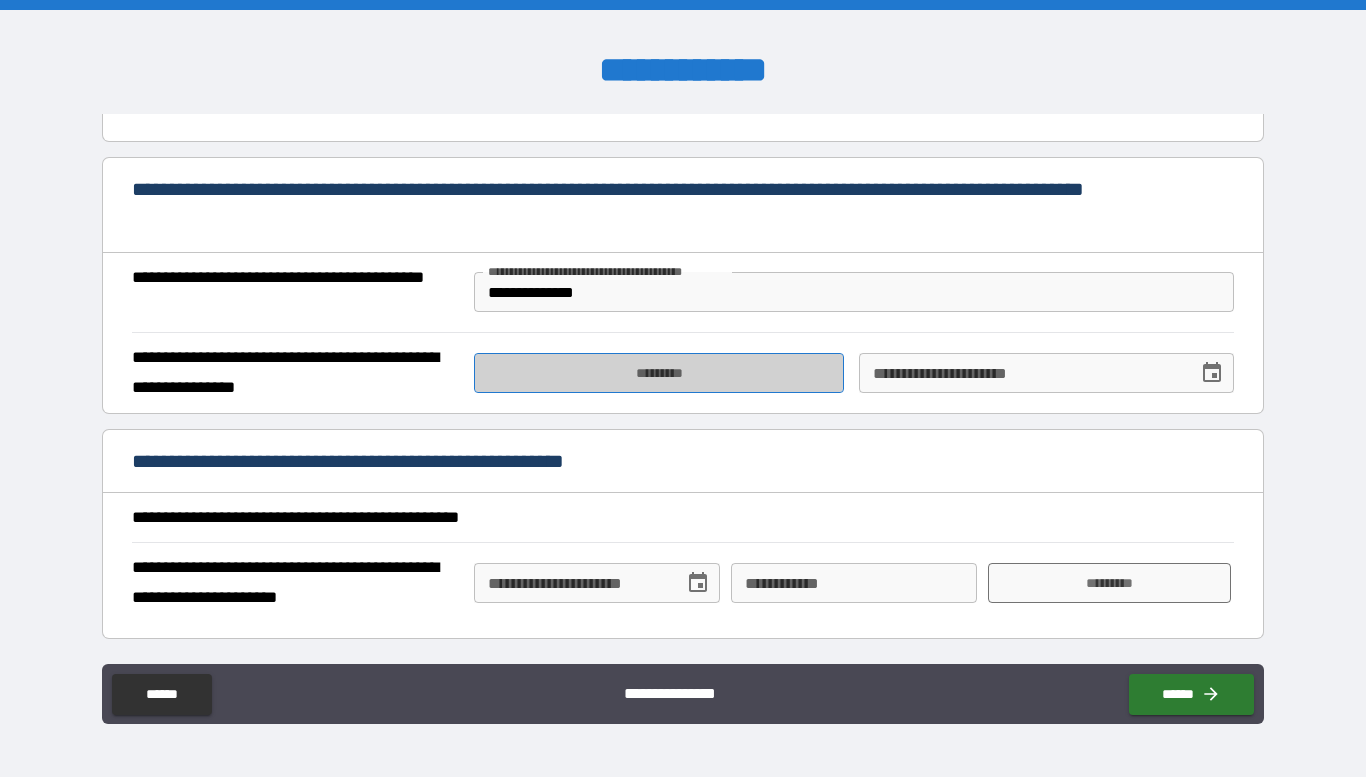click on "*********" at bounding box center [659, 373] 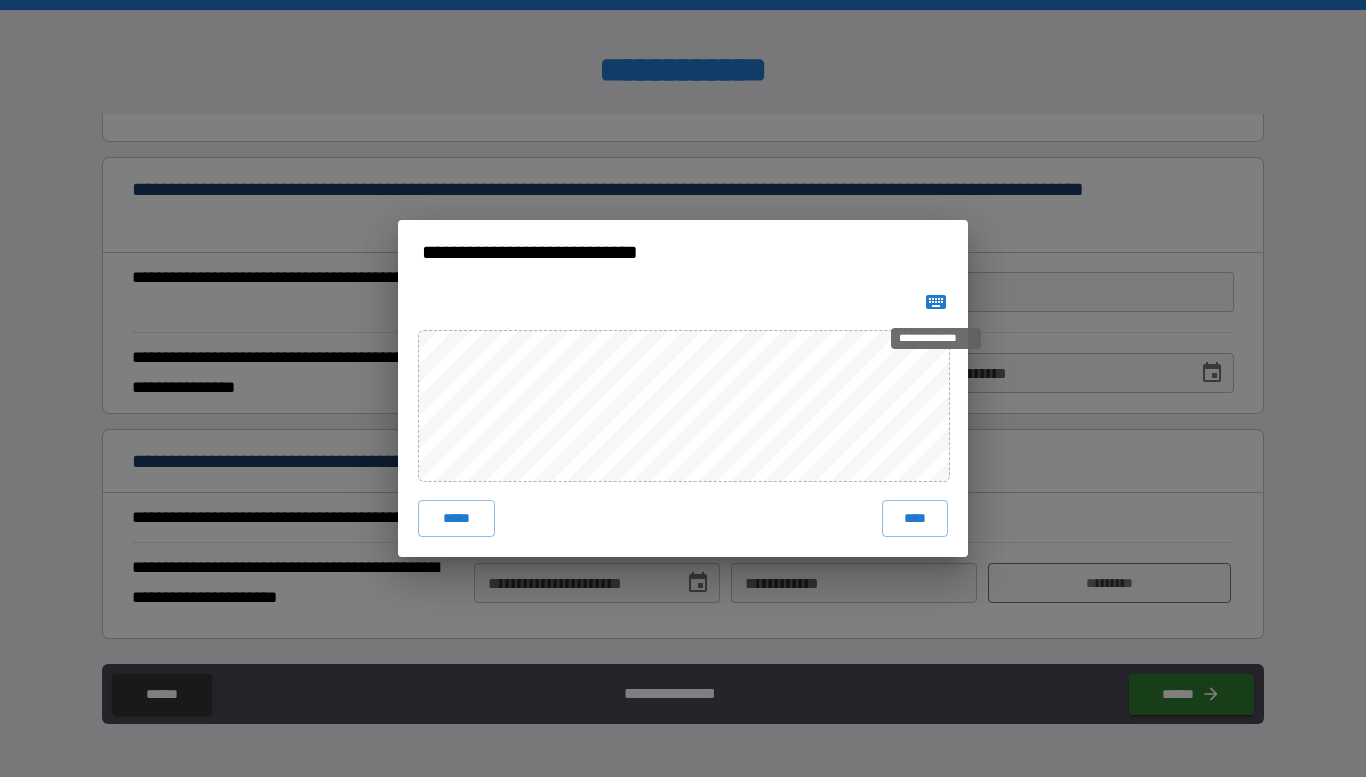 click 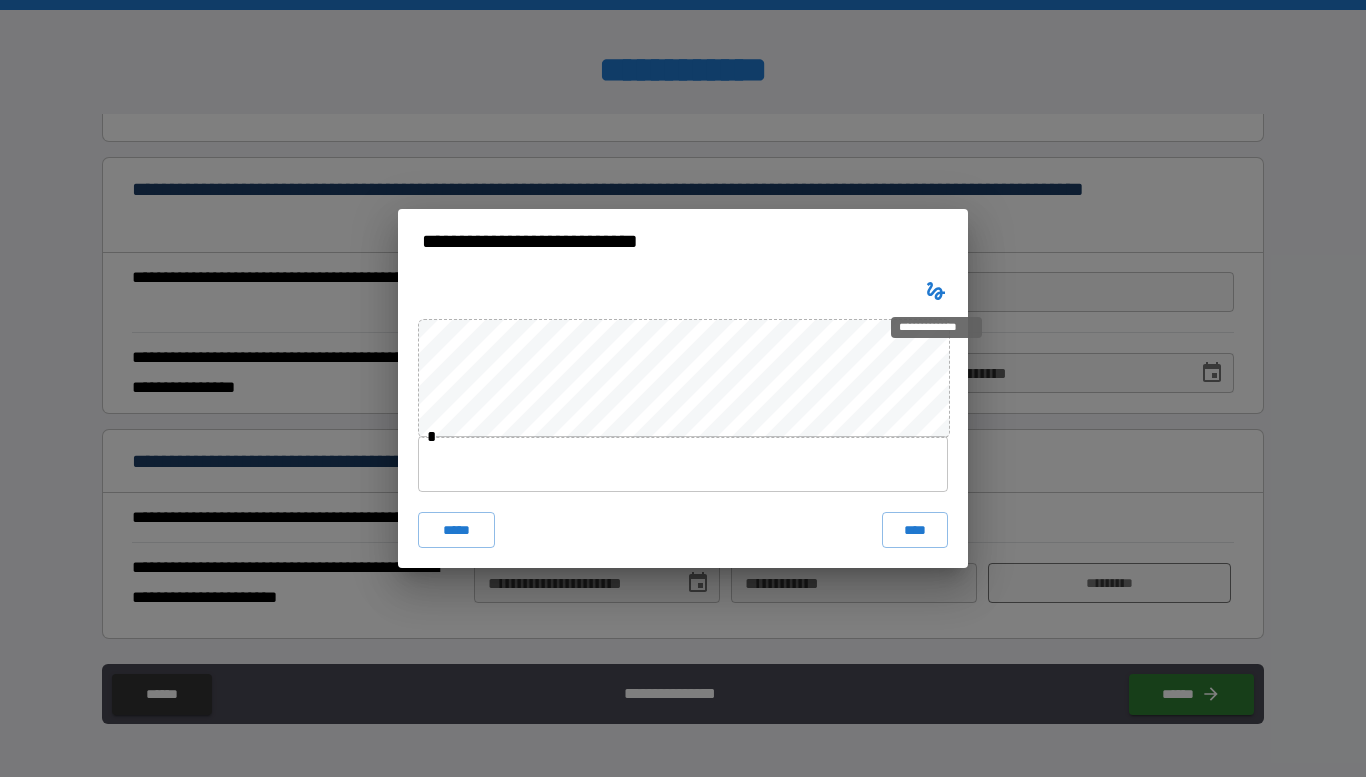 type 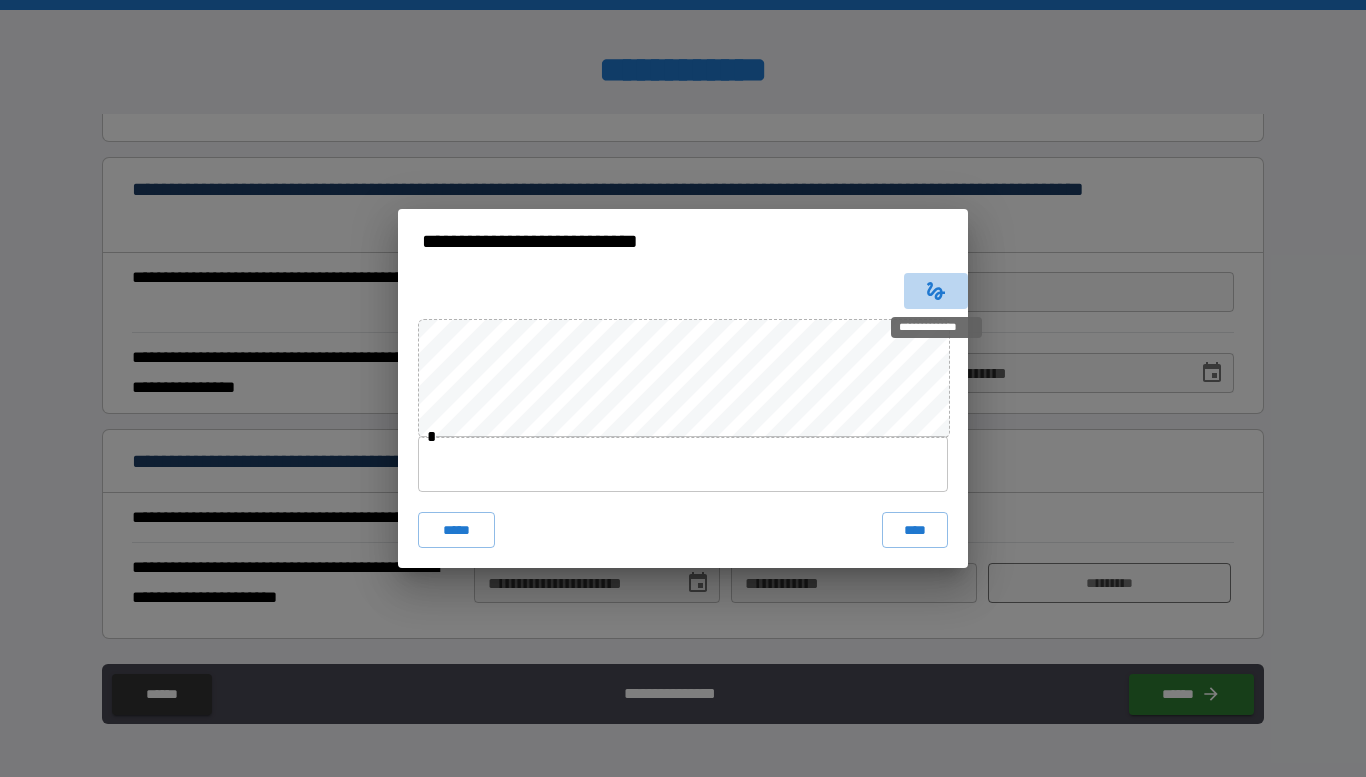 click 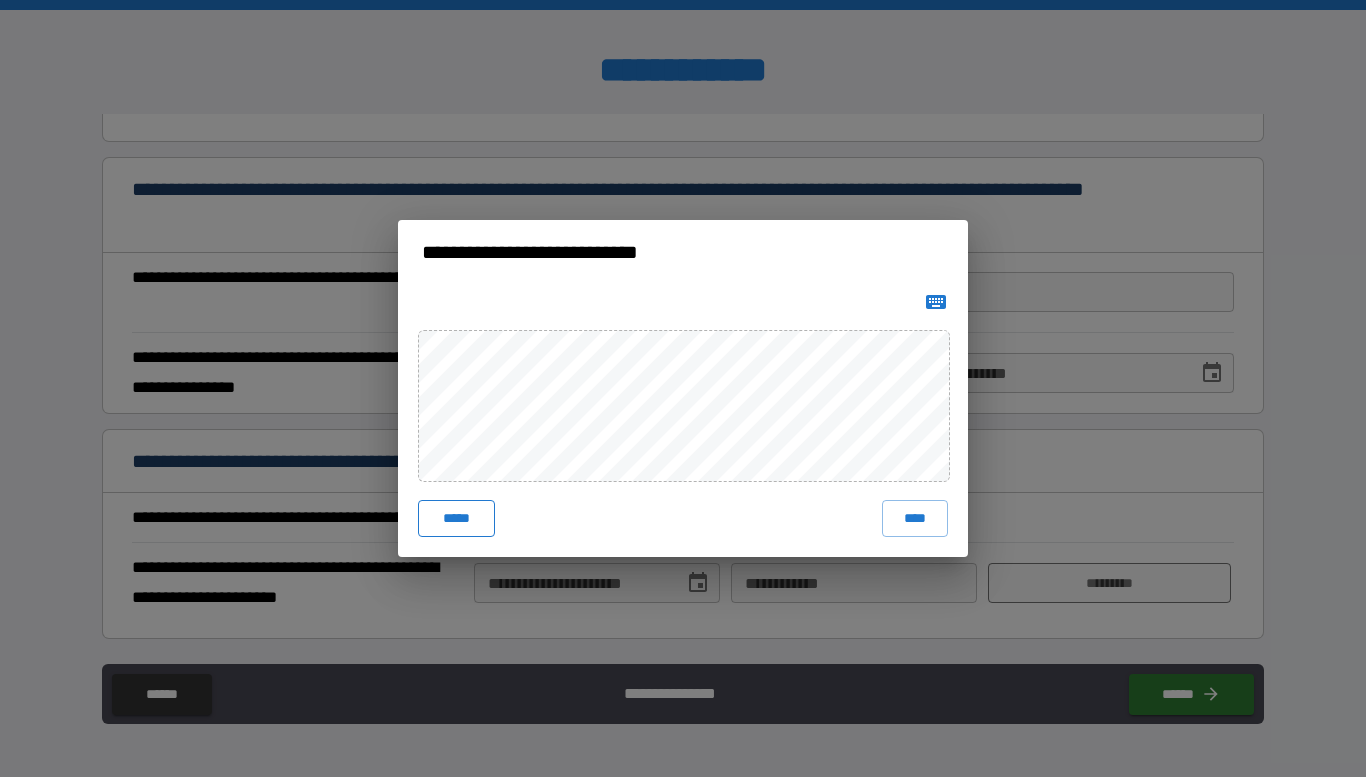 click on "*****" at bounding box center [456, 518] 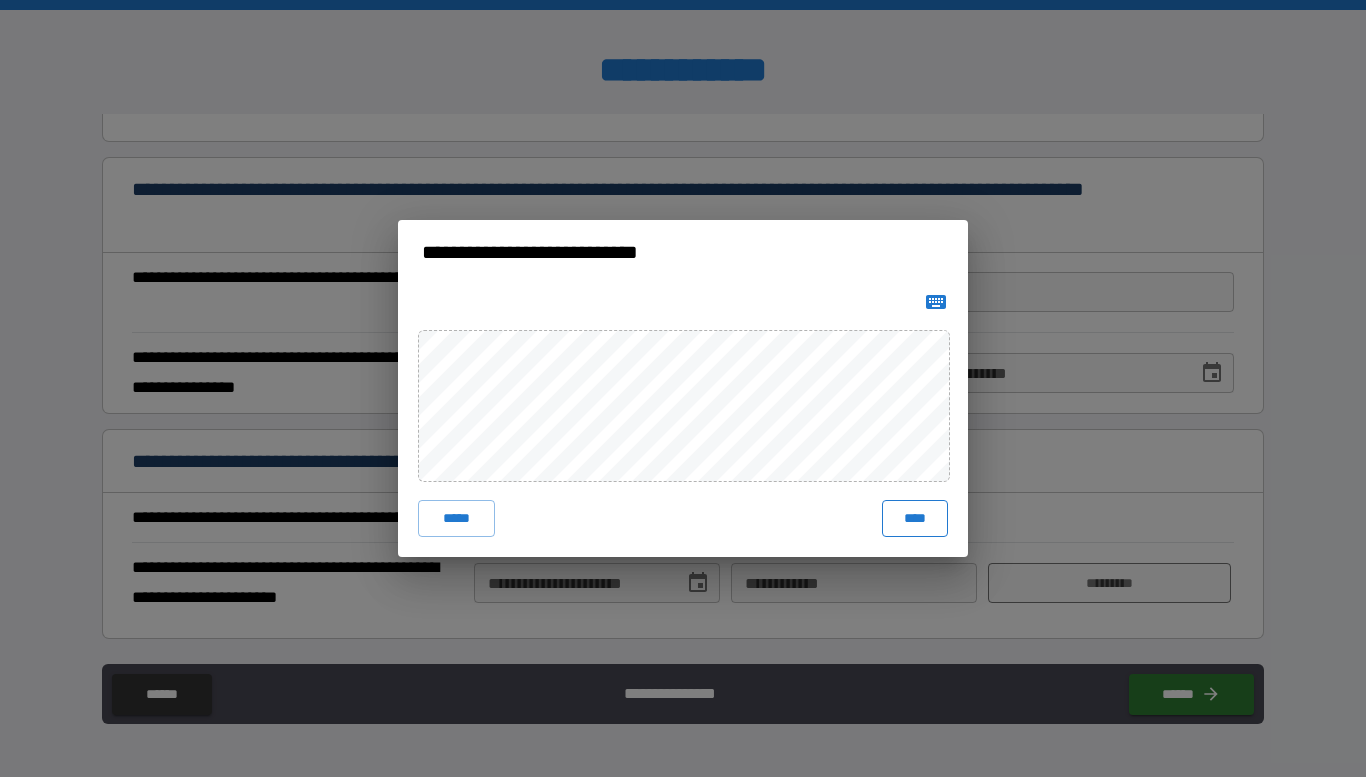 click on "****" at bounding box center (915, 518) 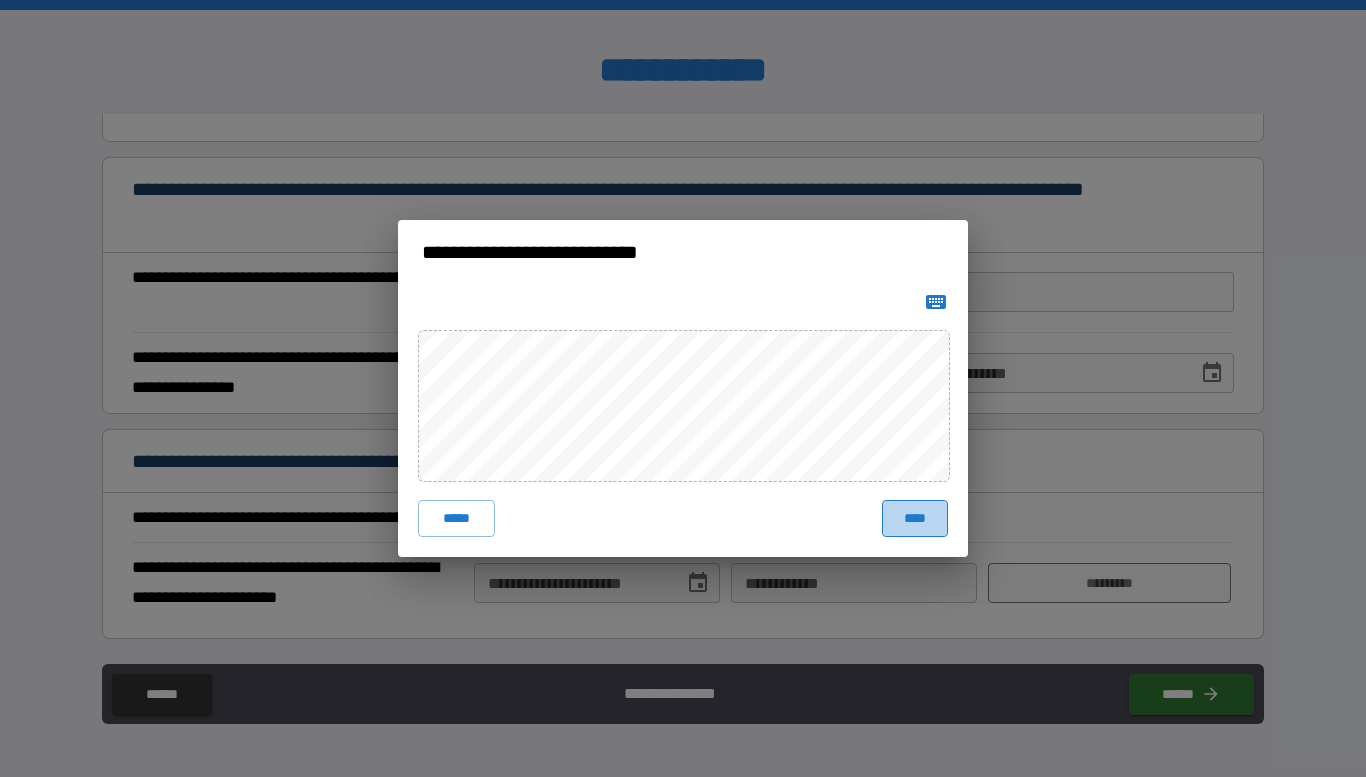 click on "****" at bounding box center (915, 518) 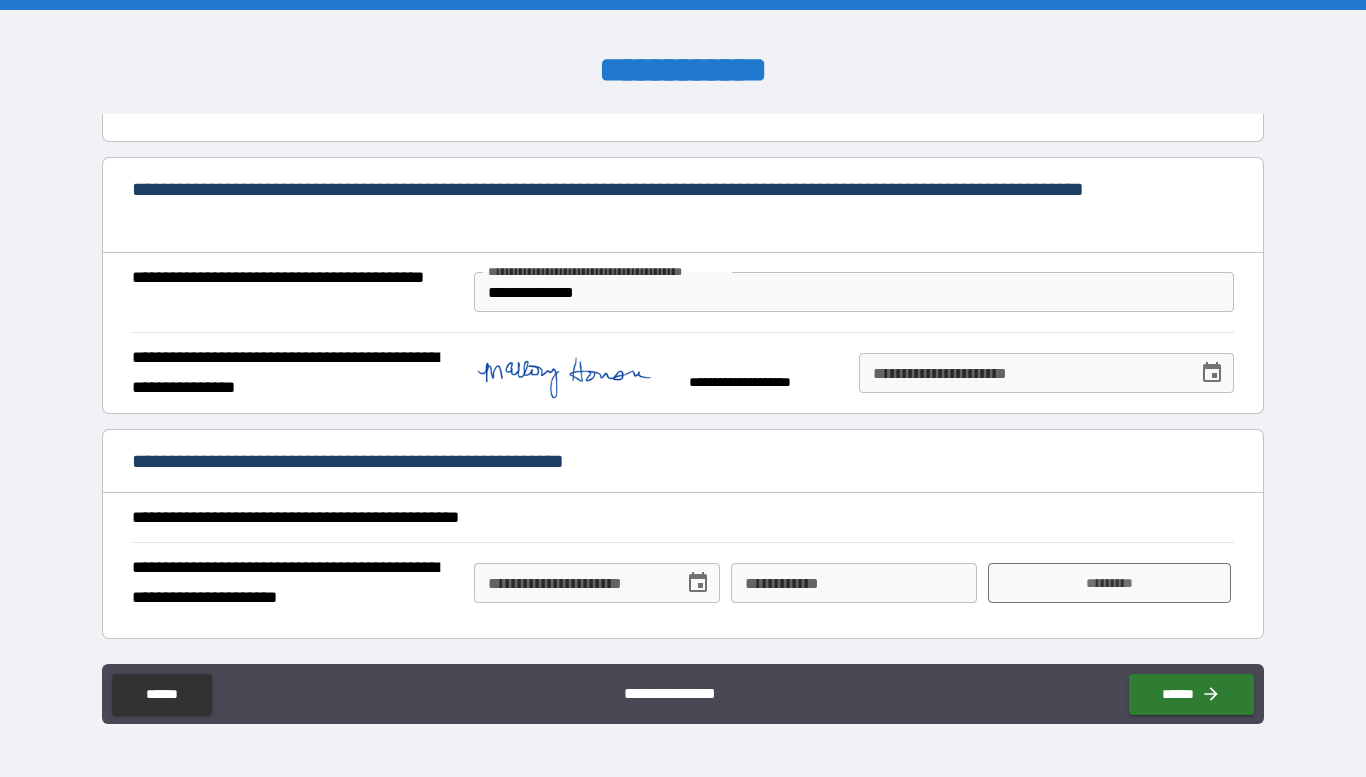 click on "**********" at bounding box center (1046, 373) 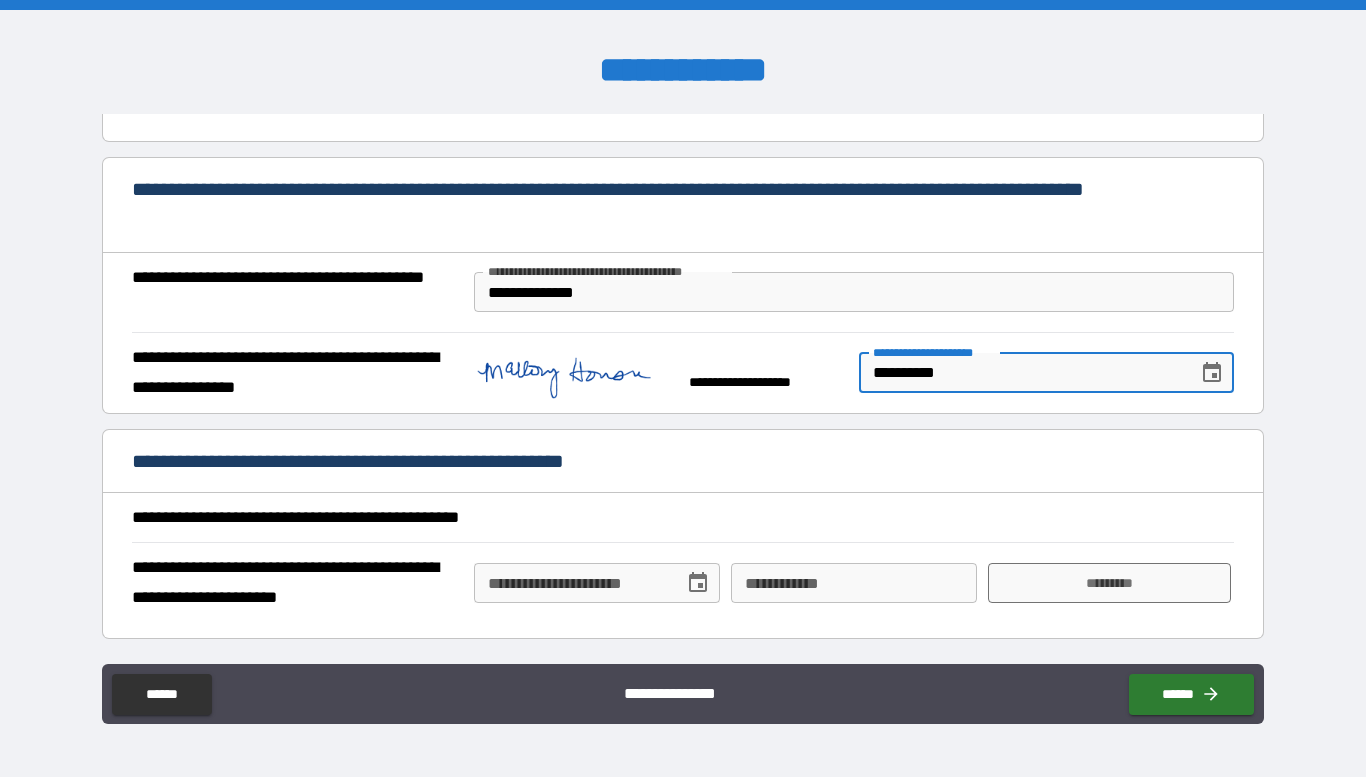 type on "**********" 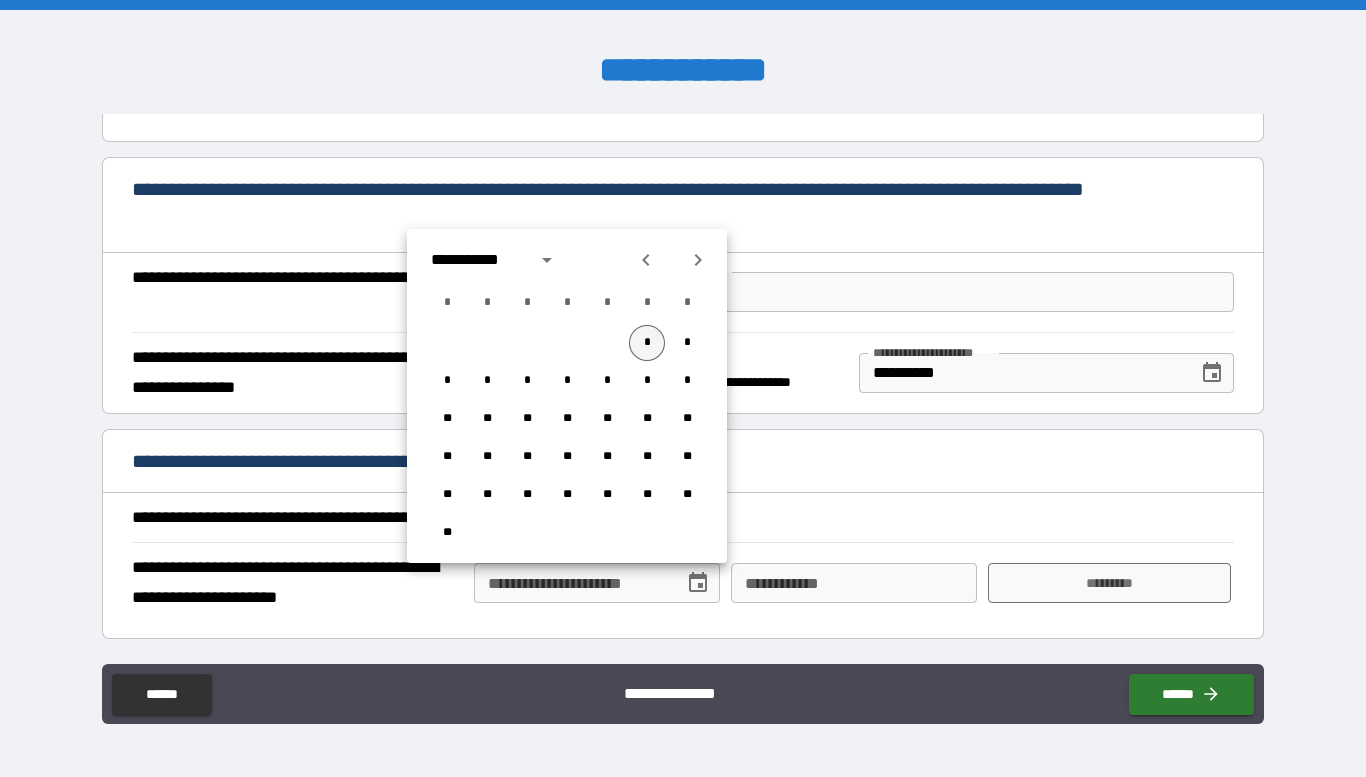 click on "*" at bounding box center (647, 343) 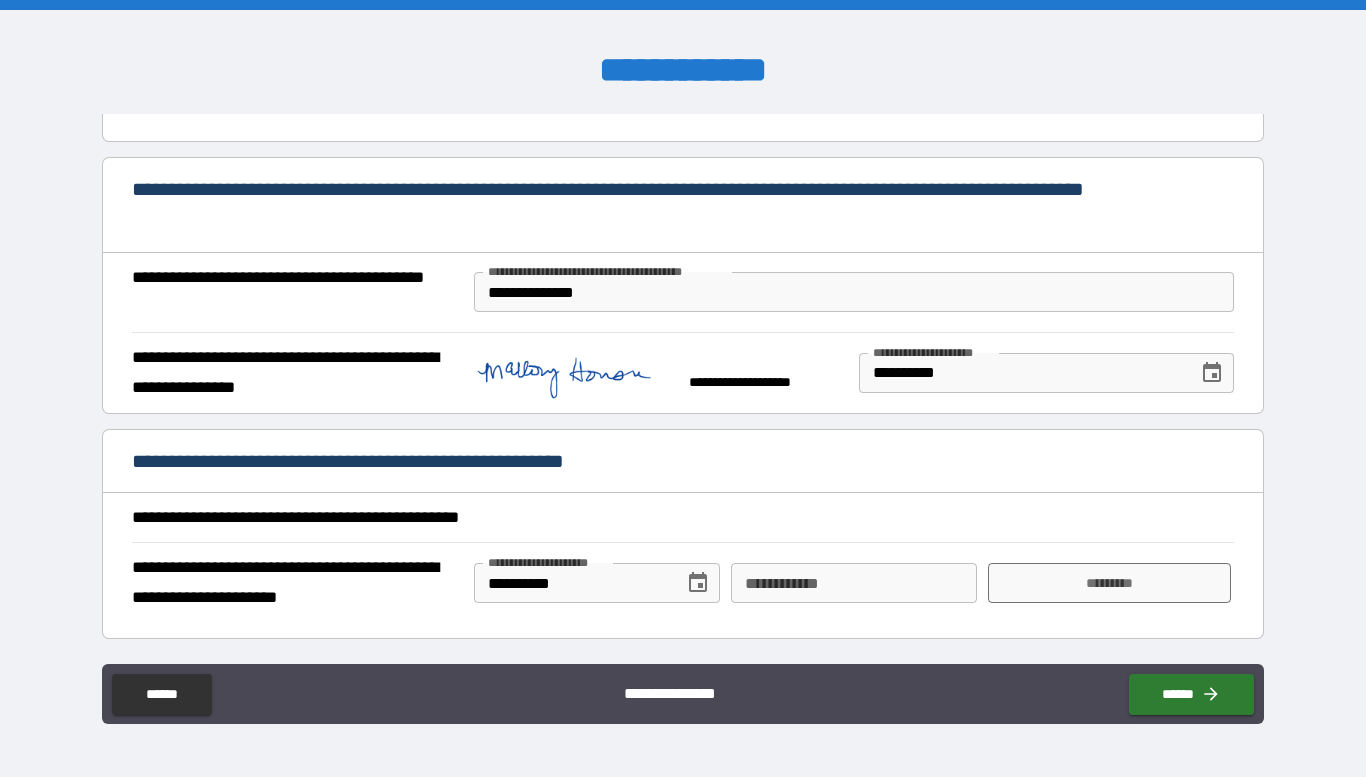 click on "**********" at bounding box center (854, 583) 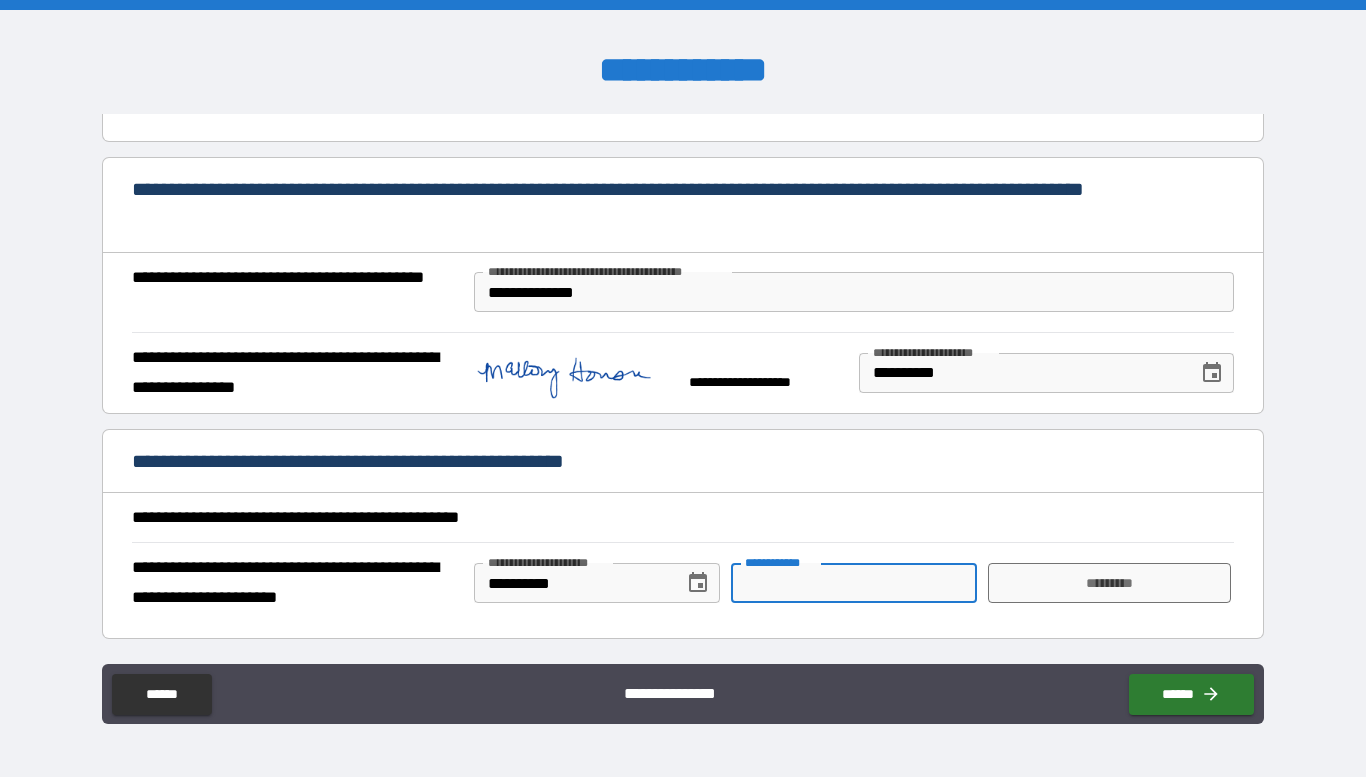 type on "**********" 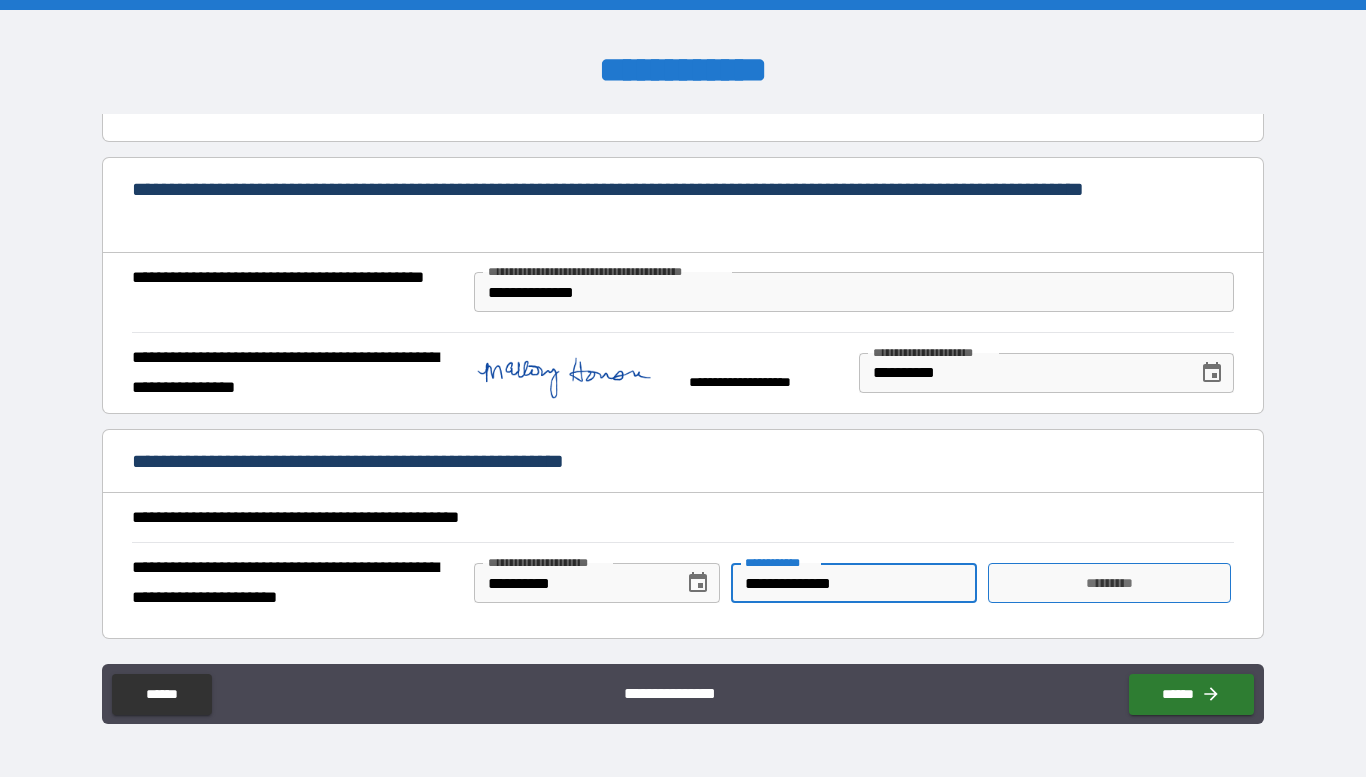 click on "*********" at bounding box center [1109, 583] 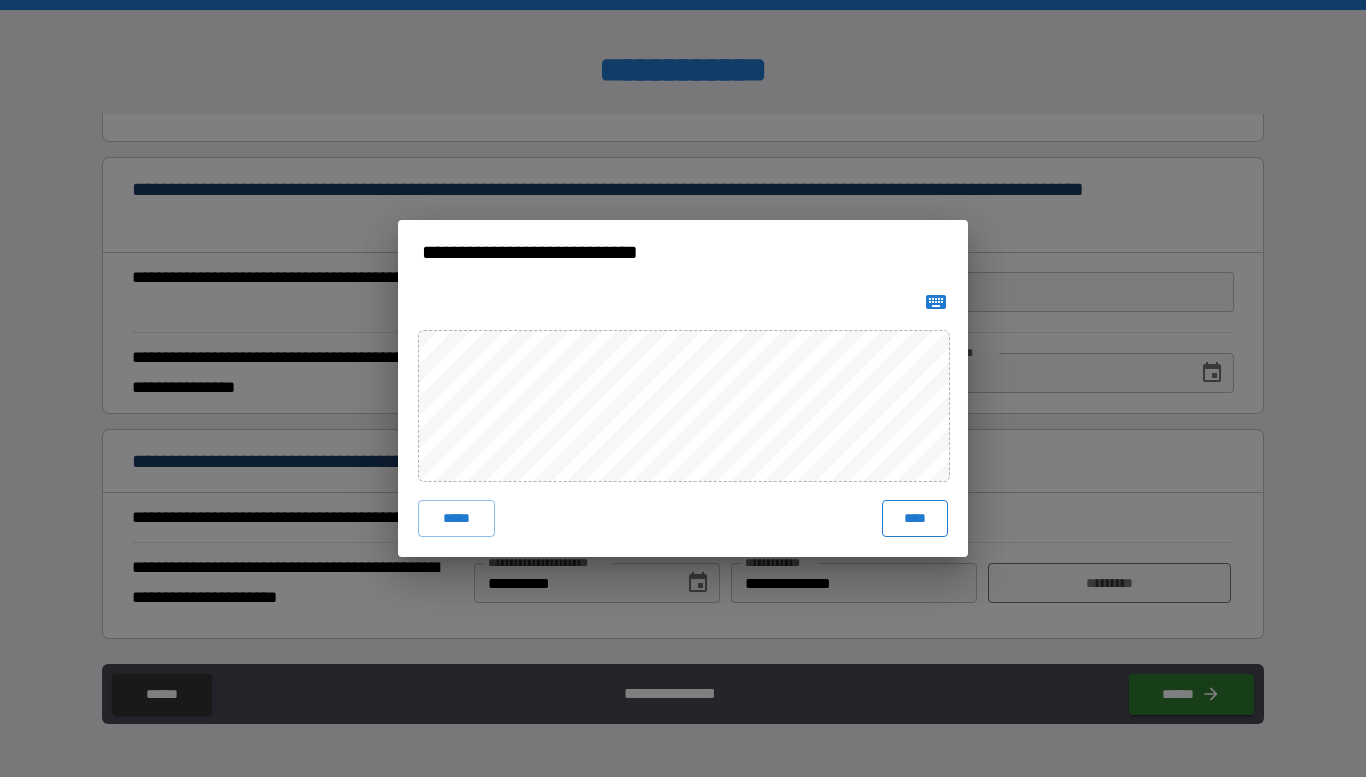click on "****" at bounding box center (915, 518) 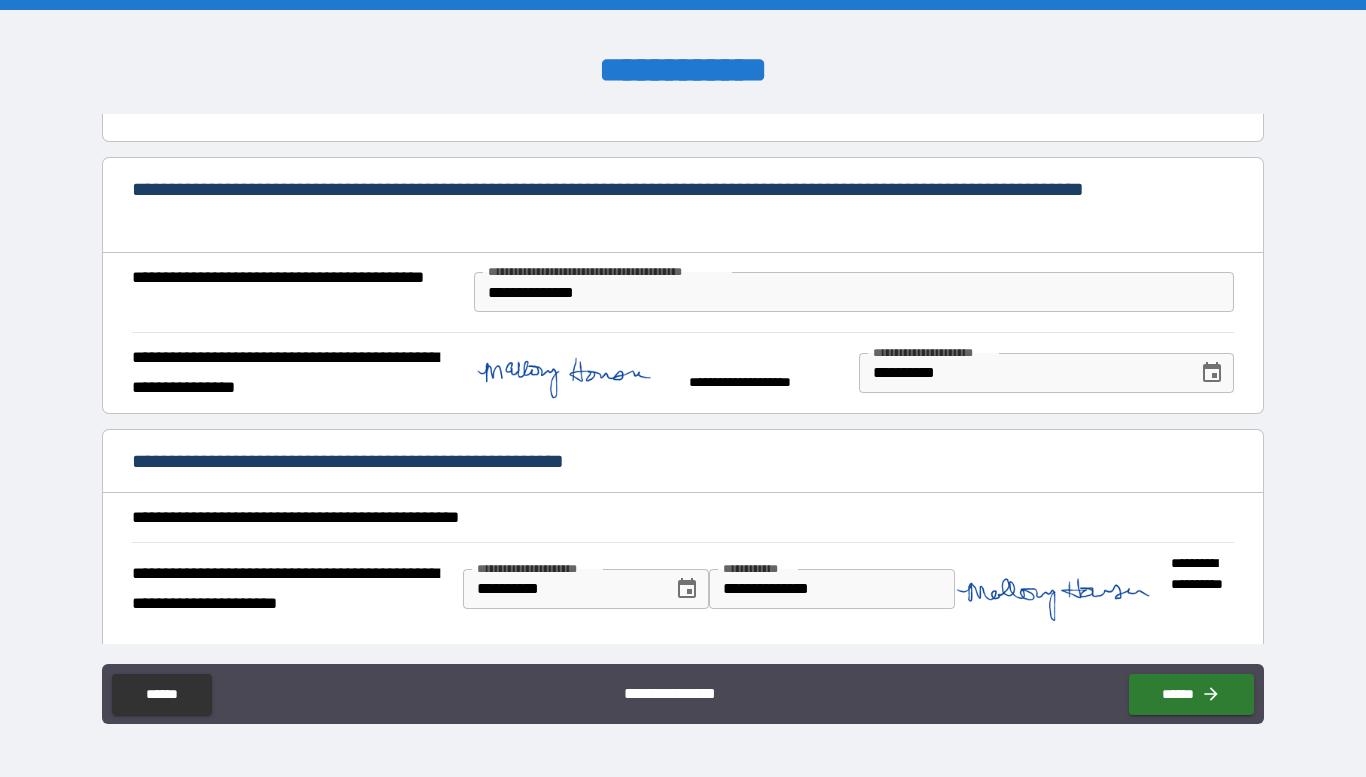 scroll, scrollTop: 665, scrollLeft: 0, axis: vertical 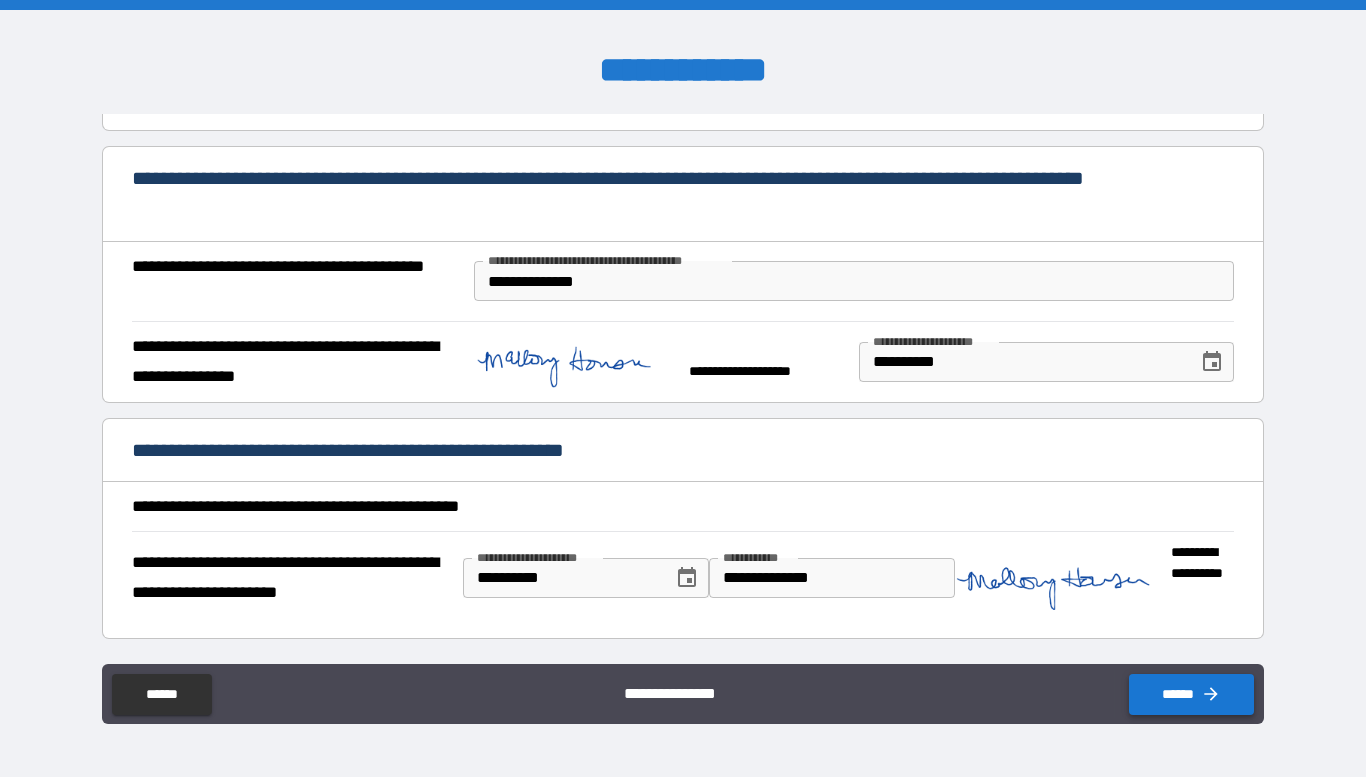 click on "******" at bounding box center (1191, 694) 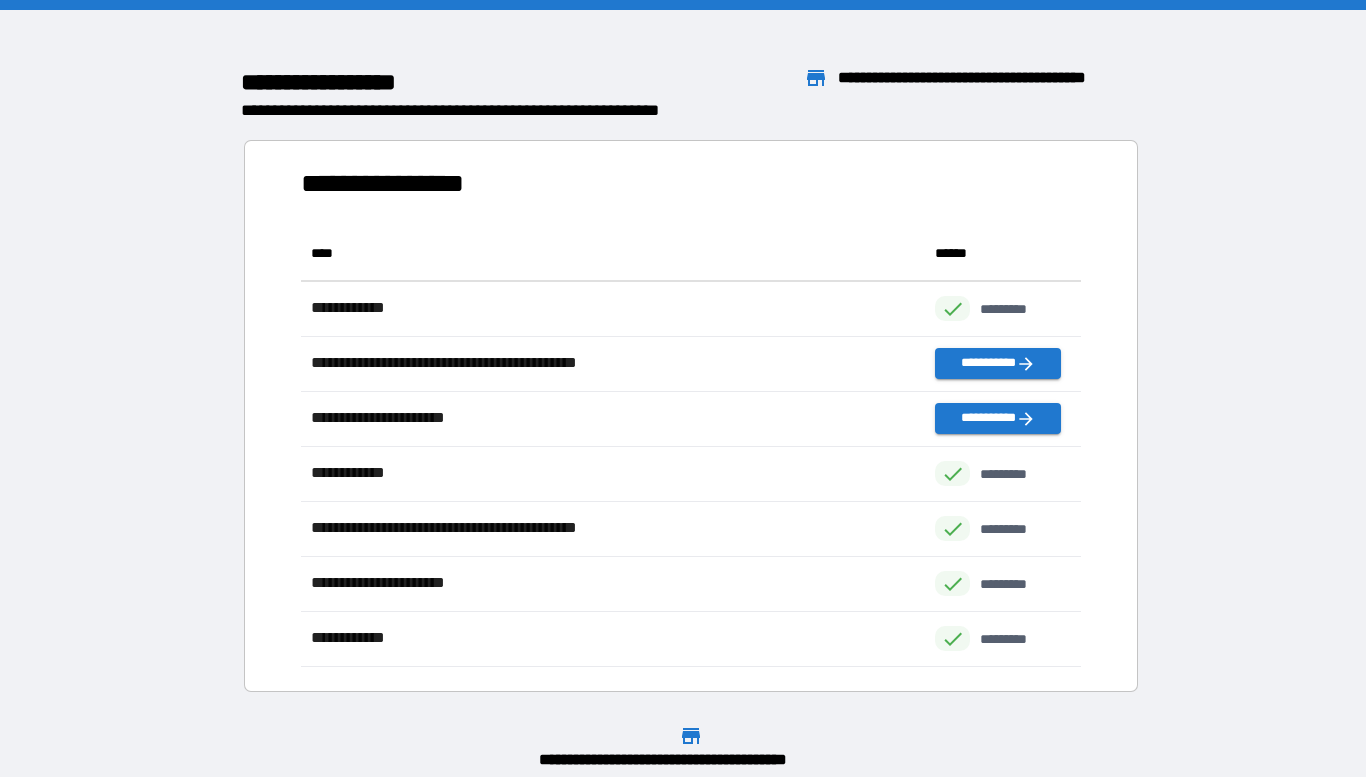 scroll, scrollTop: 1, scrollLeft: 1, axis: both 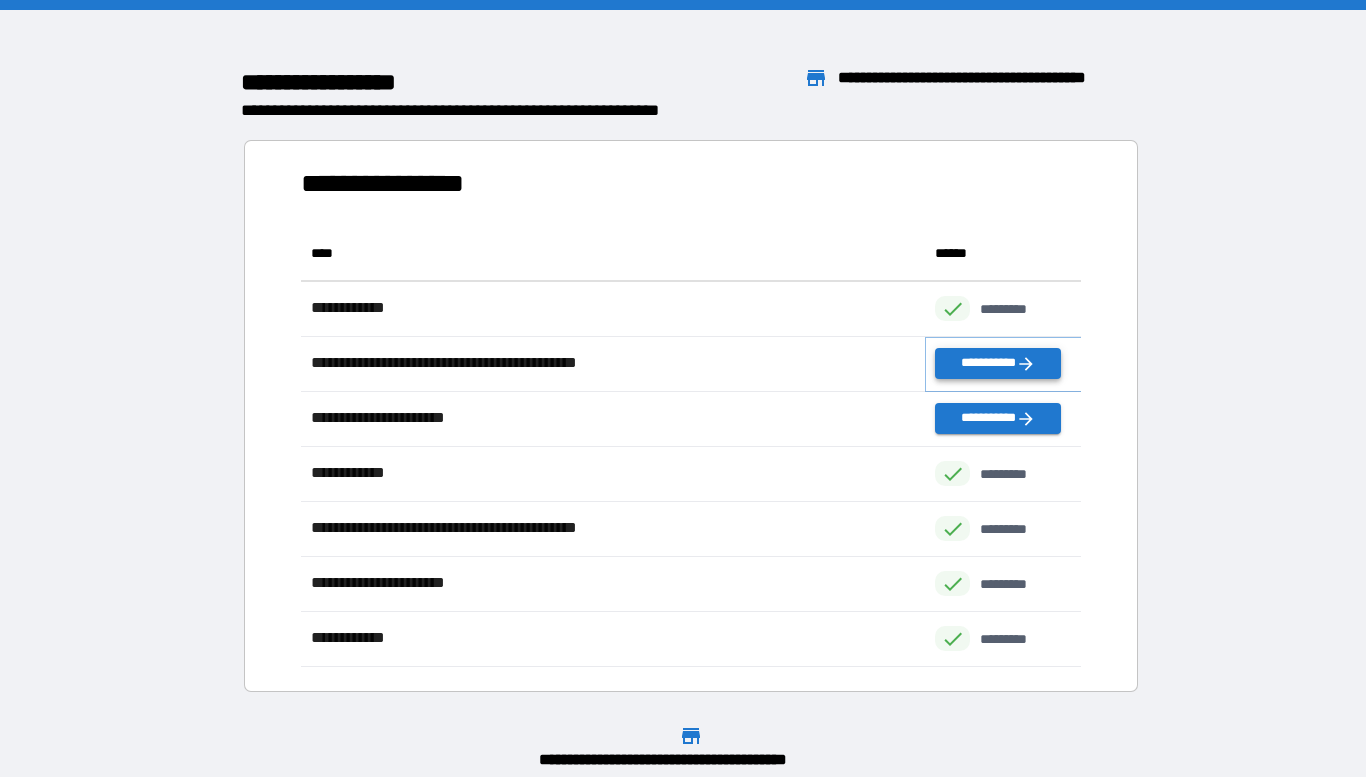 click on "**********" at bounding box center (997, 363) 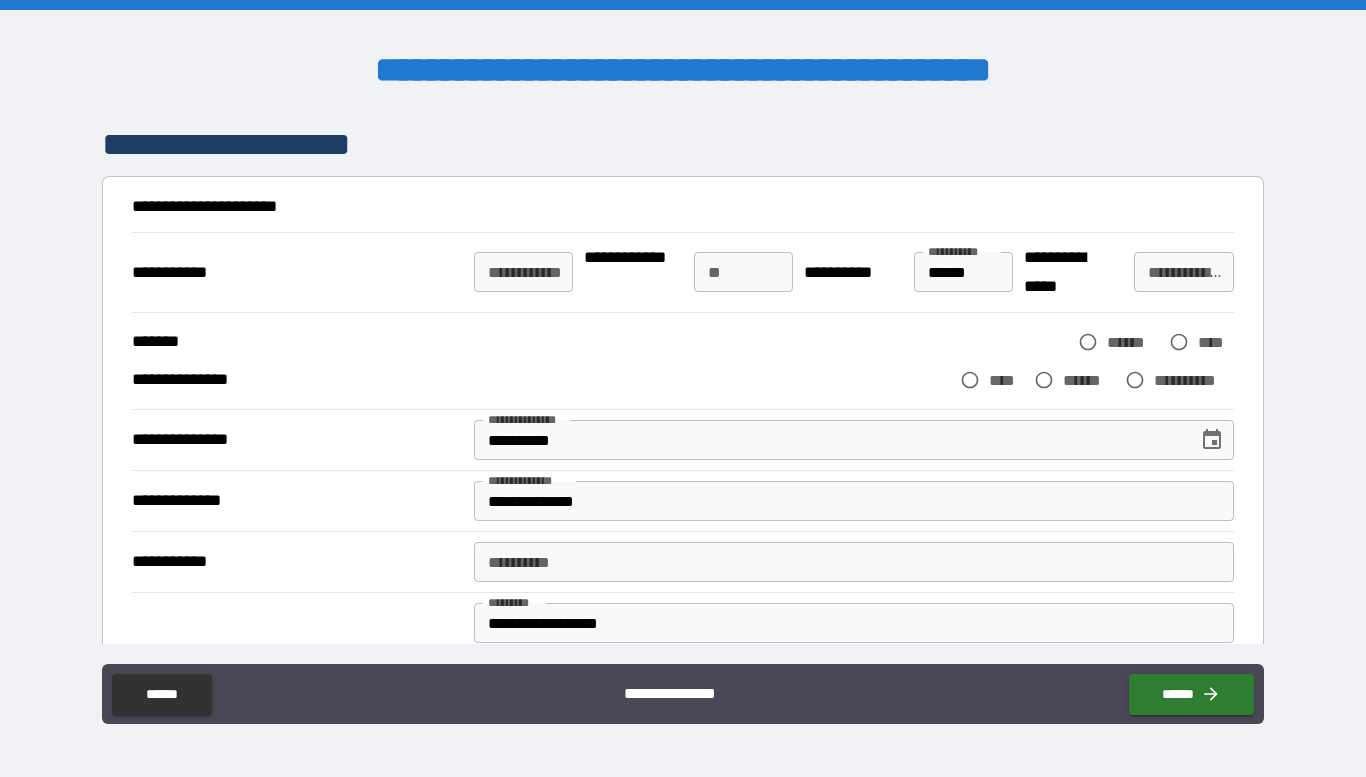 click on "**********" at bounding box center [523, 272] 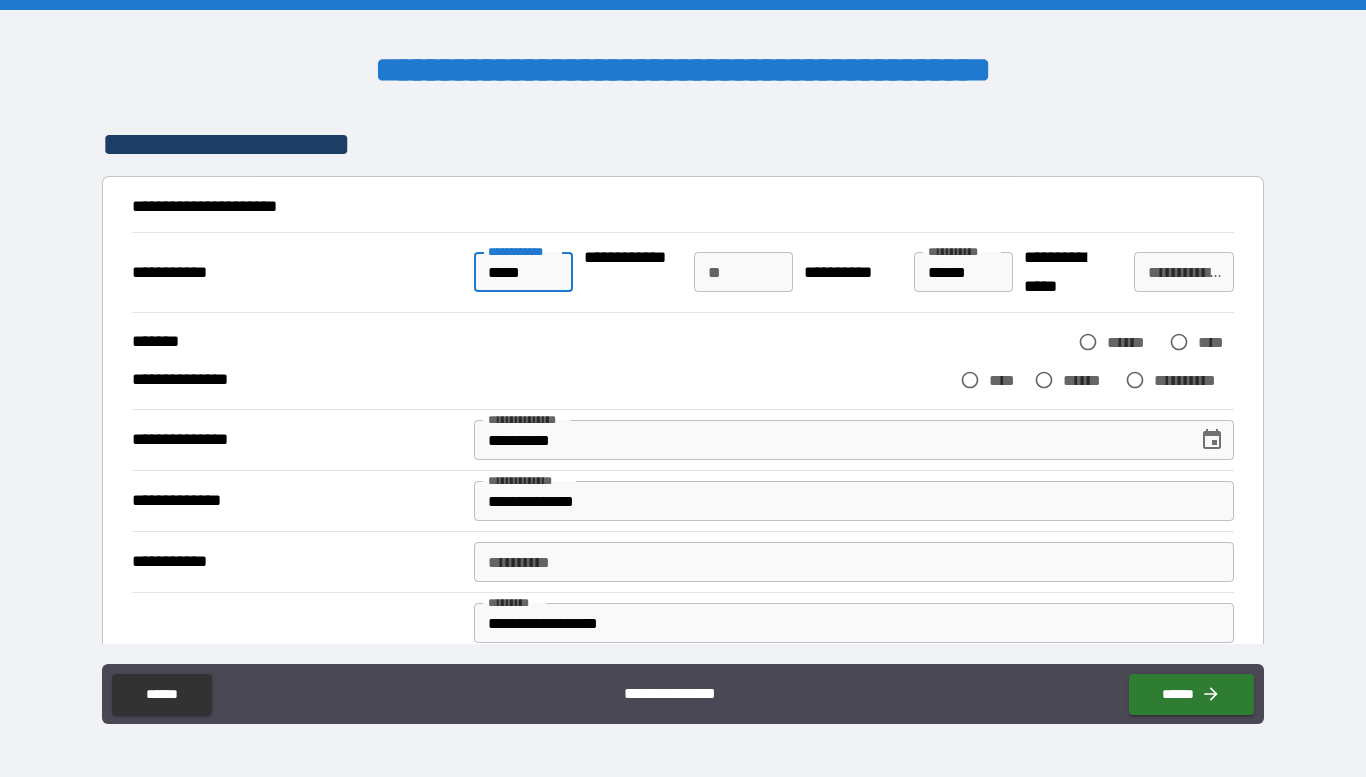 type on "*****" 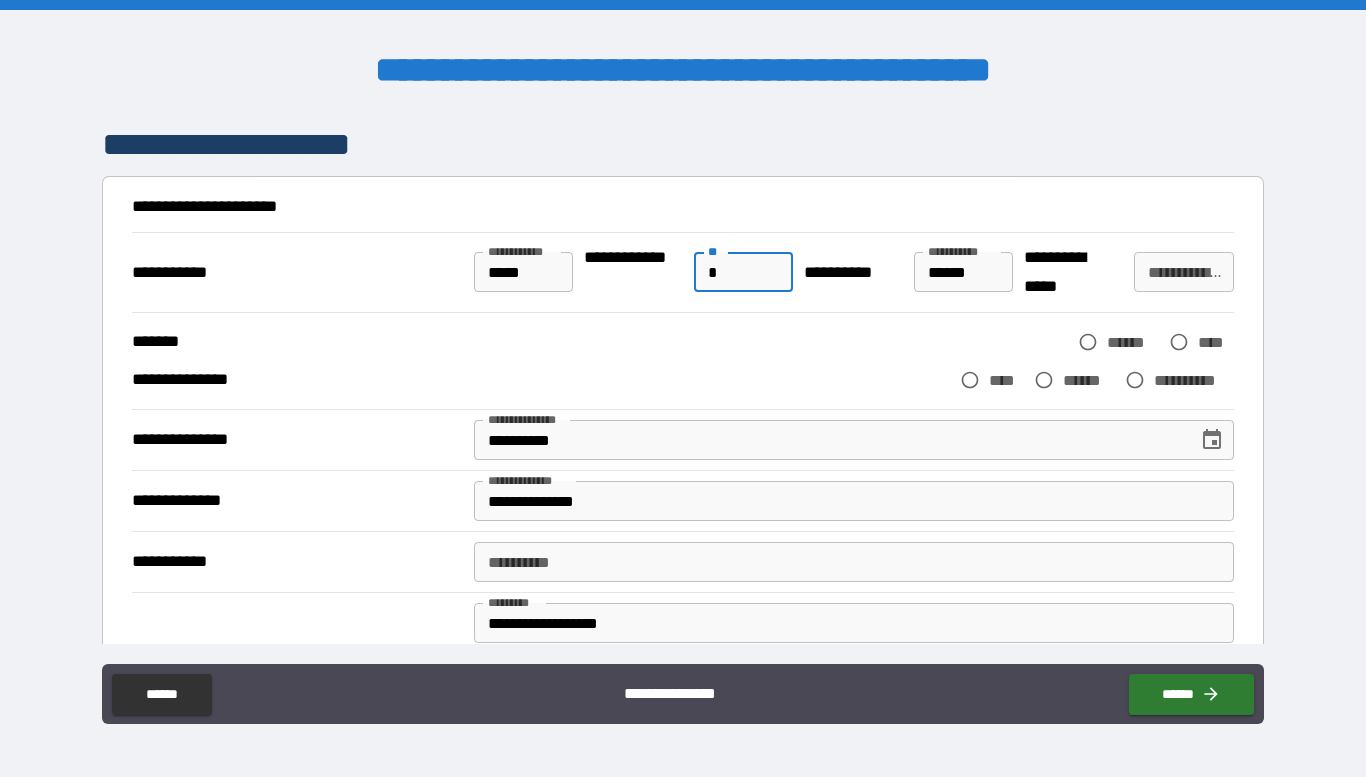 type on "*" 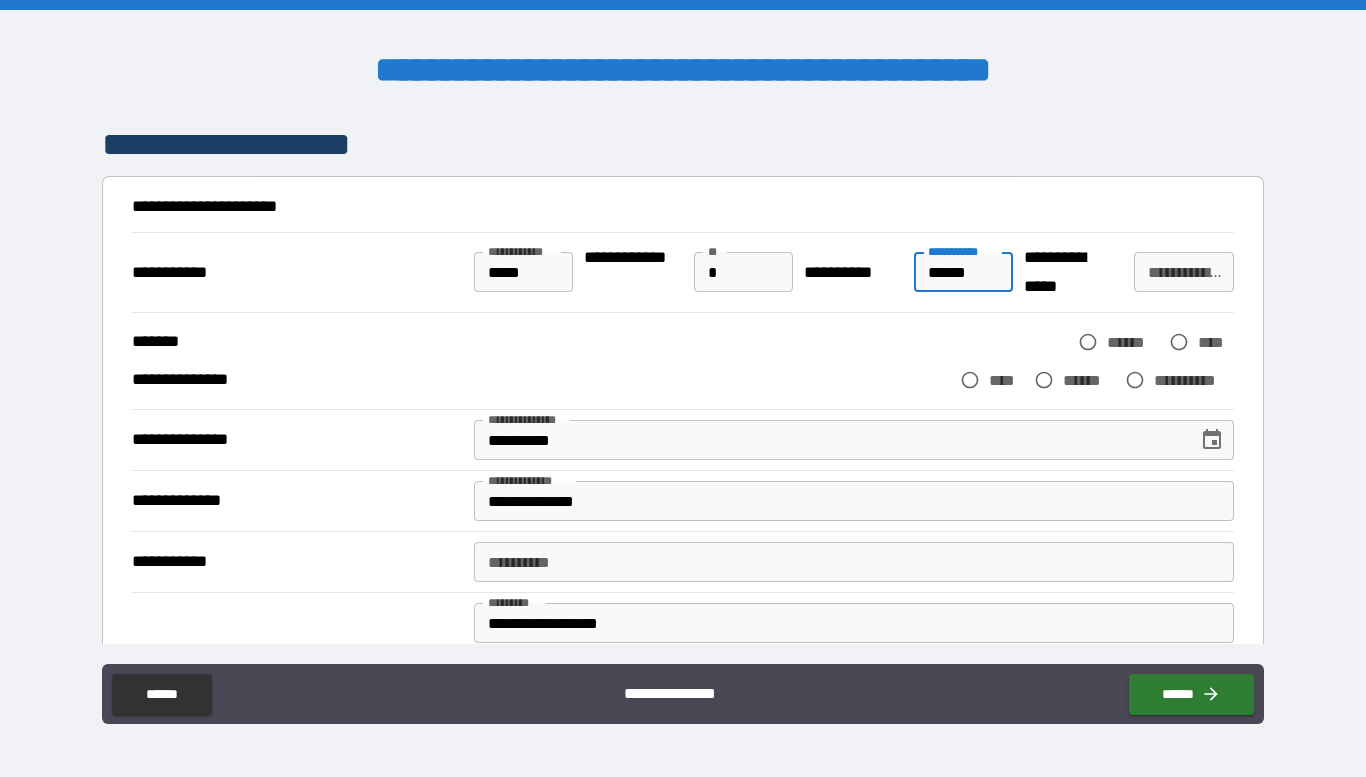 click on "**********" at bounding box center (1183, 272) 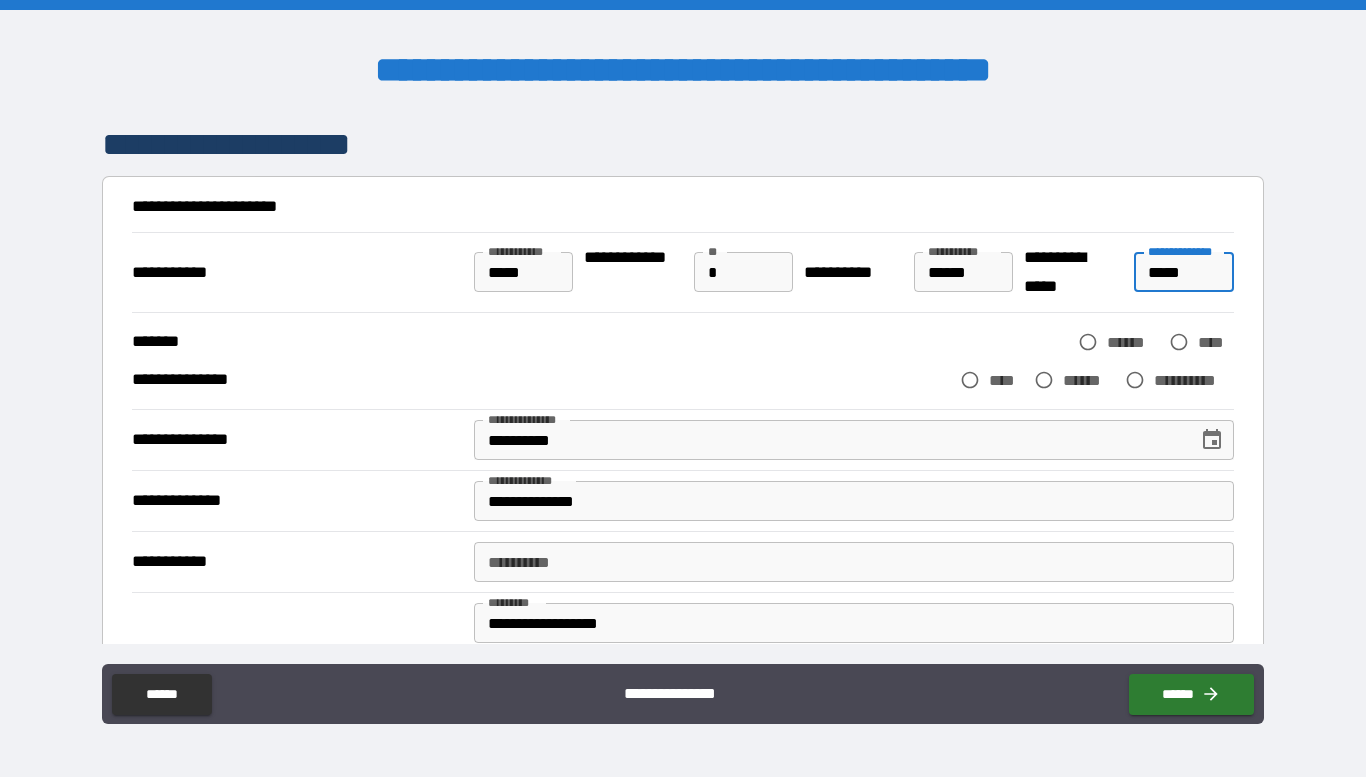 type on "*****" 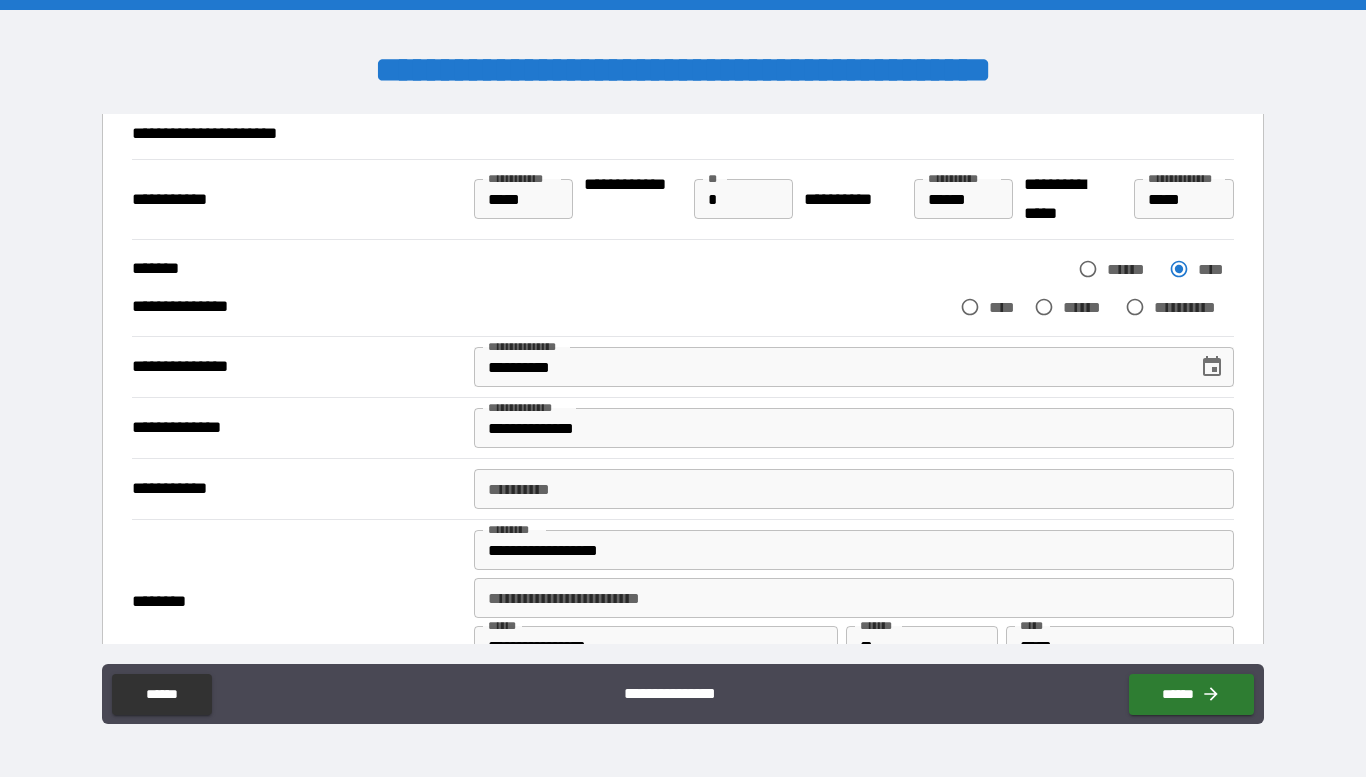 scroll, scrollTop: 76, scrollLeft: 0, axis: vertical 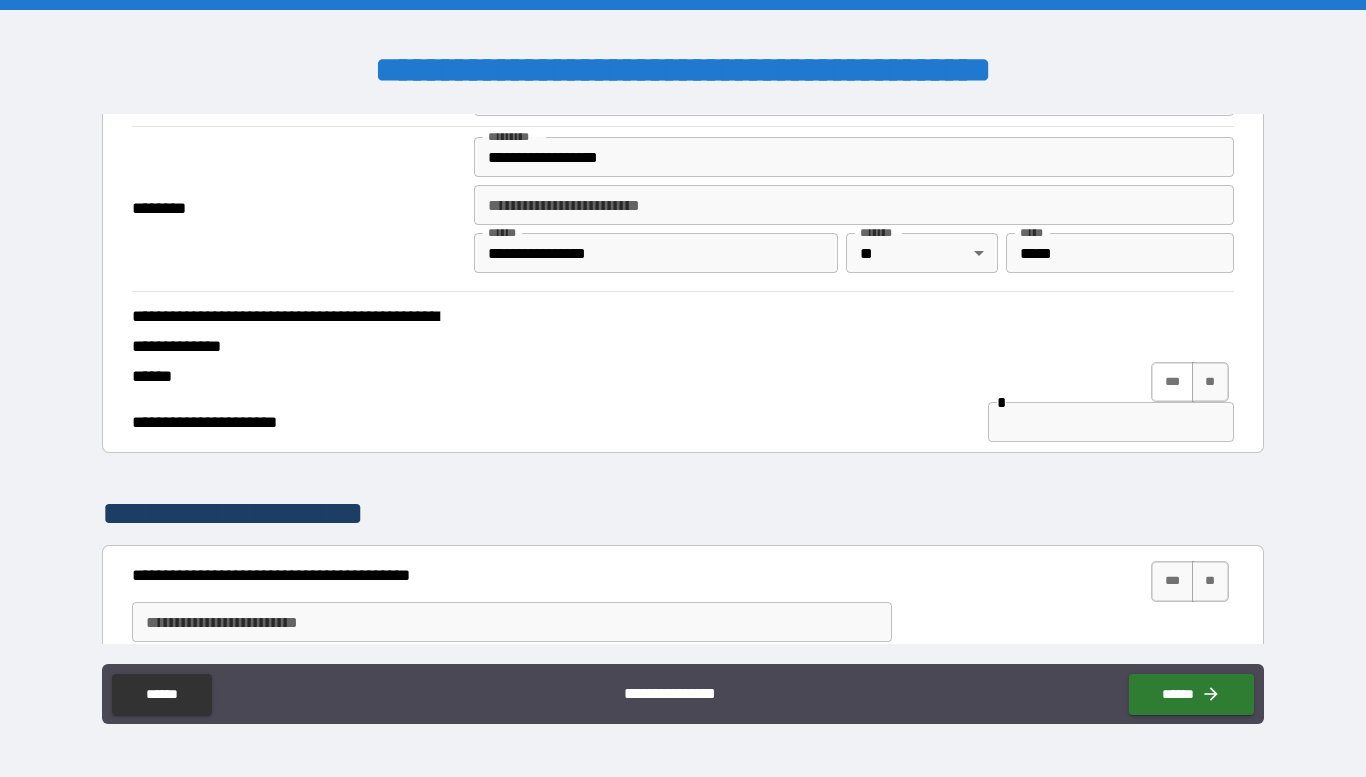 click on "***" at bounding box center [1172, 382] 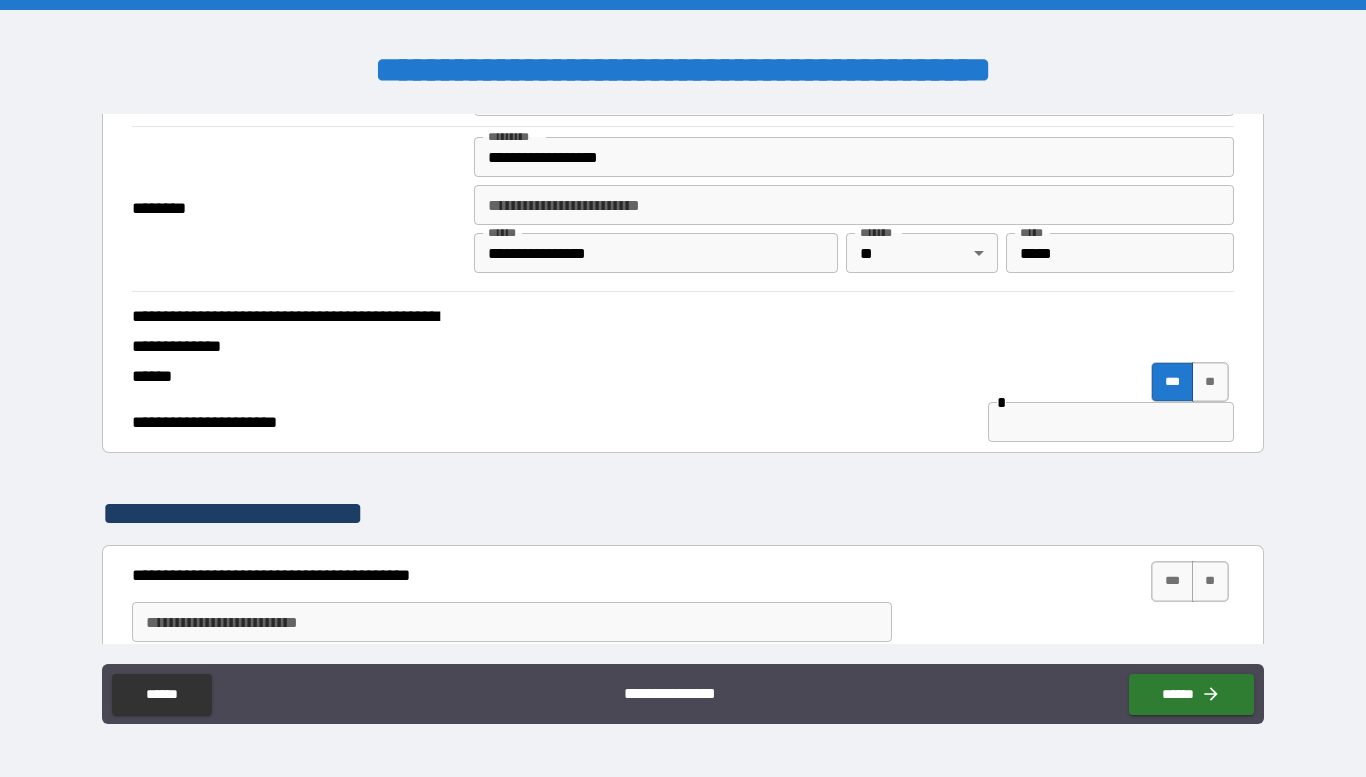 click at bounding box center [1111, 422] 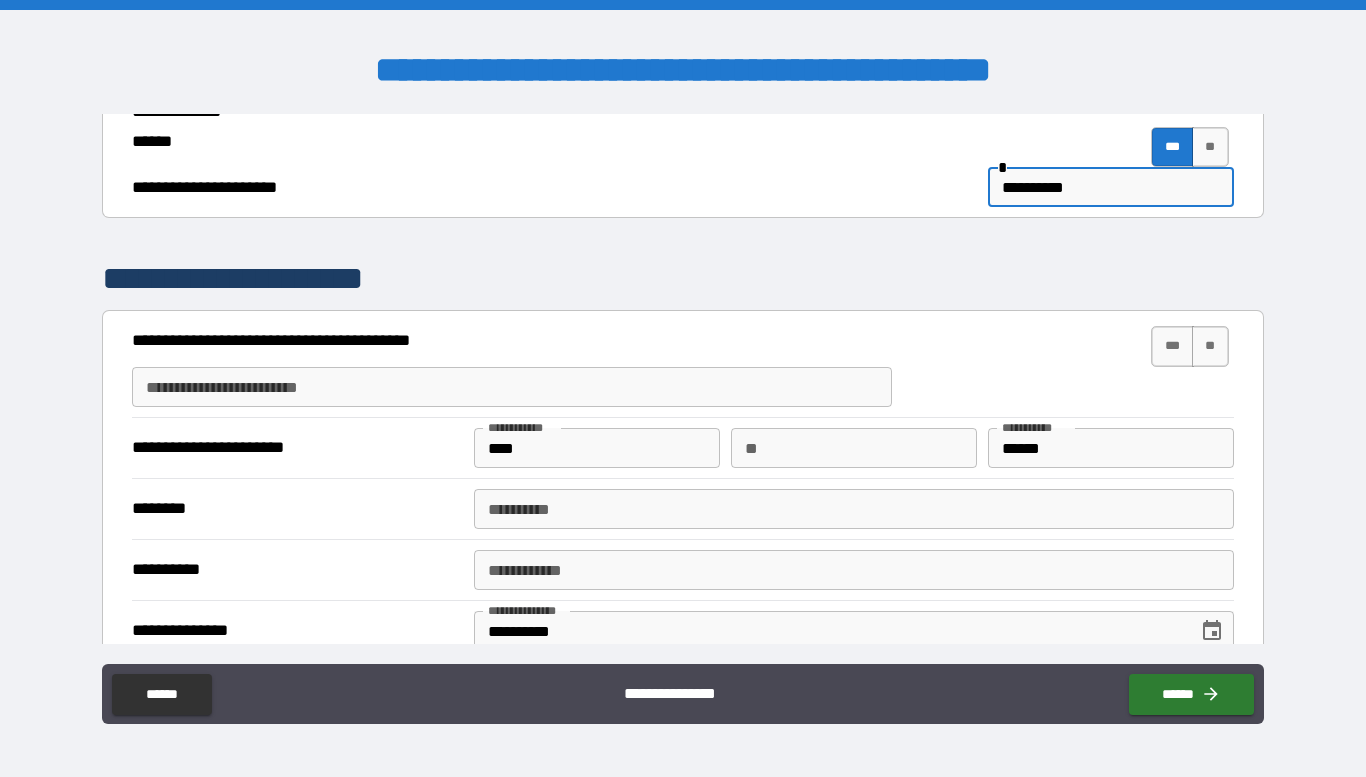 scroll, scrollTop: 724, scrollLeft: 0, axis: vertical 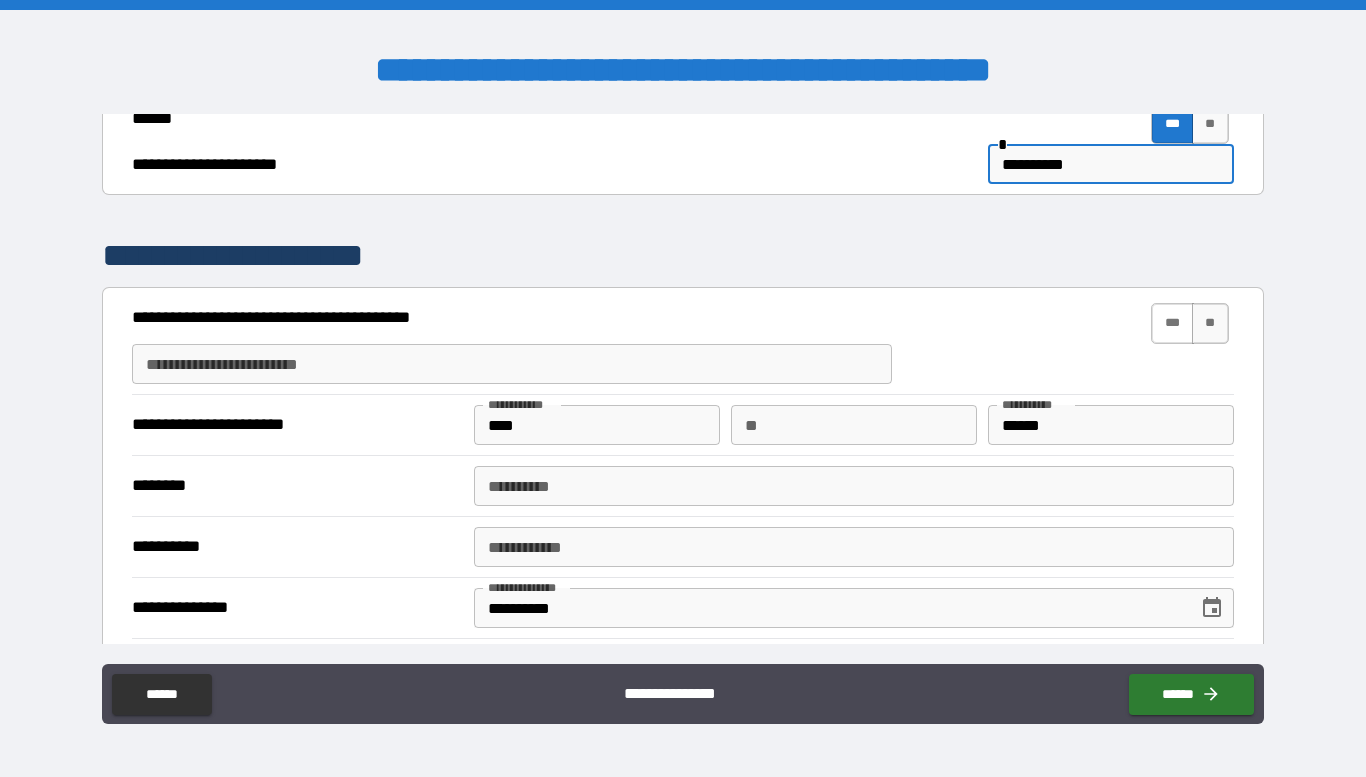 type on "**********" 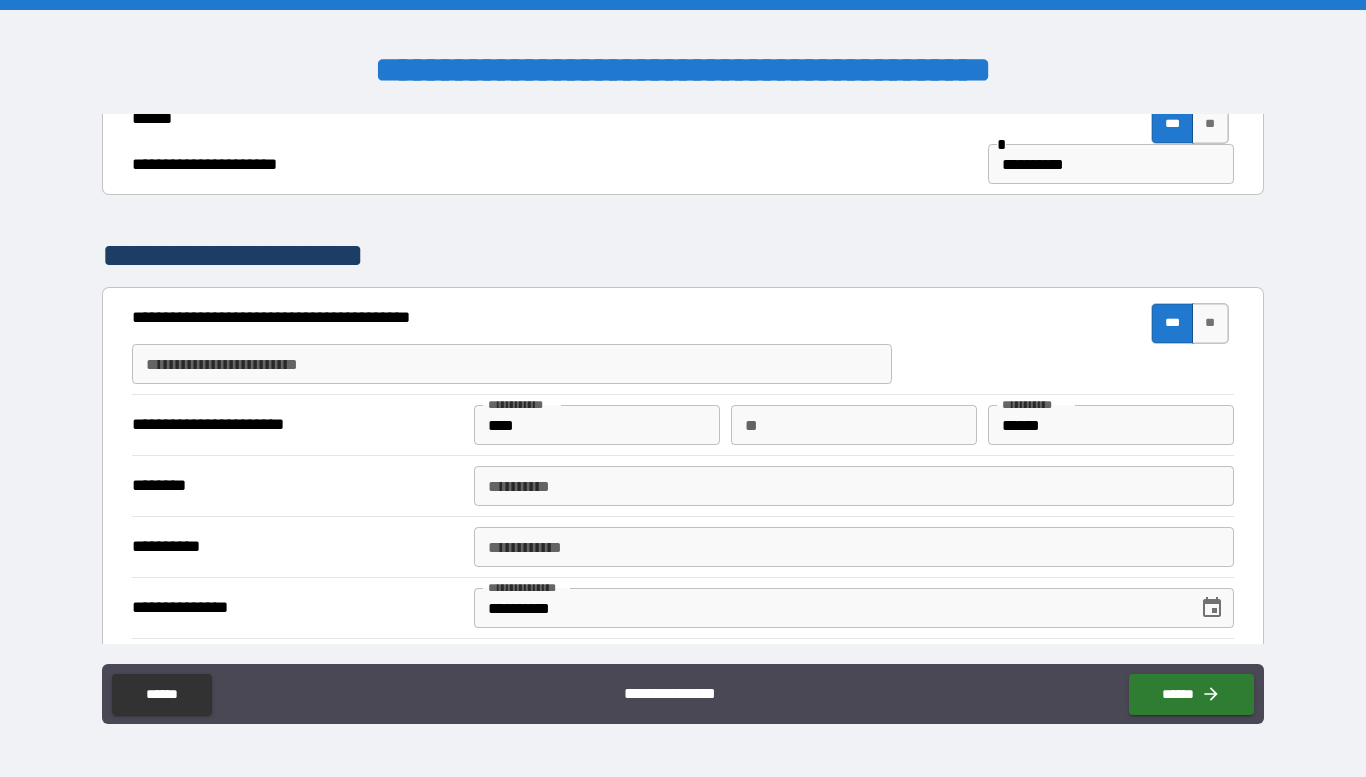 click on "**********" at bounding box center [512, 364] 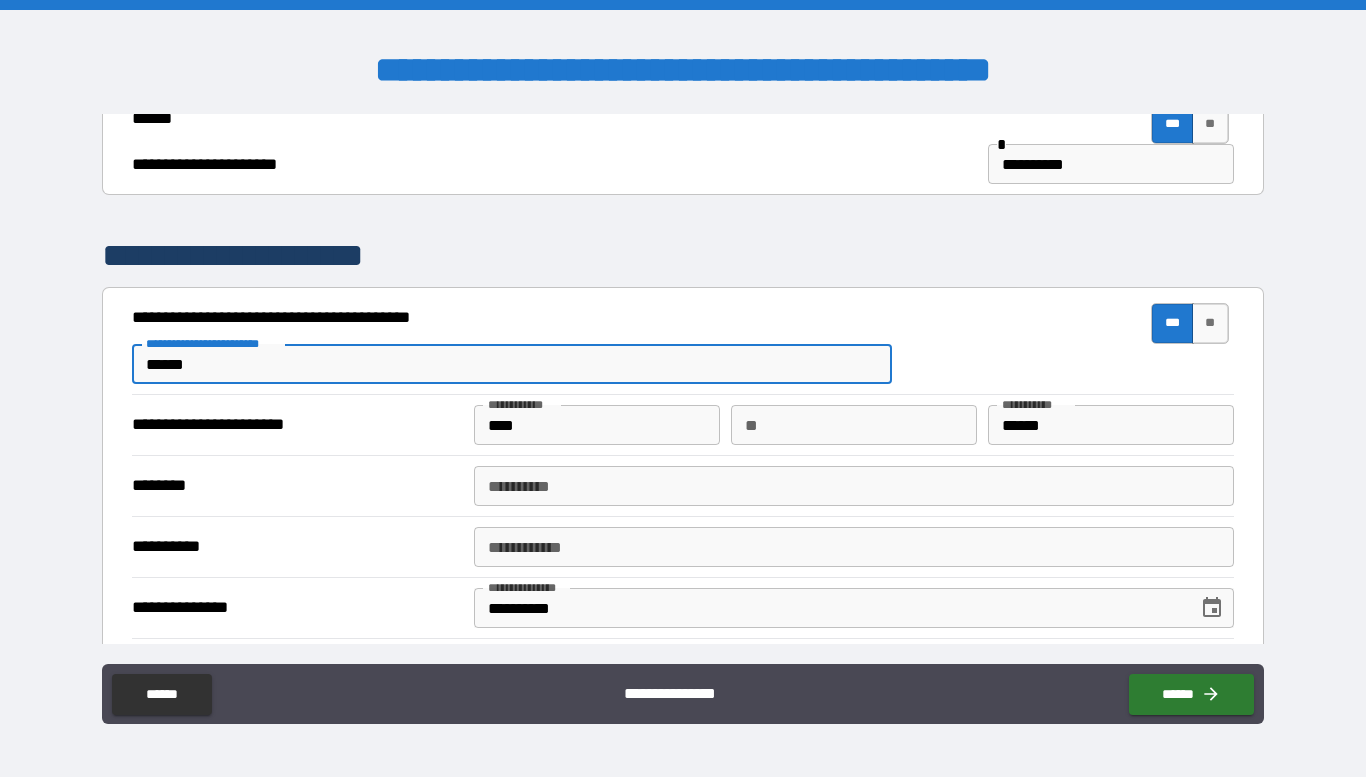 type on "******" 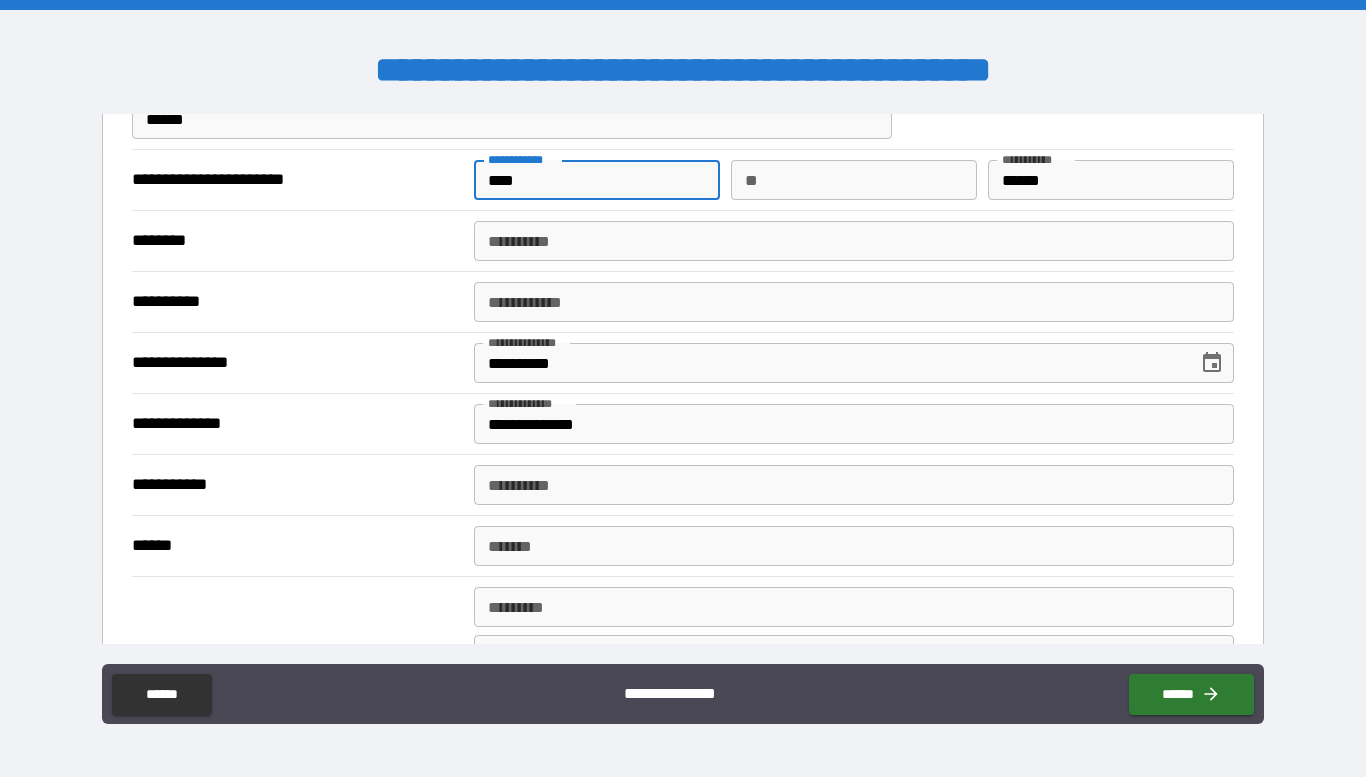 scroll, scrollTop: 973, scrollLeft: 0, axis: vertical 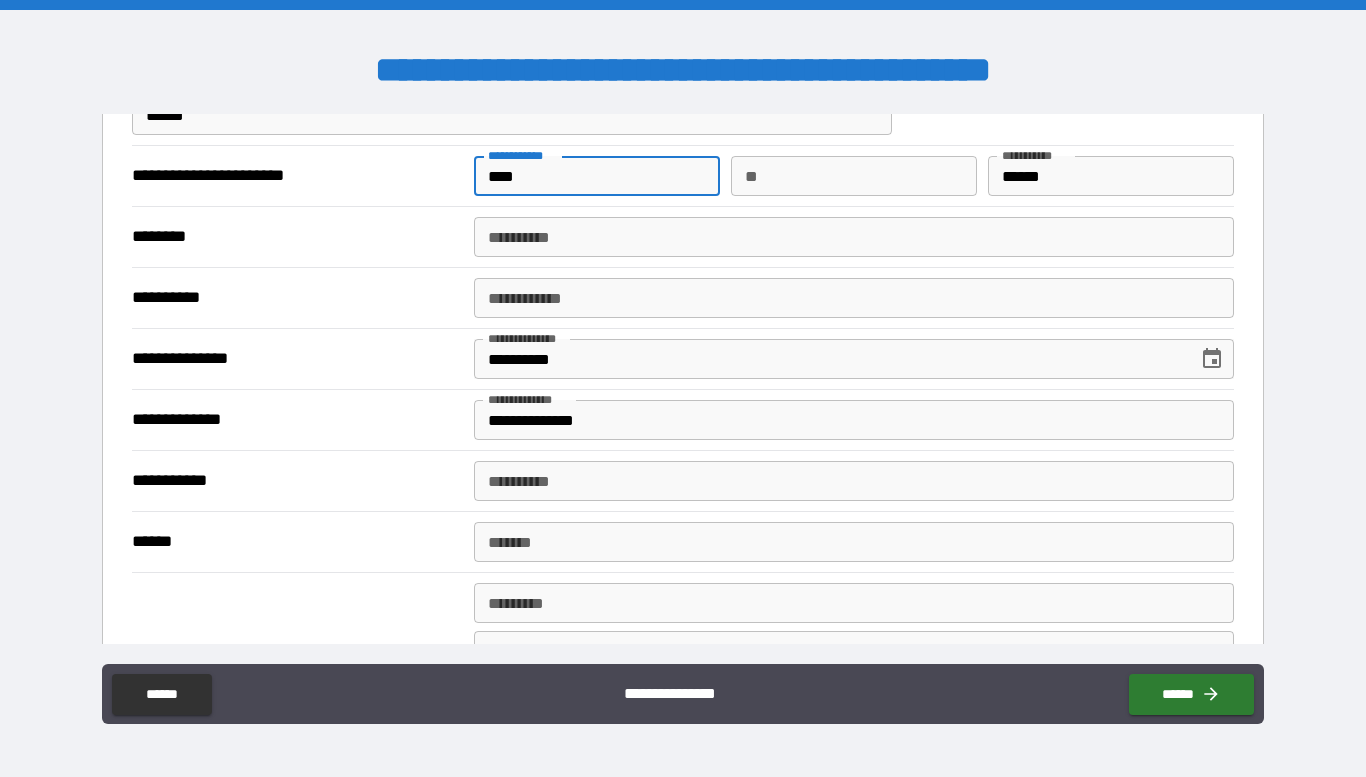 click on "********   * ********   *" at bounding box center [854, 237] 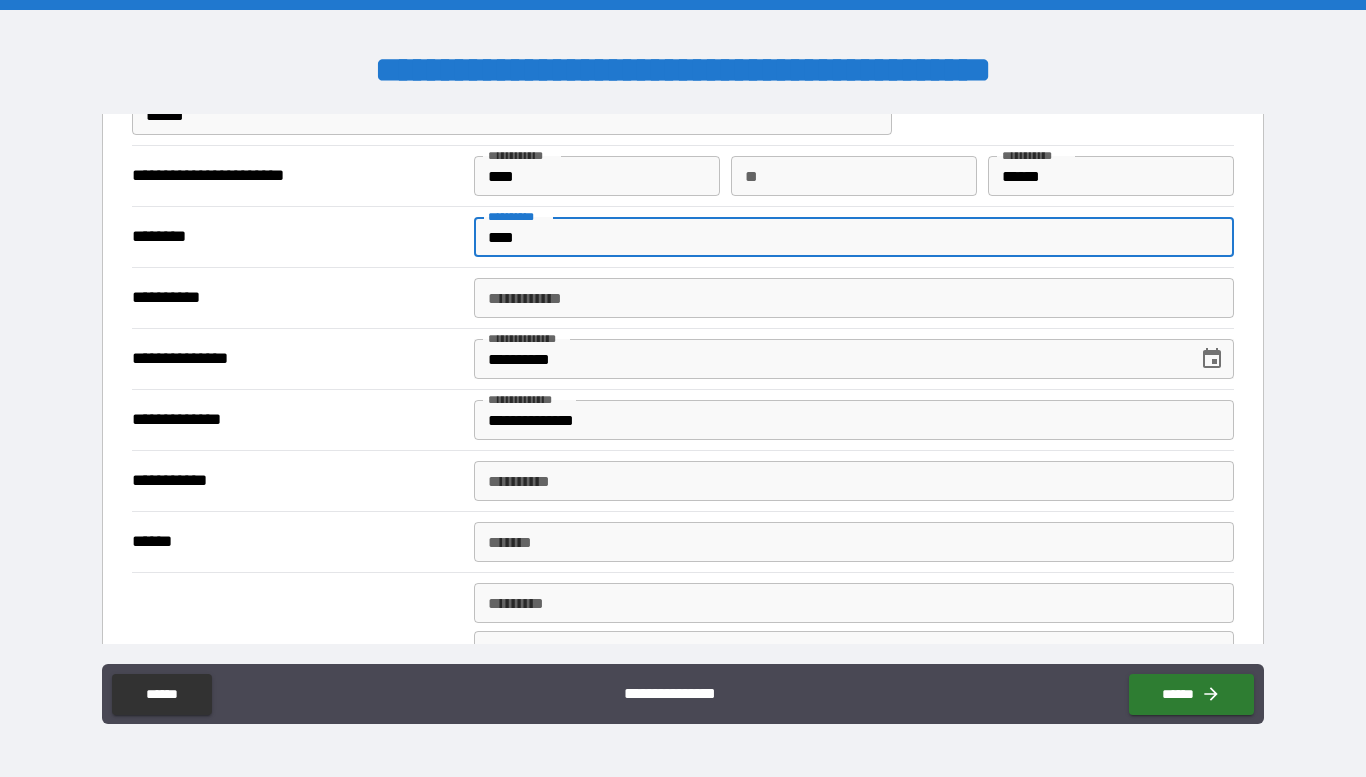 type on "****" 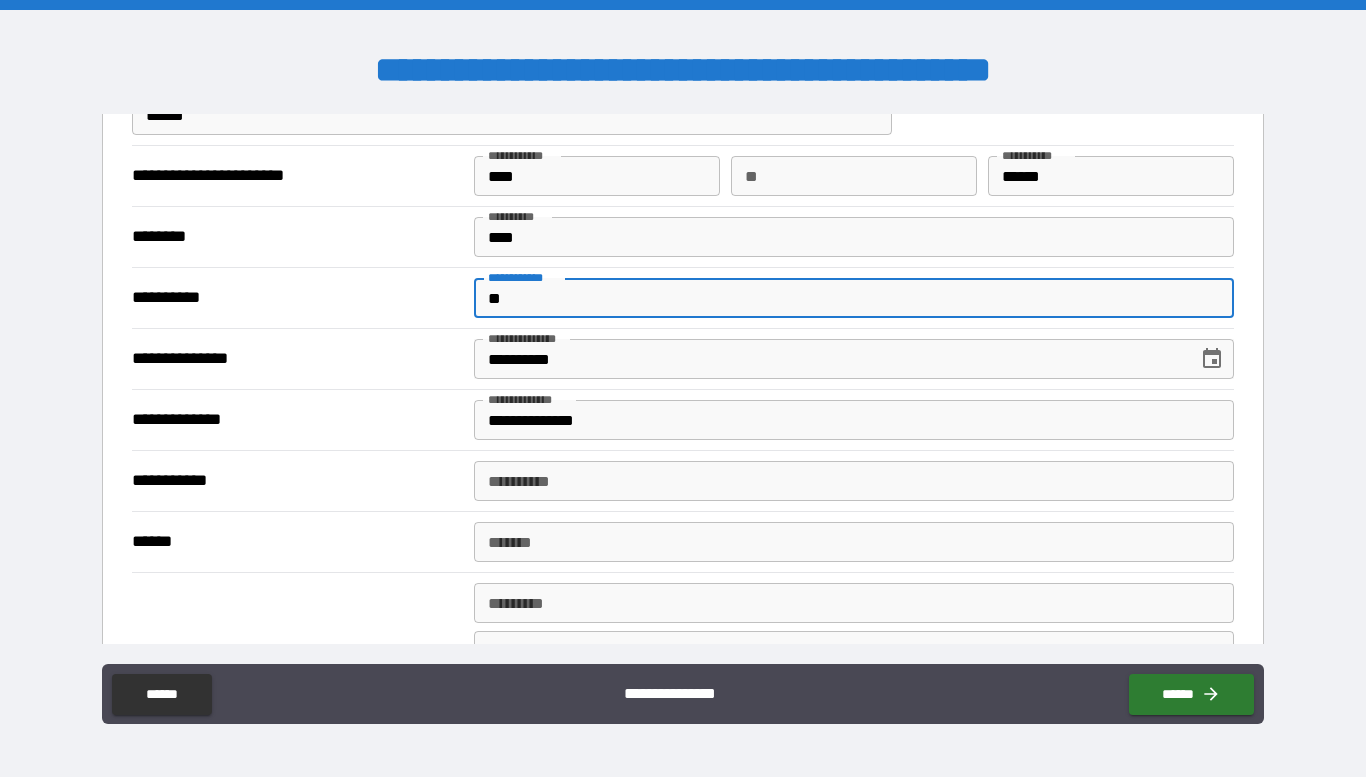 type on "*" 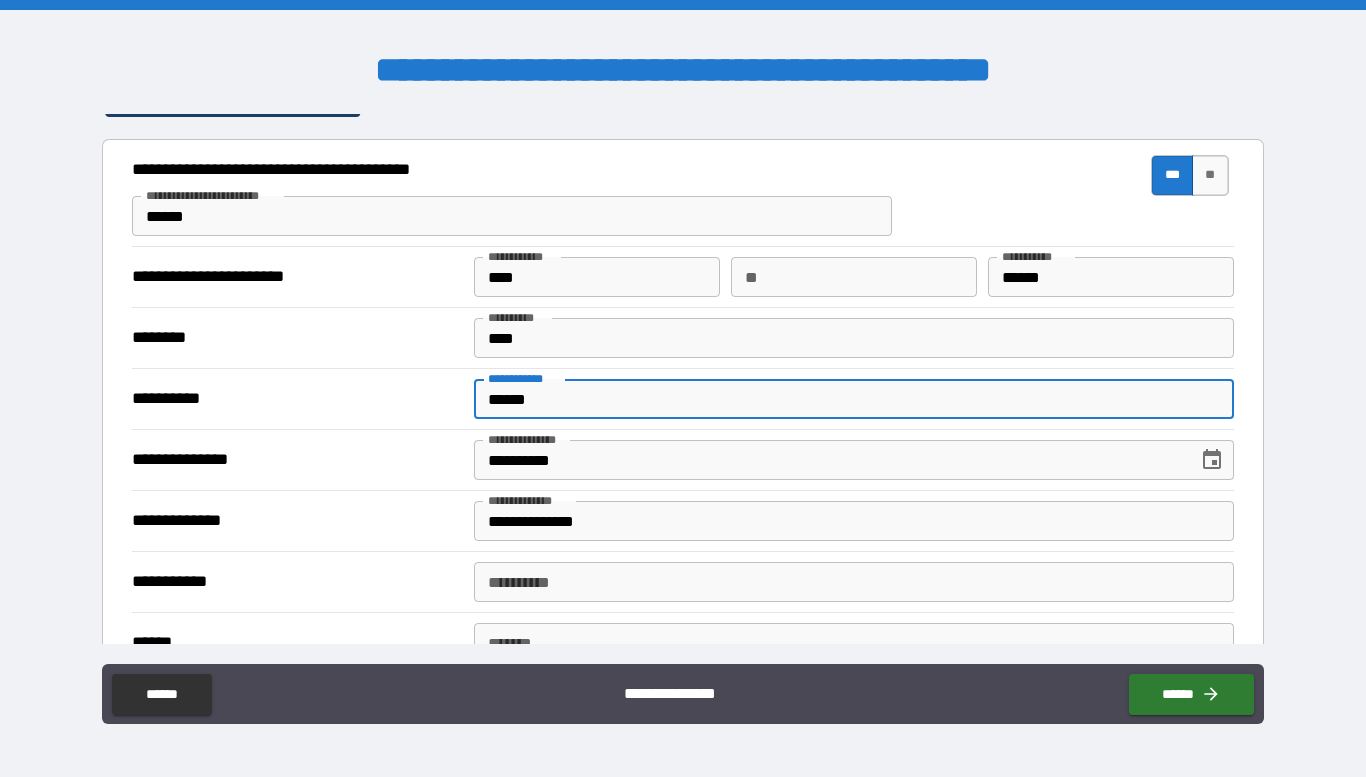 scroll, scrollTop: 874, scrollLeft: 0, axis: vertical 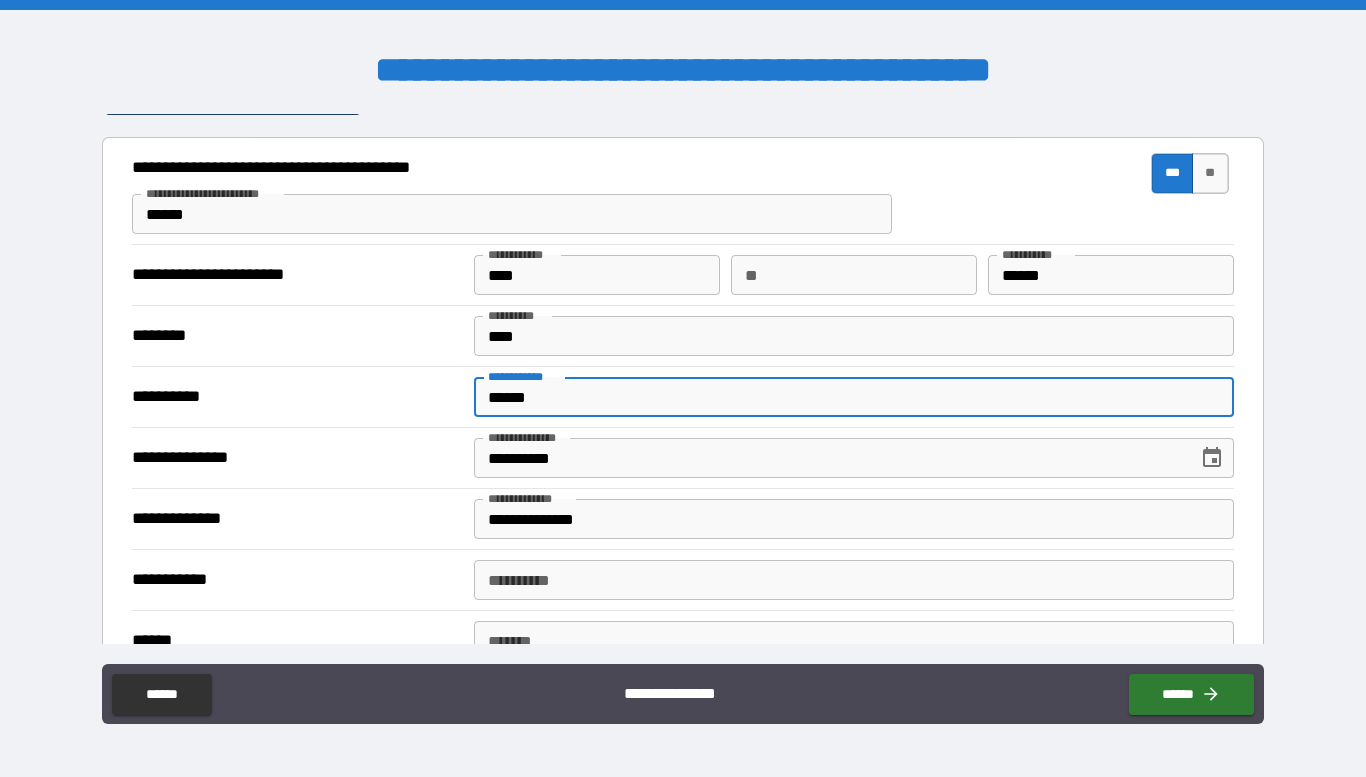 type on "******" 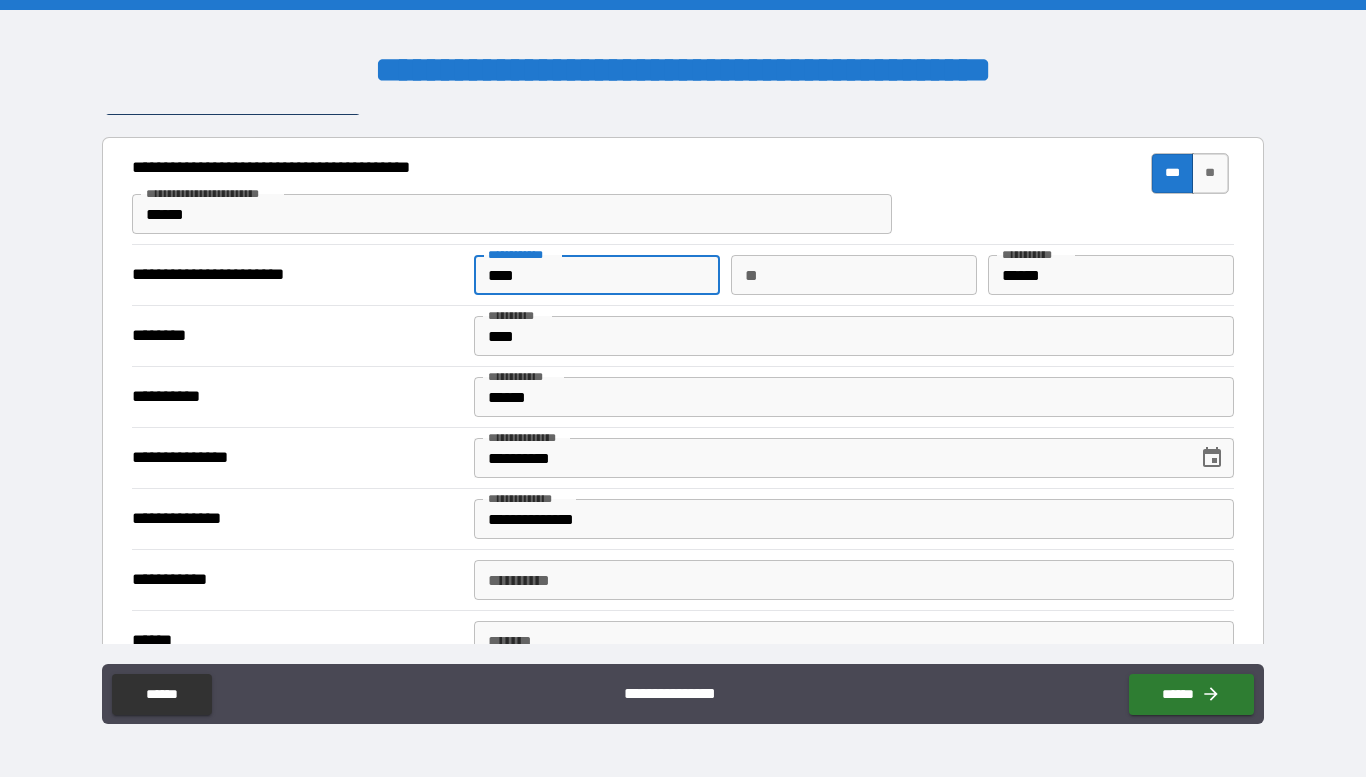 drag, startPoint x: 529, startPoint y: 282, endPoint x: 467, endPoint y: 287, distance: 62.201286 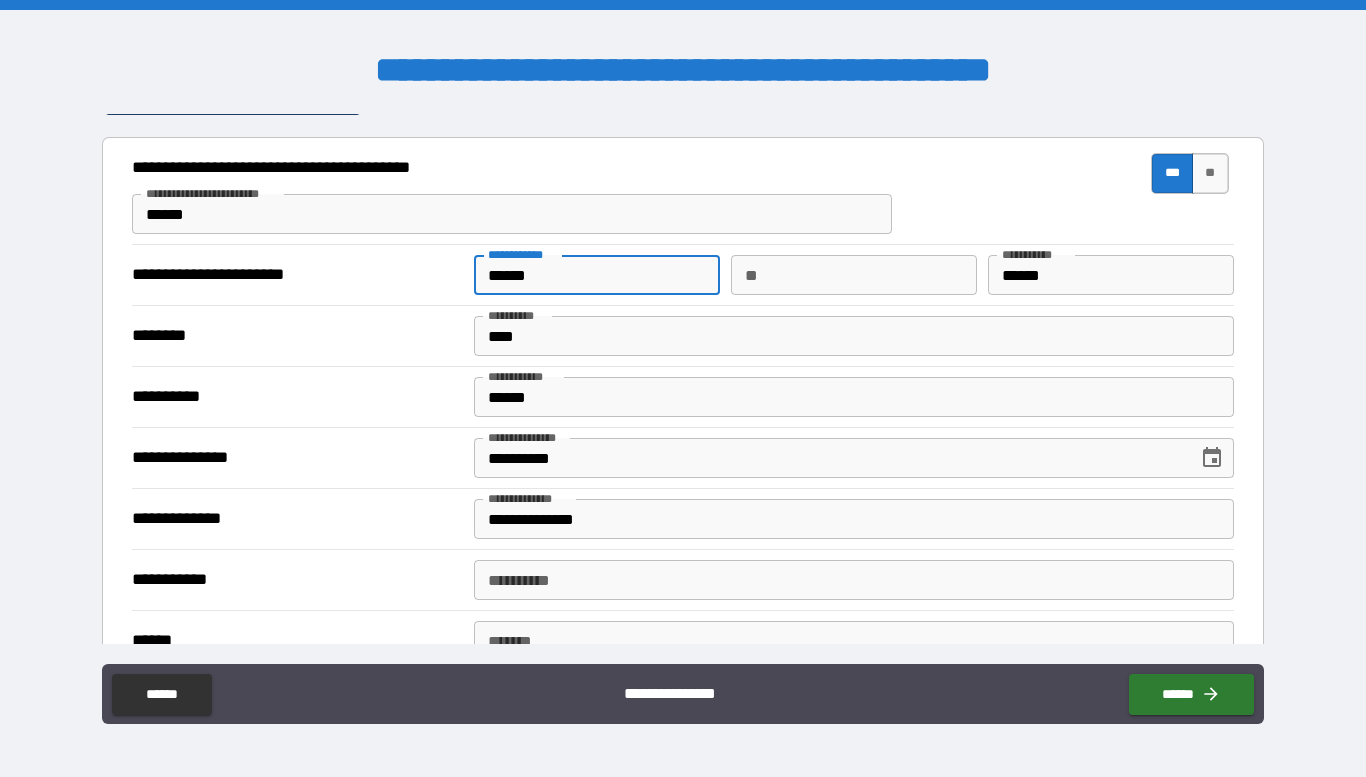 type on "*******" 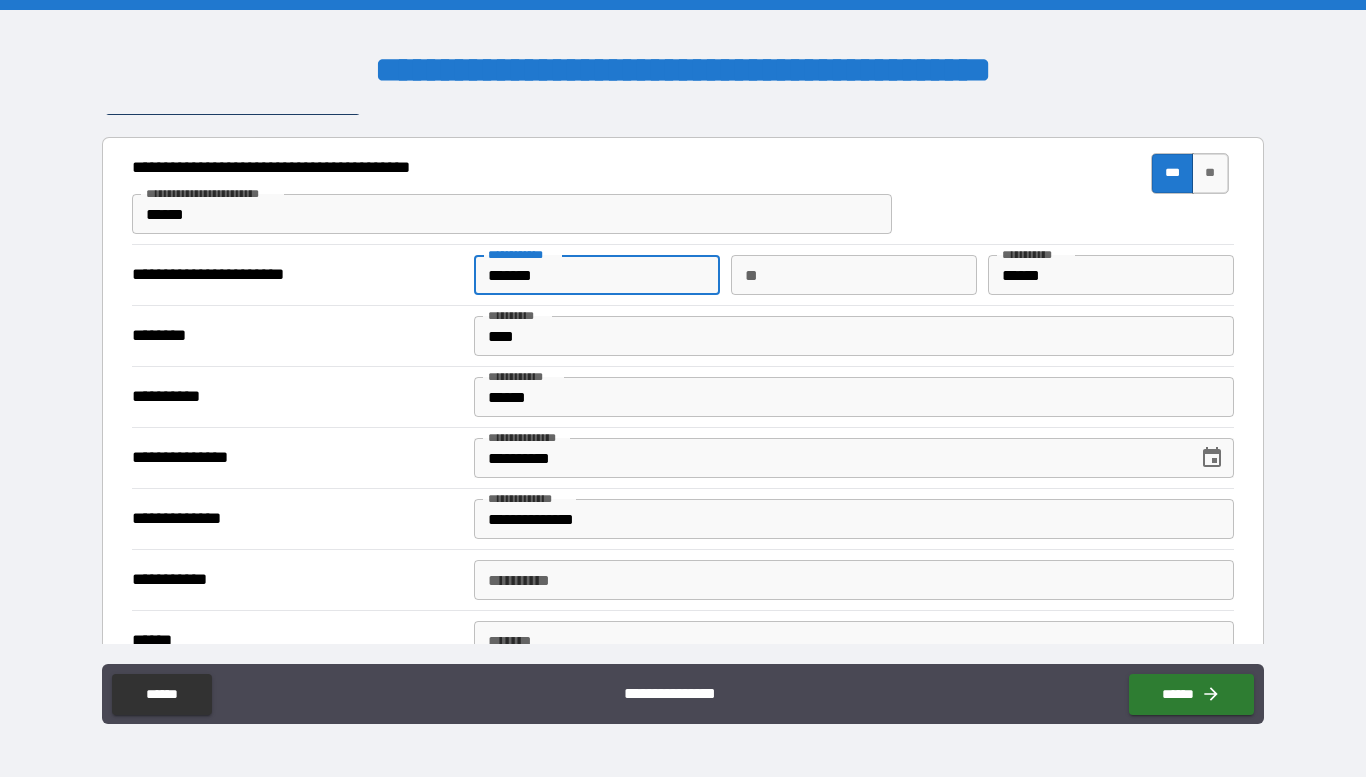 type on "**********" 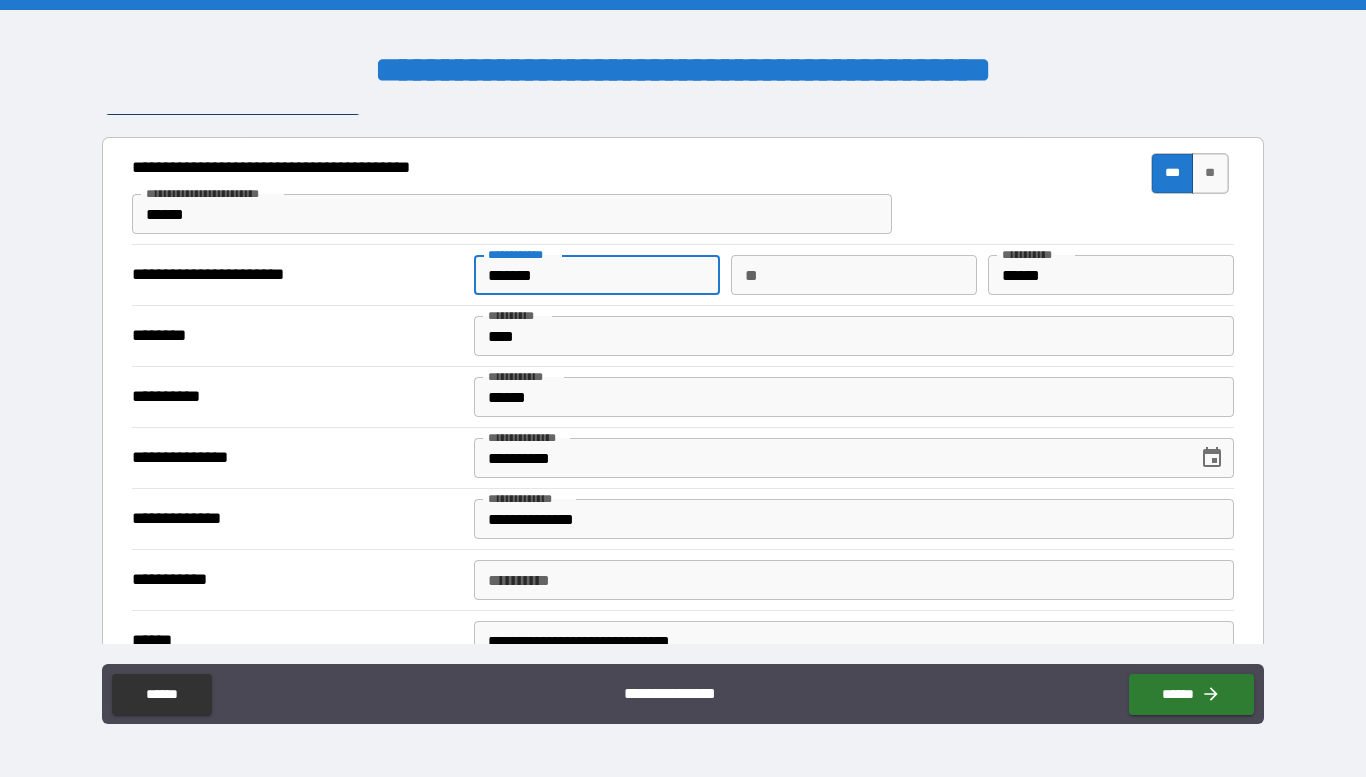 type on "**********" 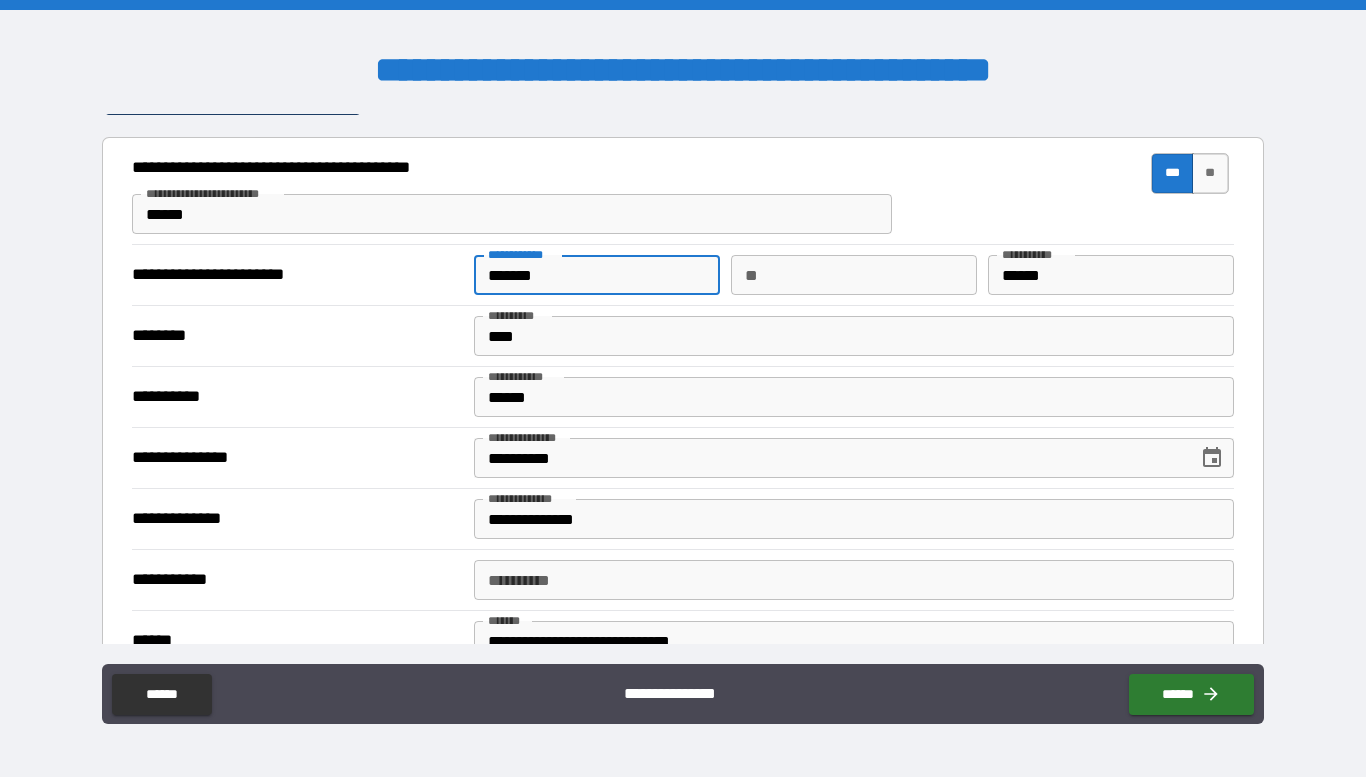 type on "*******" 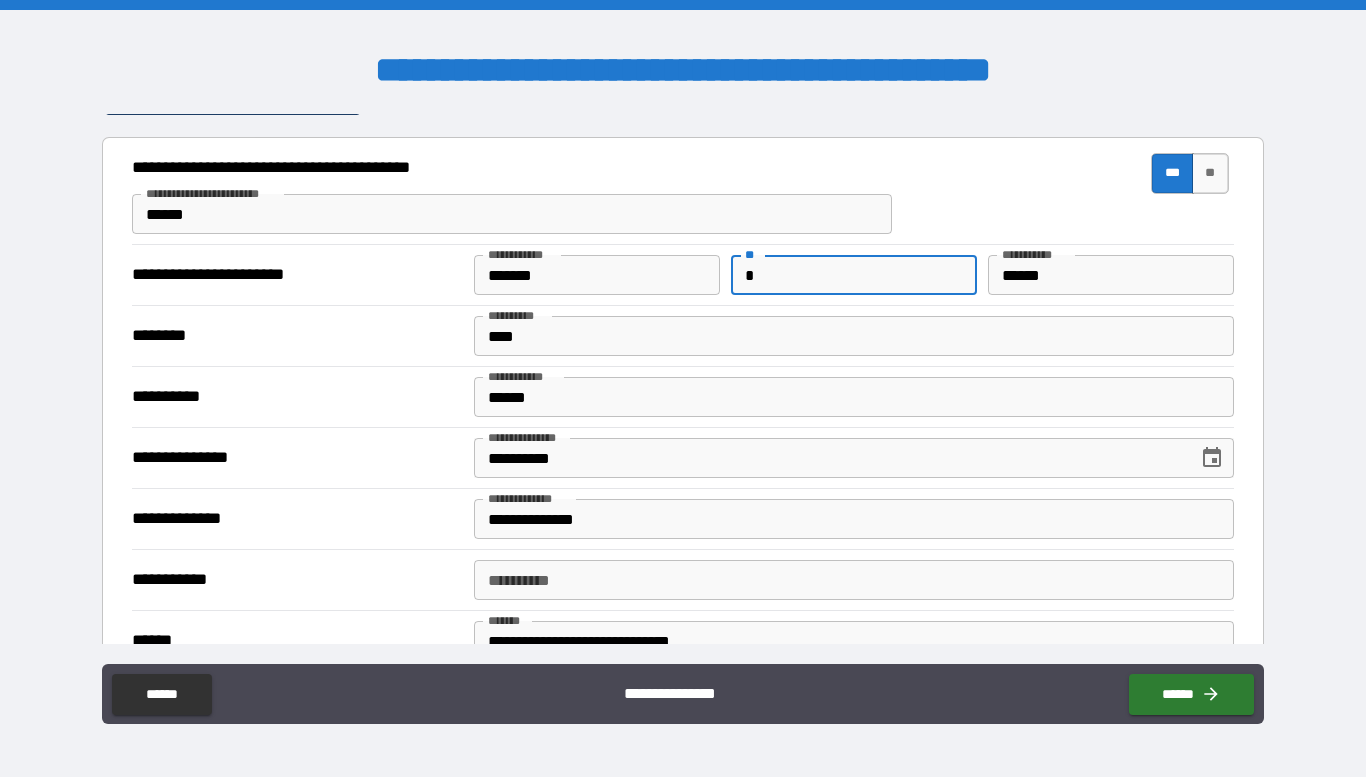 type on "*" 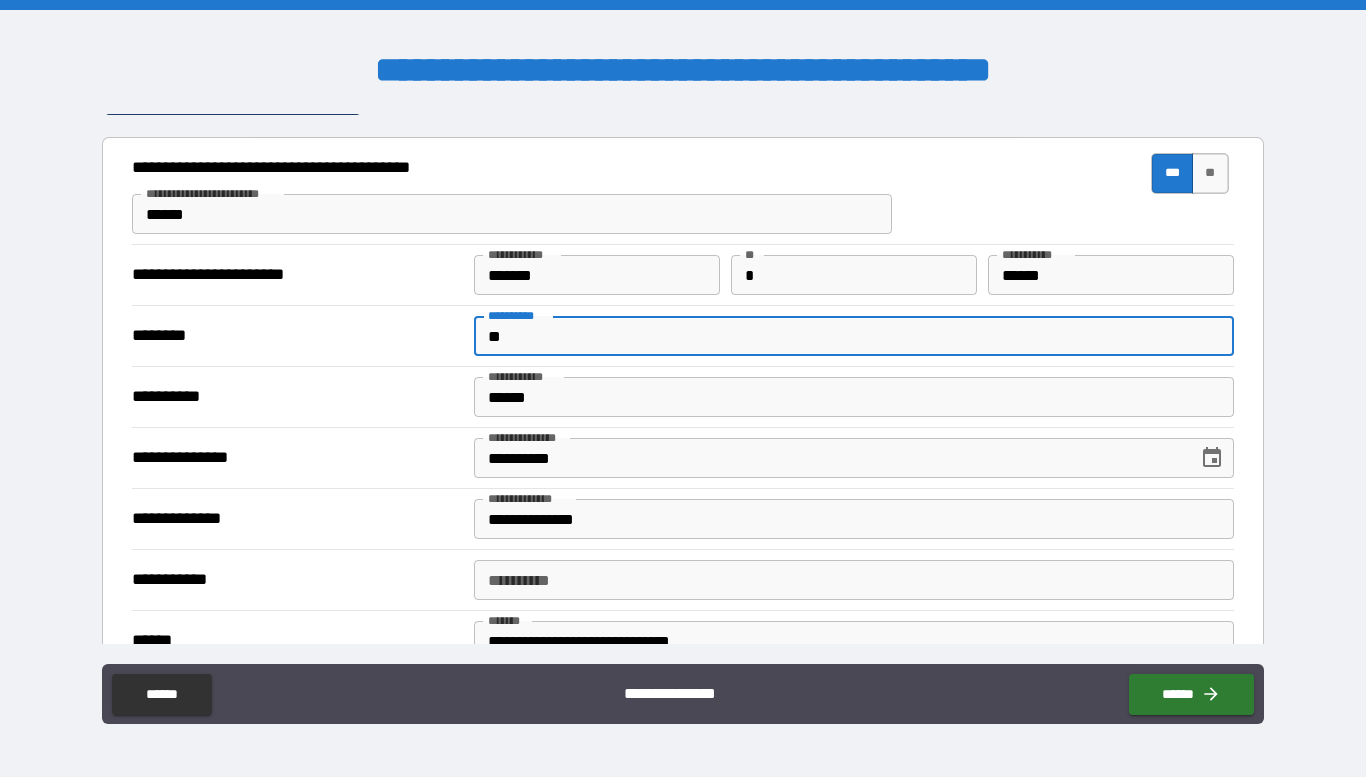 type on "*" 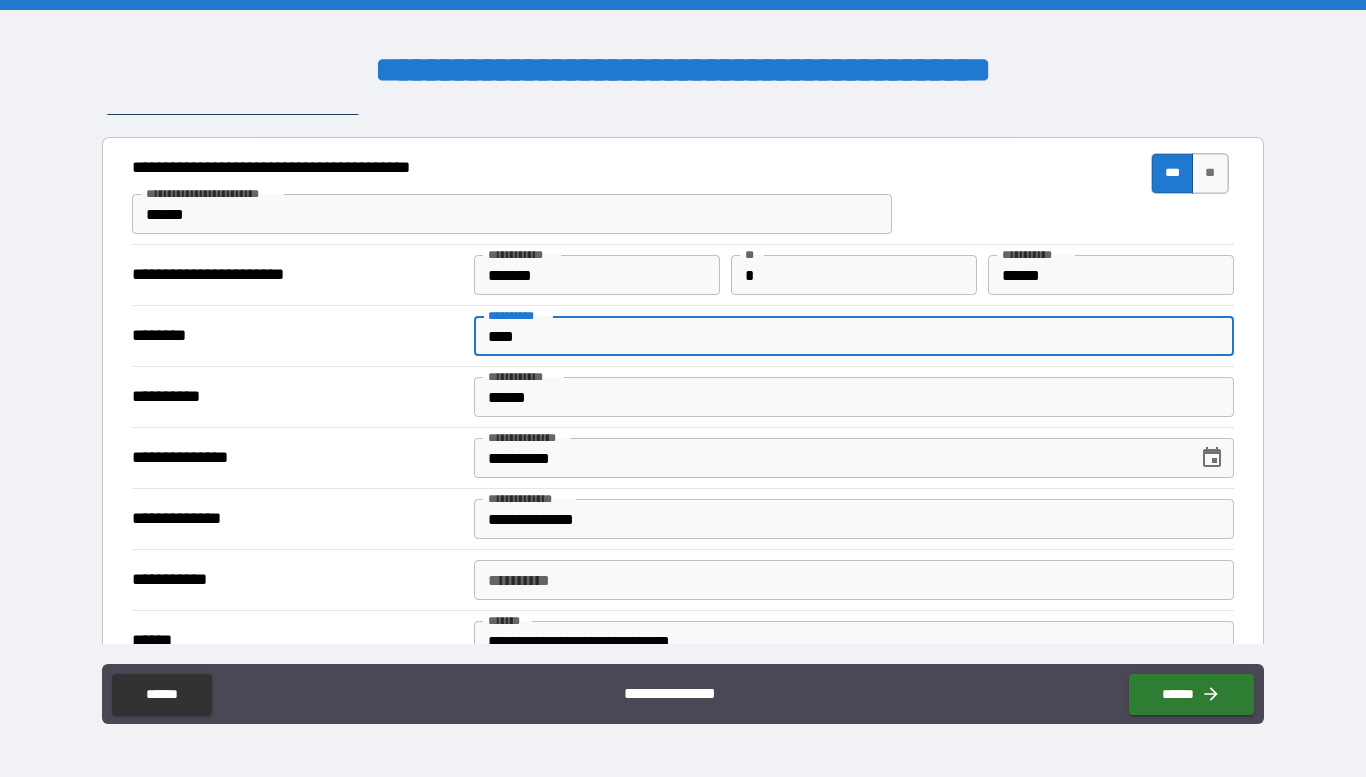 type on "****" 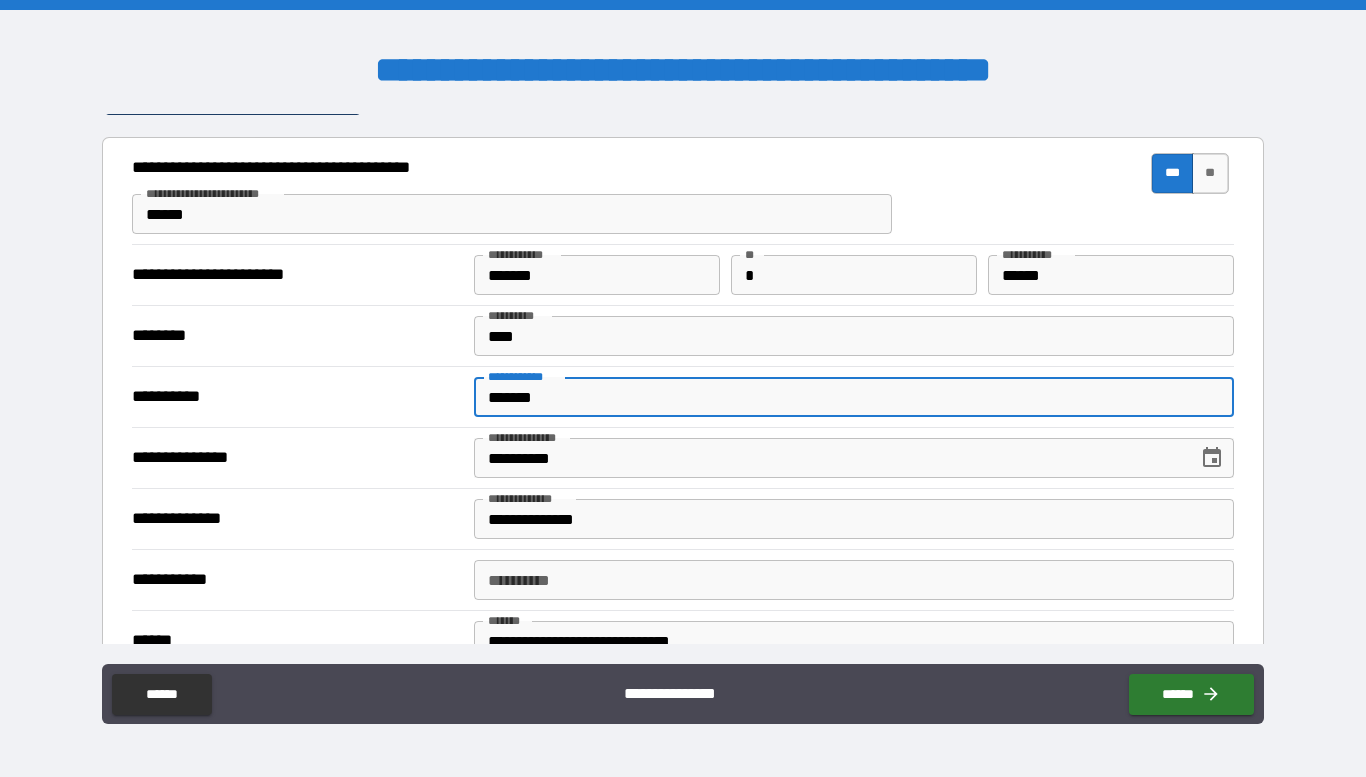 type on "*******" 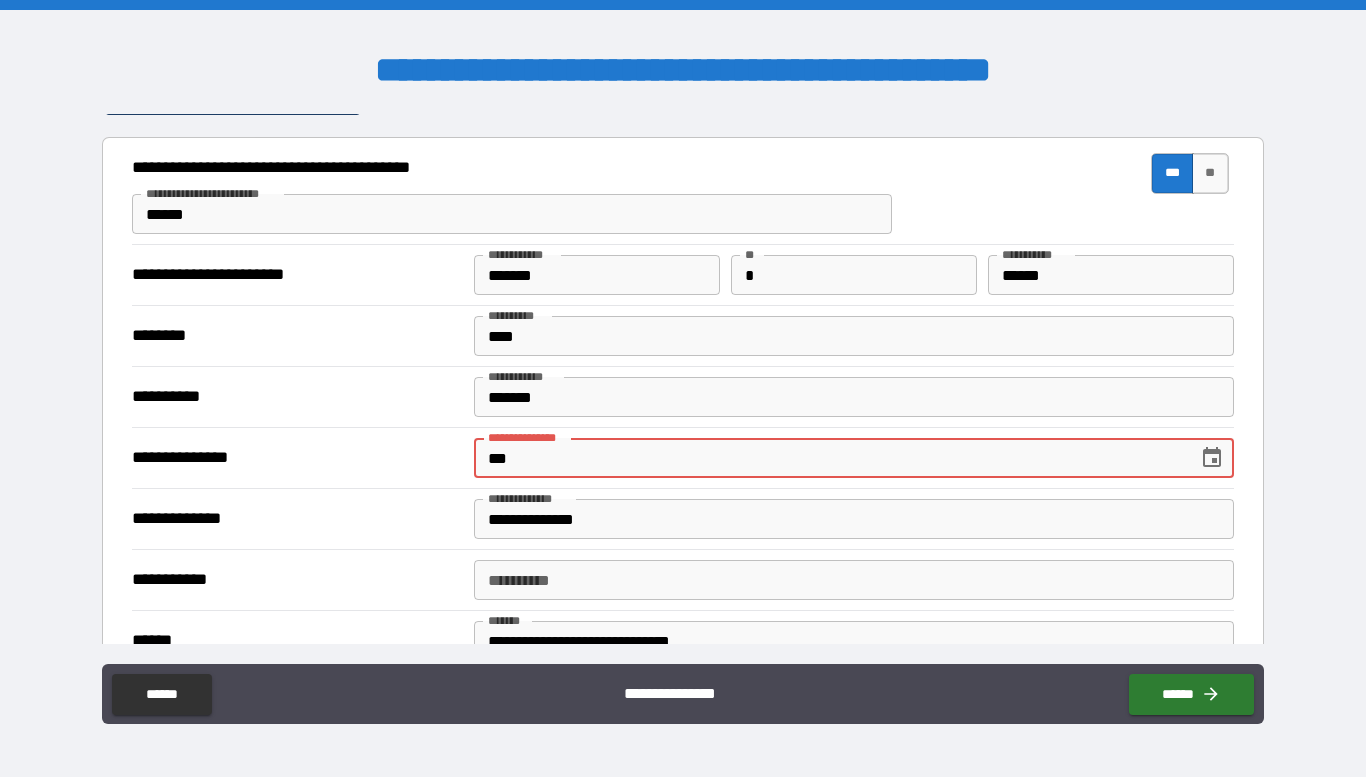 type on "*" 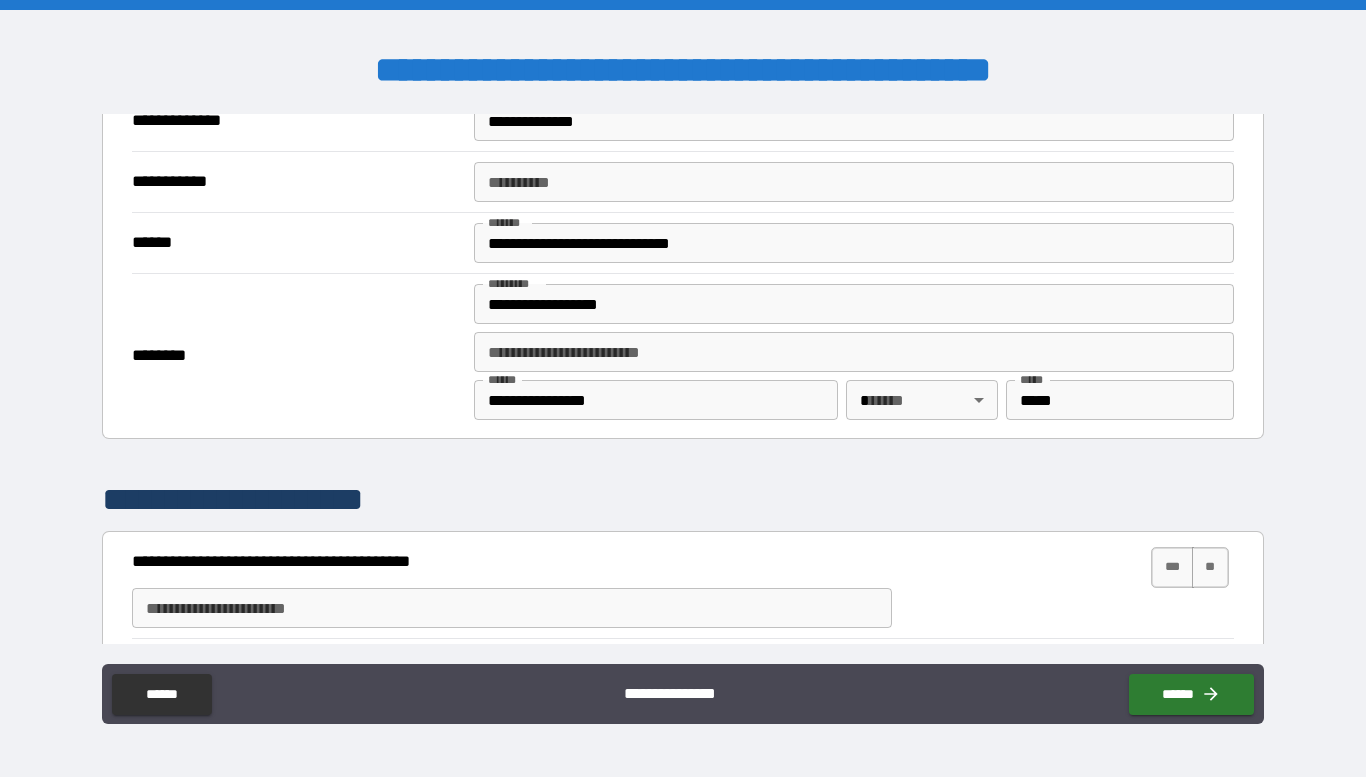 scroll, scrollTop: 1294, scrollLeft: 0, axis: vertical 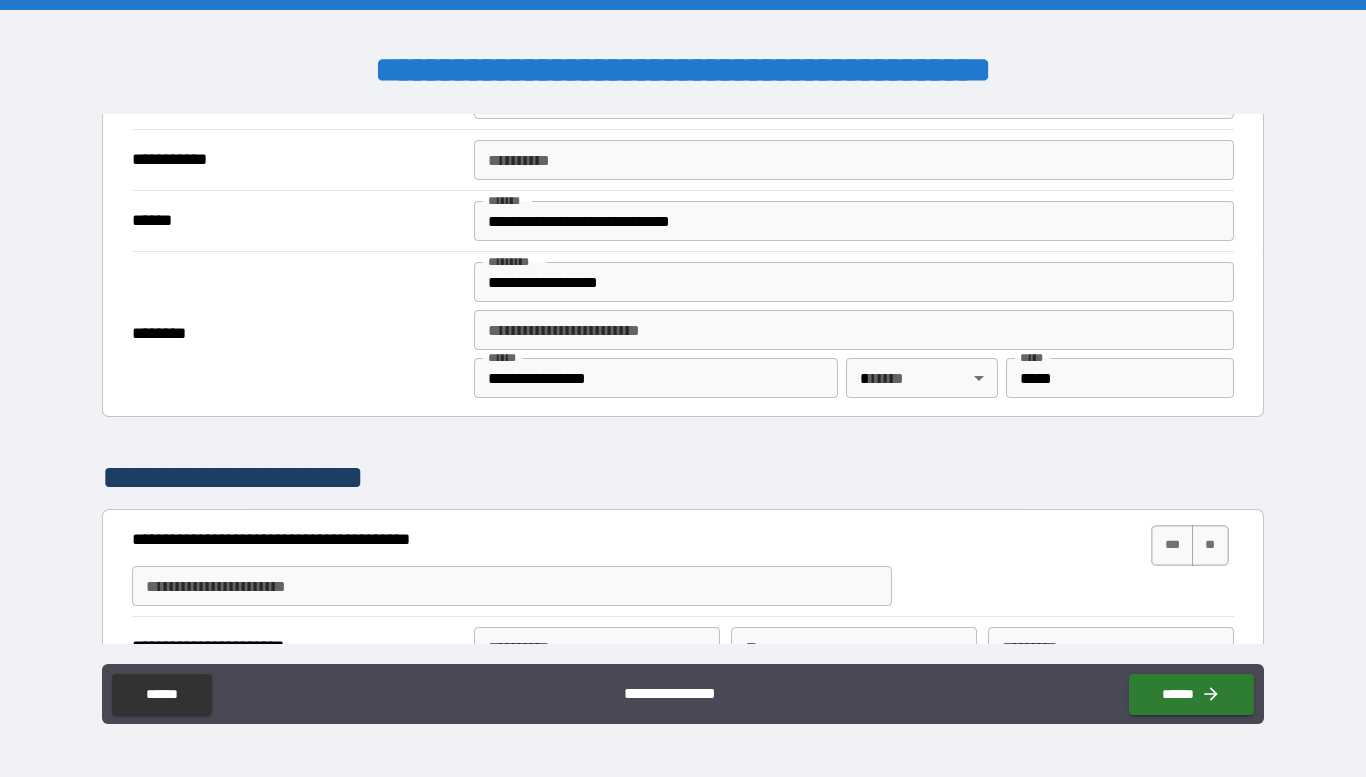 type on "**********" 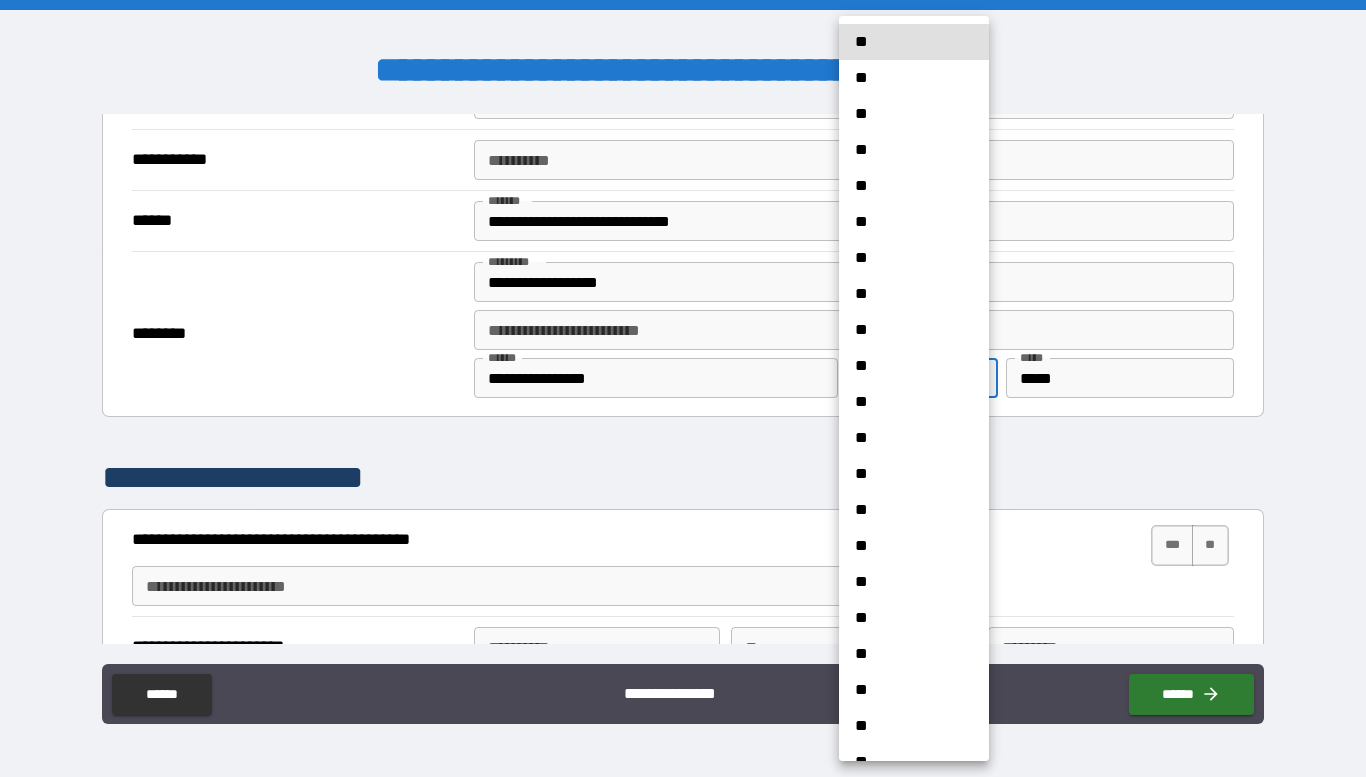 click on "**" at bounding box center (914, 654) 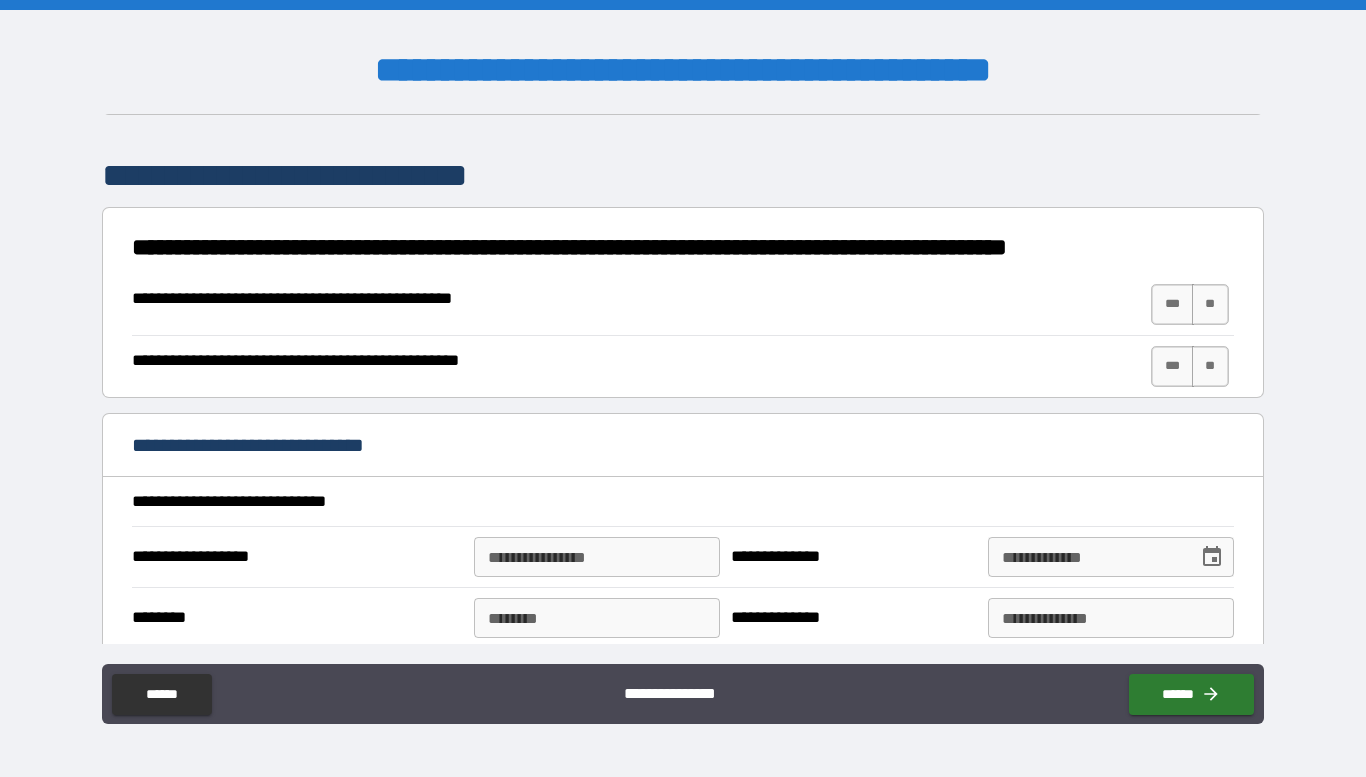 scroll, scrollTop: 2390, scrollLeft: 0, axis: vertical 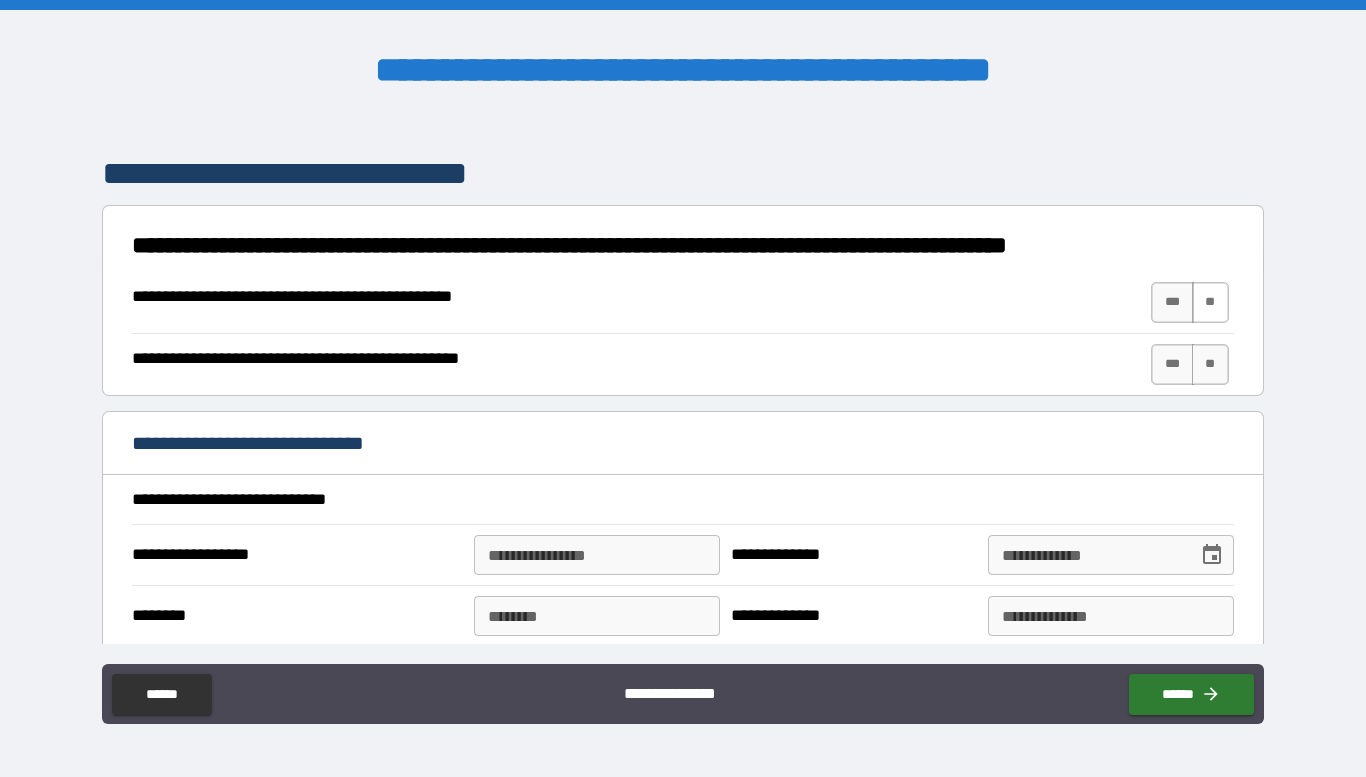 click on "**" at bounding box center [1210, 302] 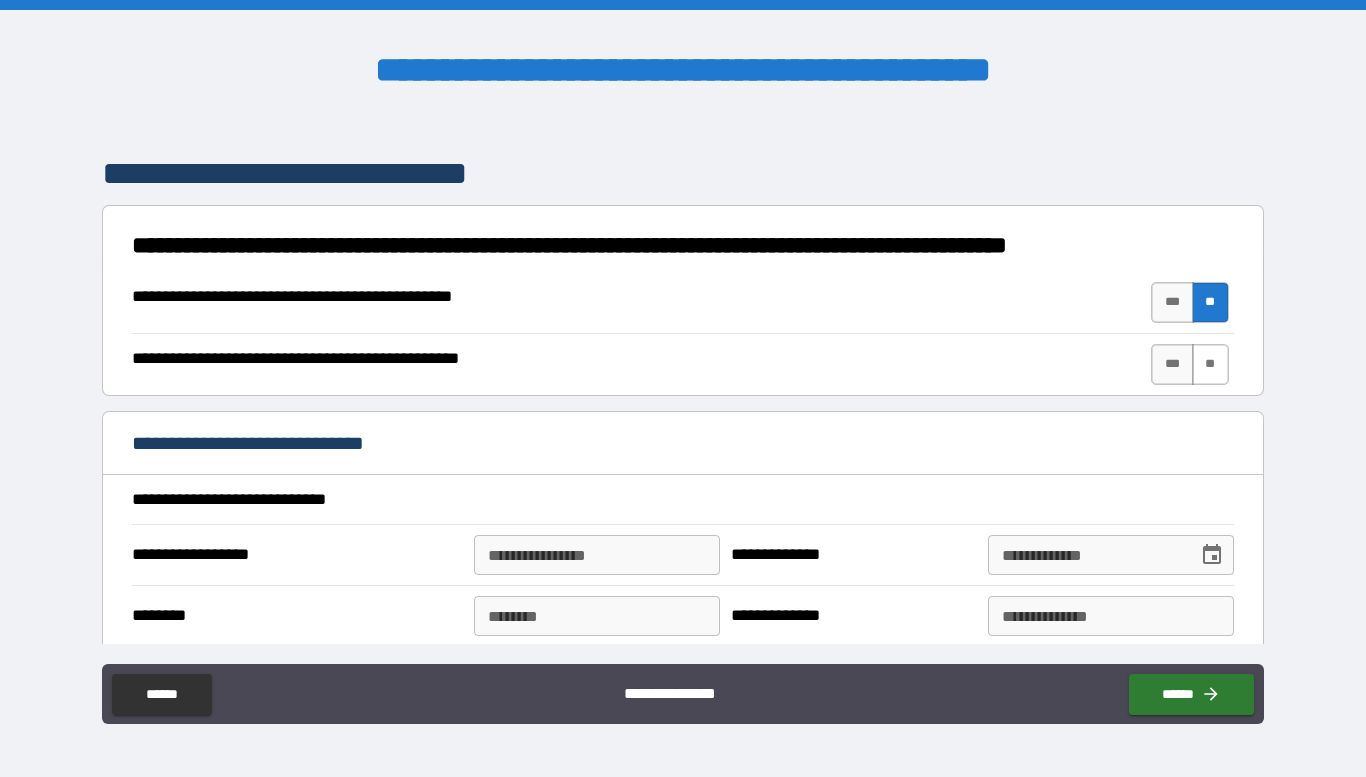 click on "**" at bounding box center (1210, 364) 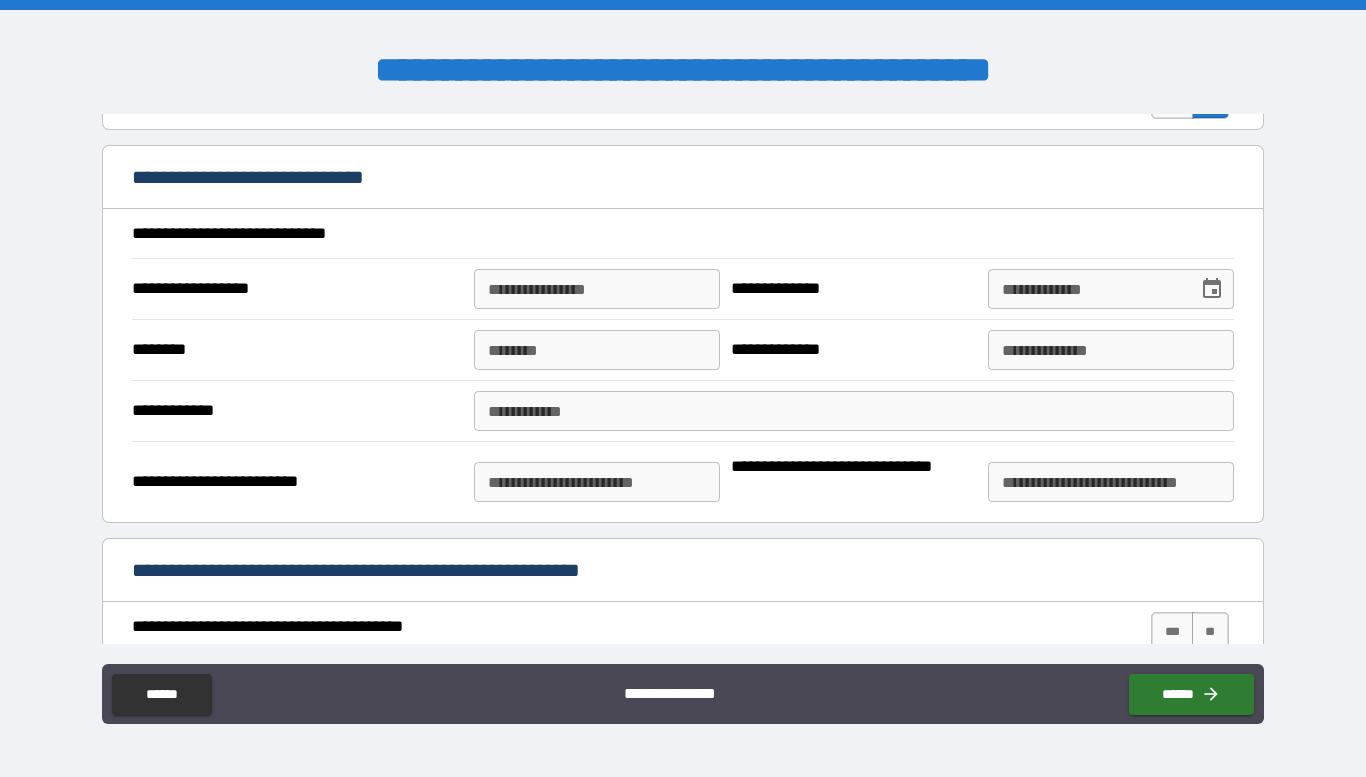 scroll, scrollTop: 2671, scrollLeft: 0, axis: vertical 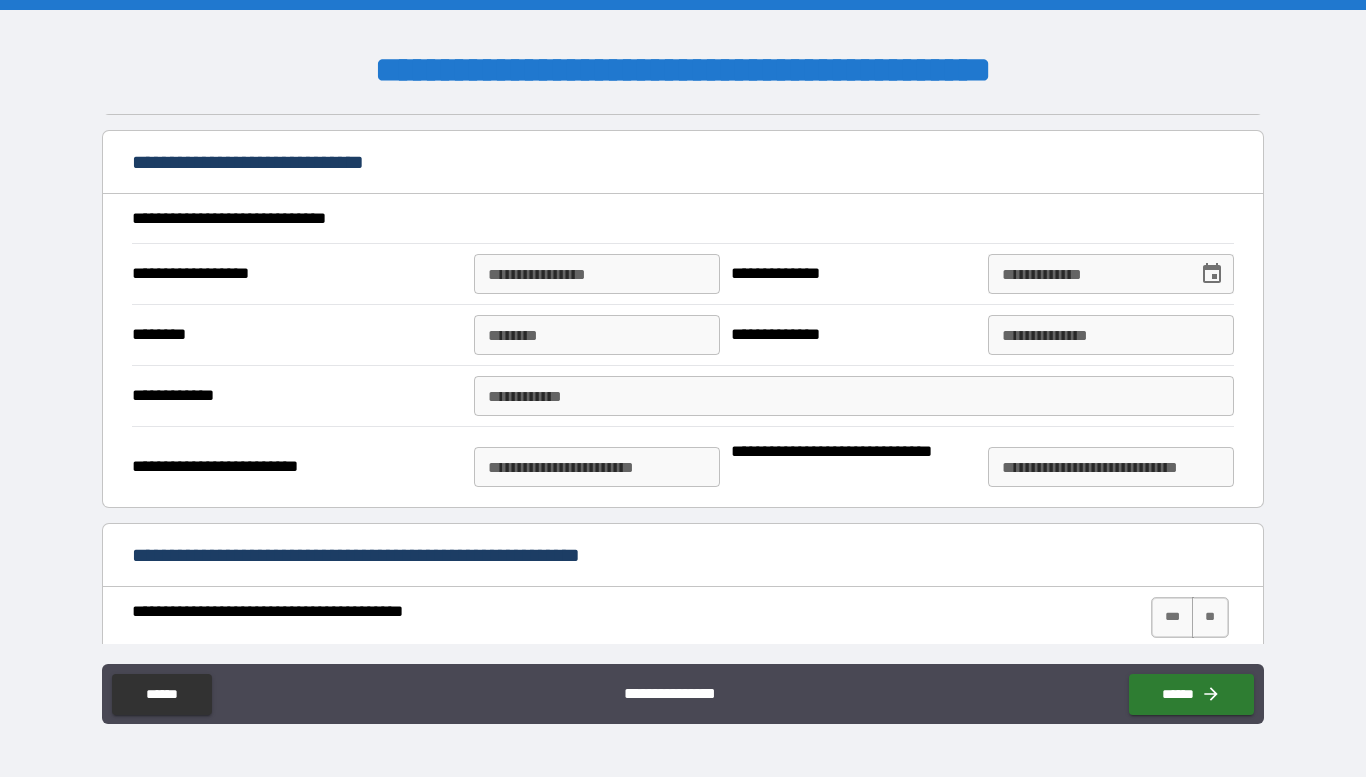 click on "**********" at bounding box center [597, 274] 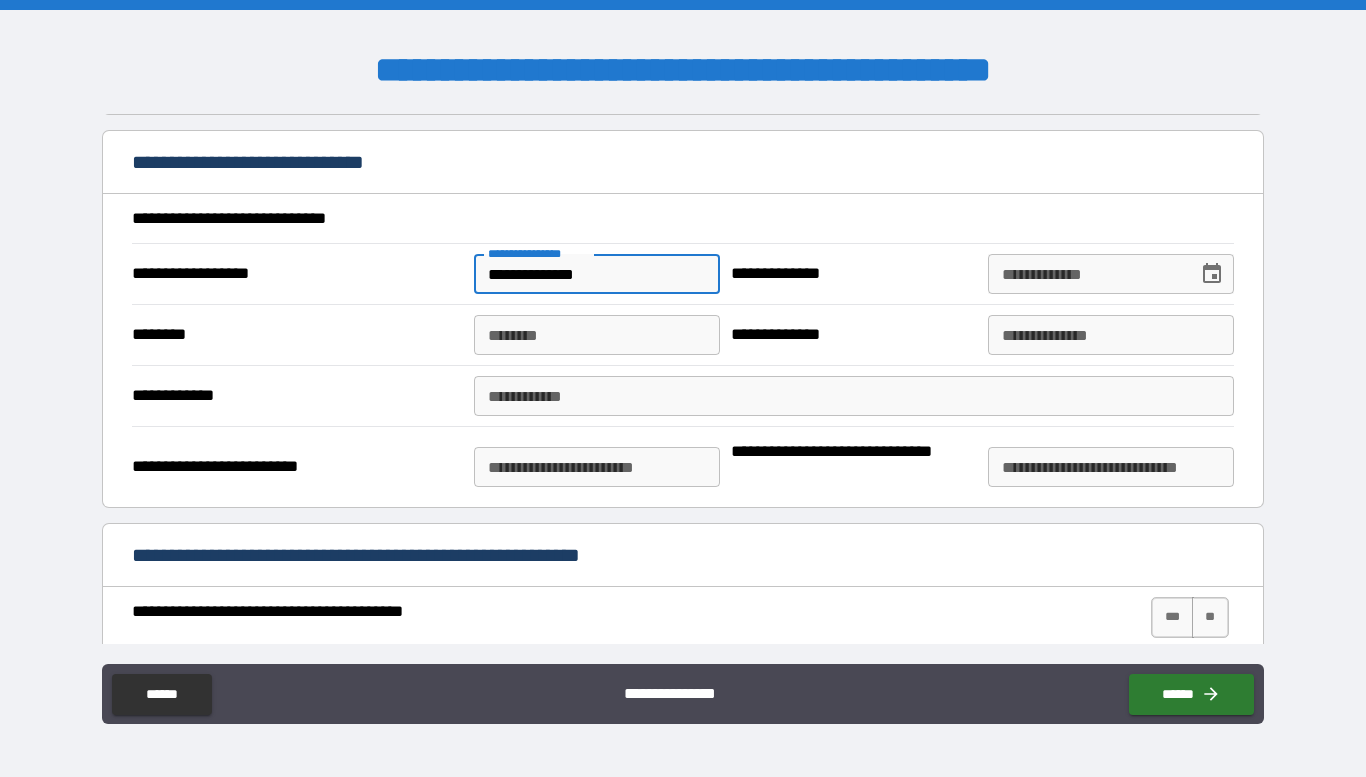 type on "**********" 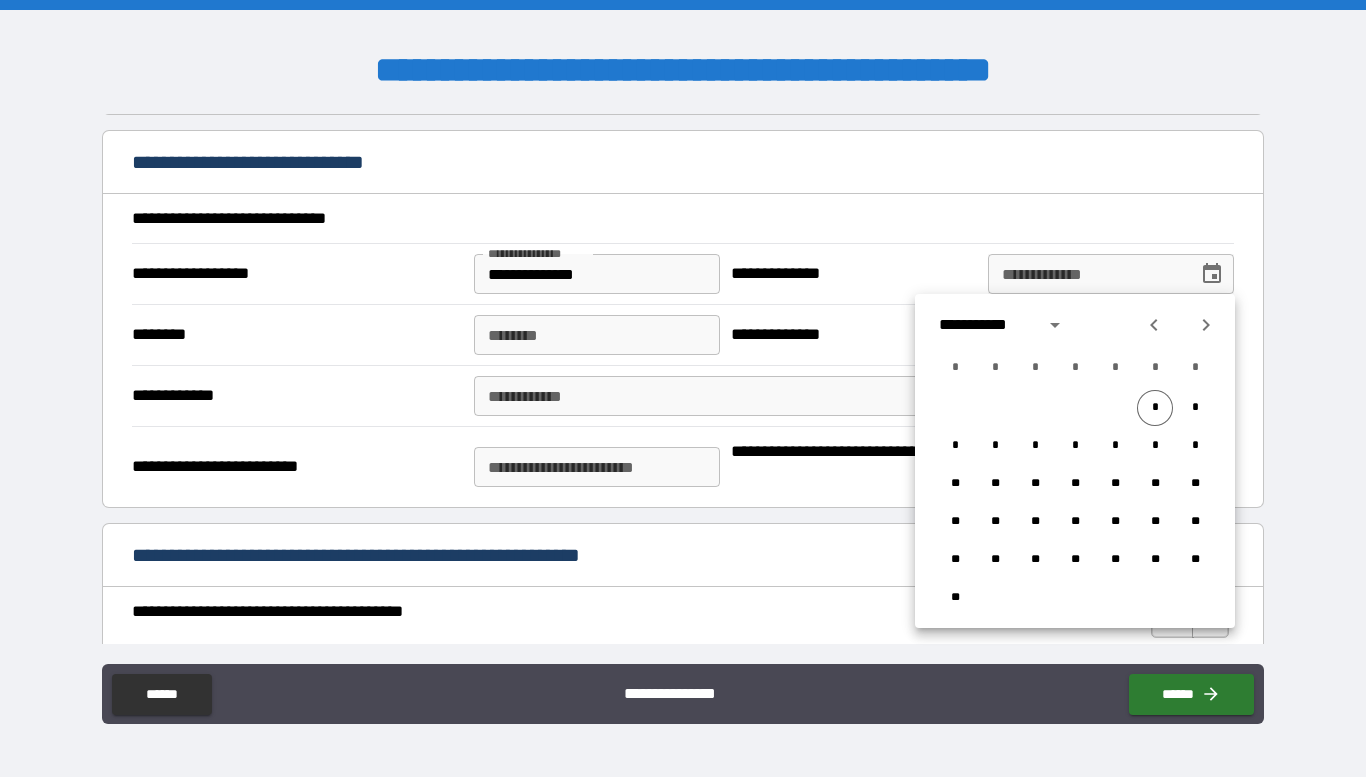 click on "**********" at bounding box center (1086, 274) 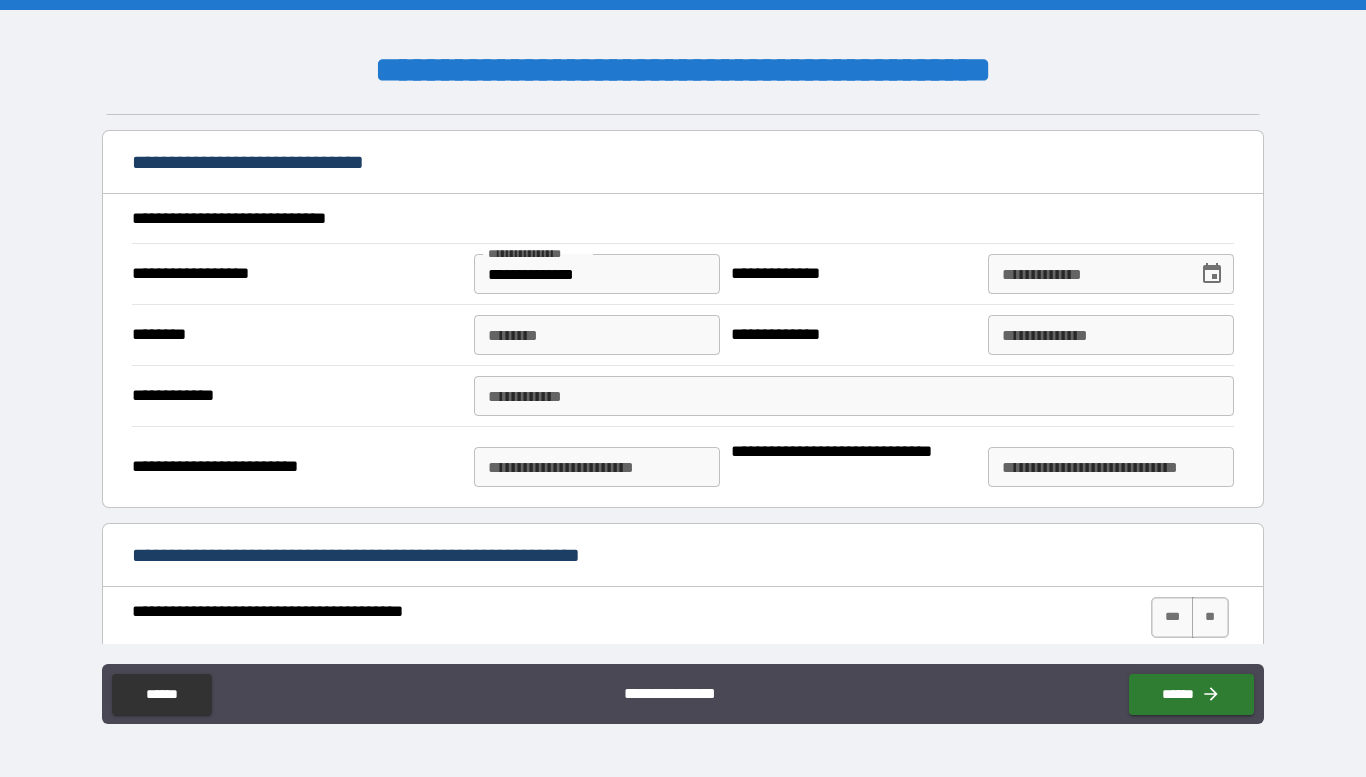 type 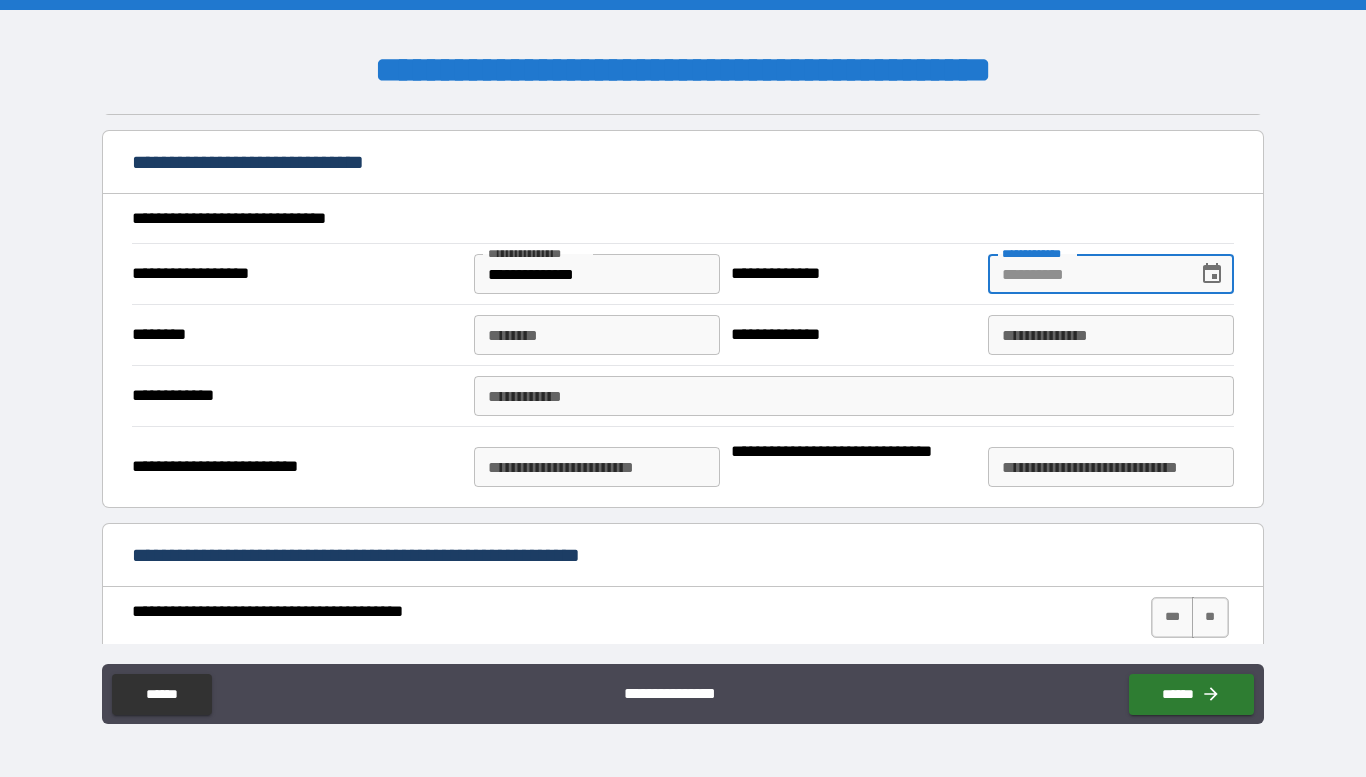click on "**********" at bounding box center (1111, 274) 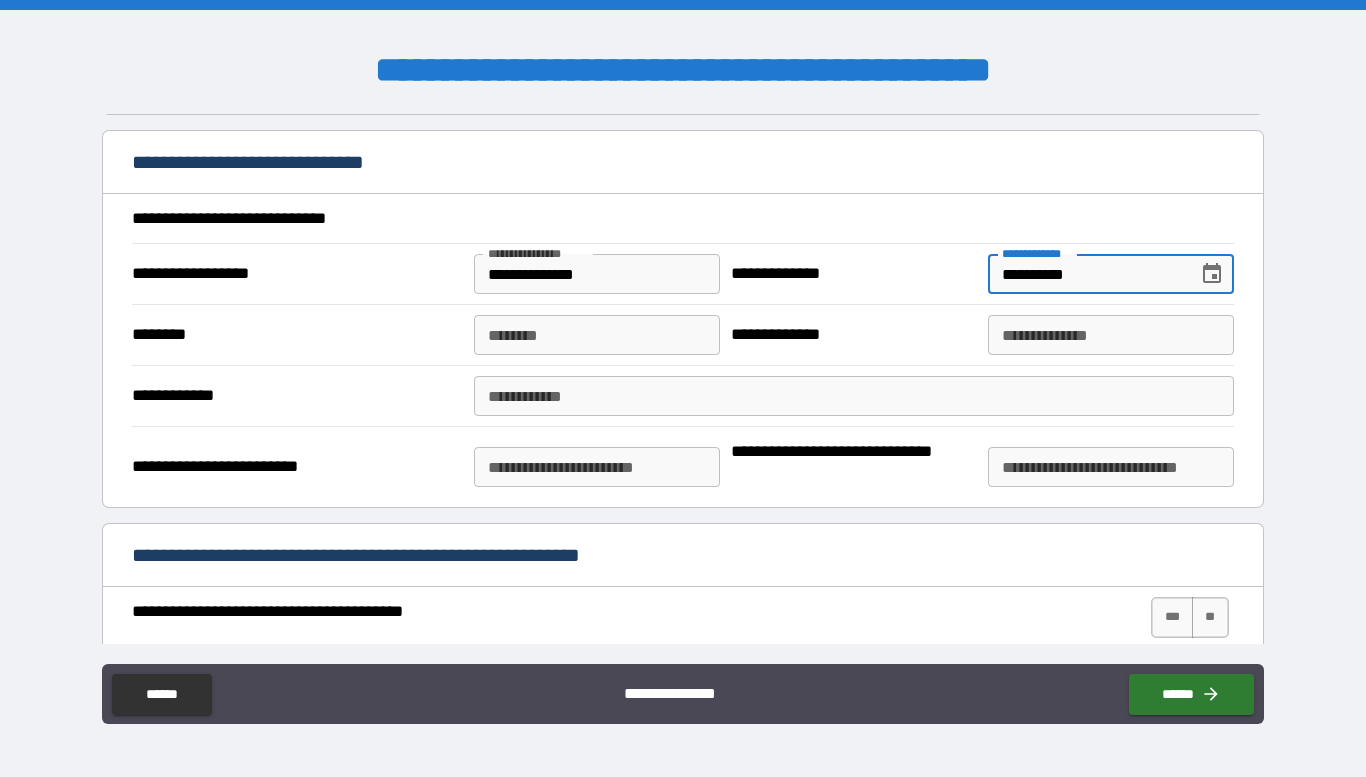 type on "**********" 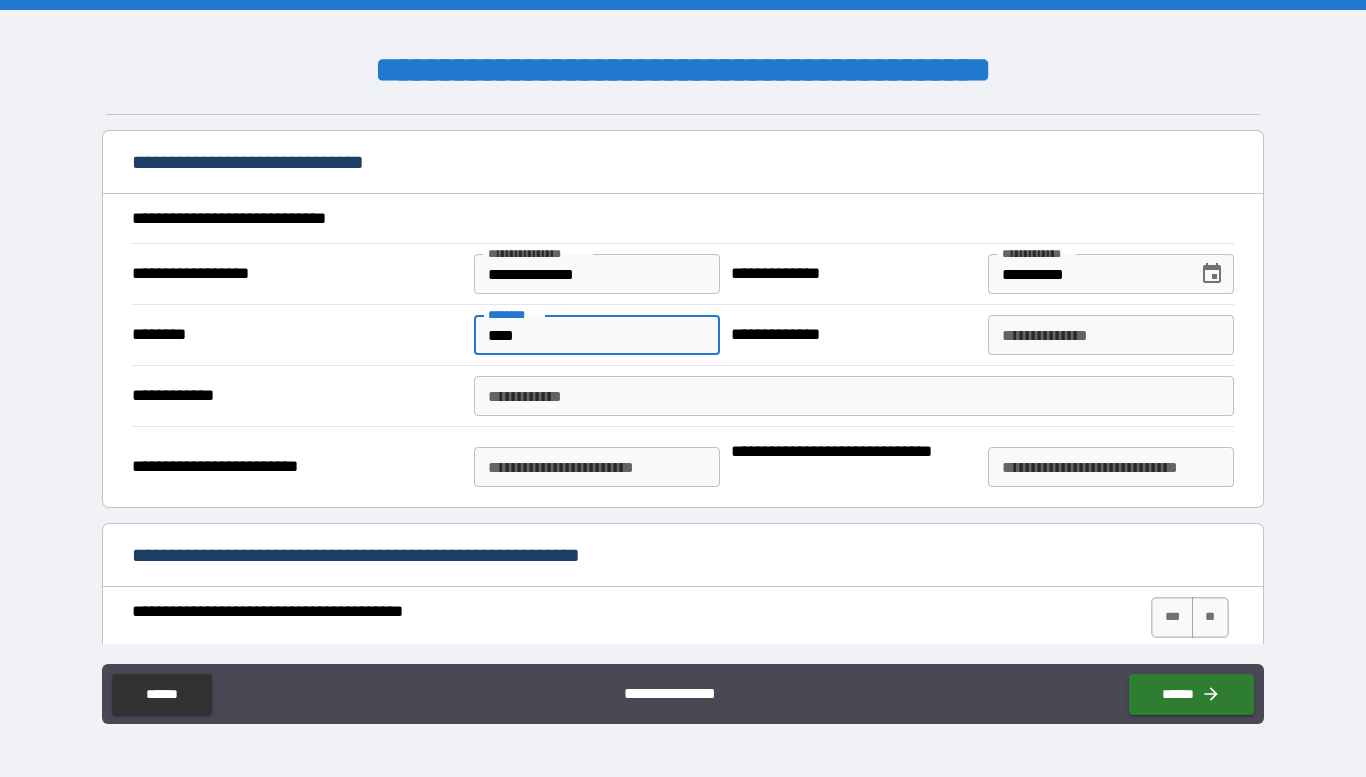 type on "****" 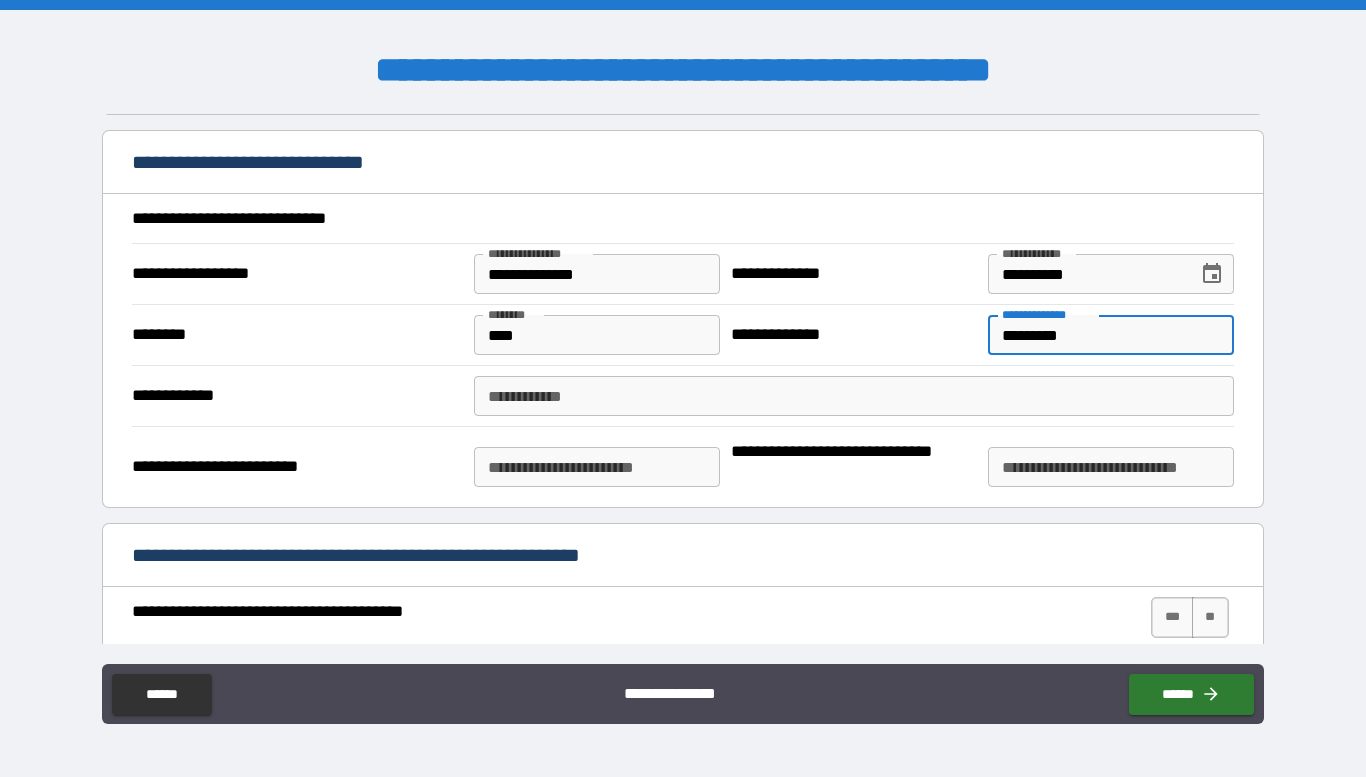 type on "*********" 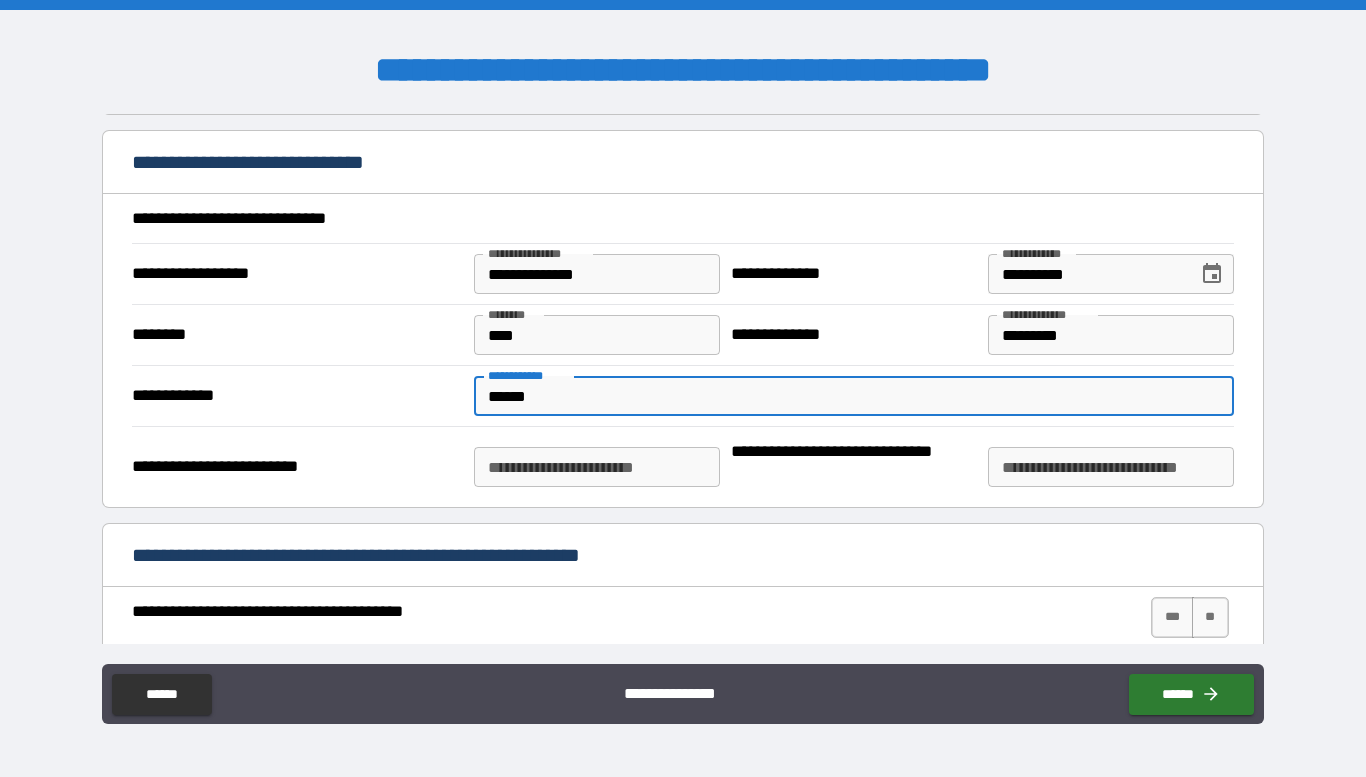 type on "******" 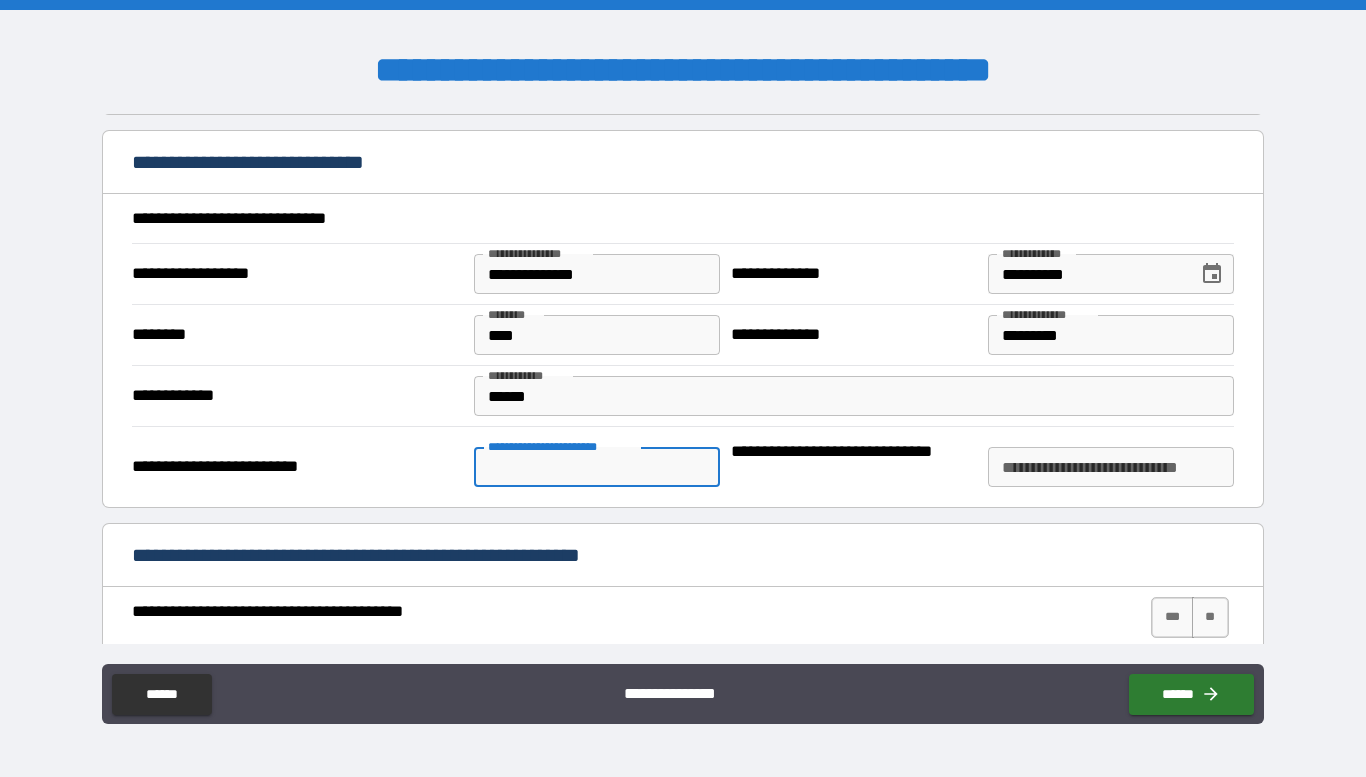 click on "**********" at bounding box center (597, 467) 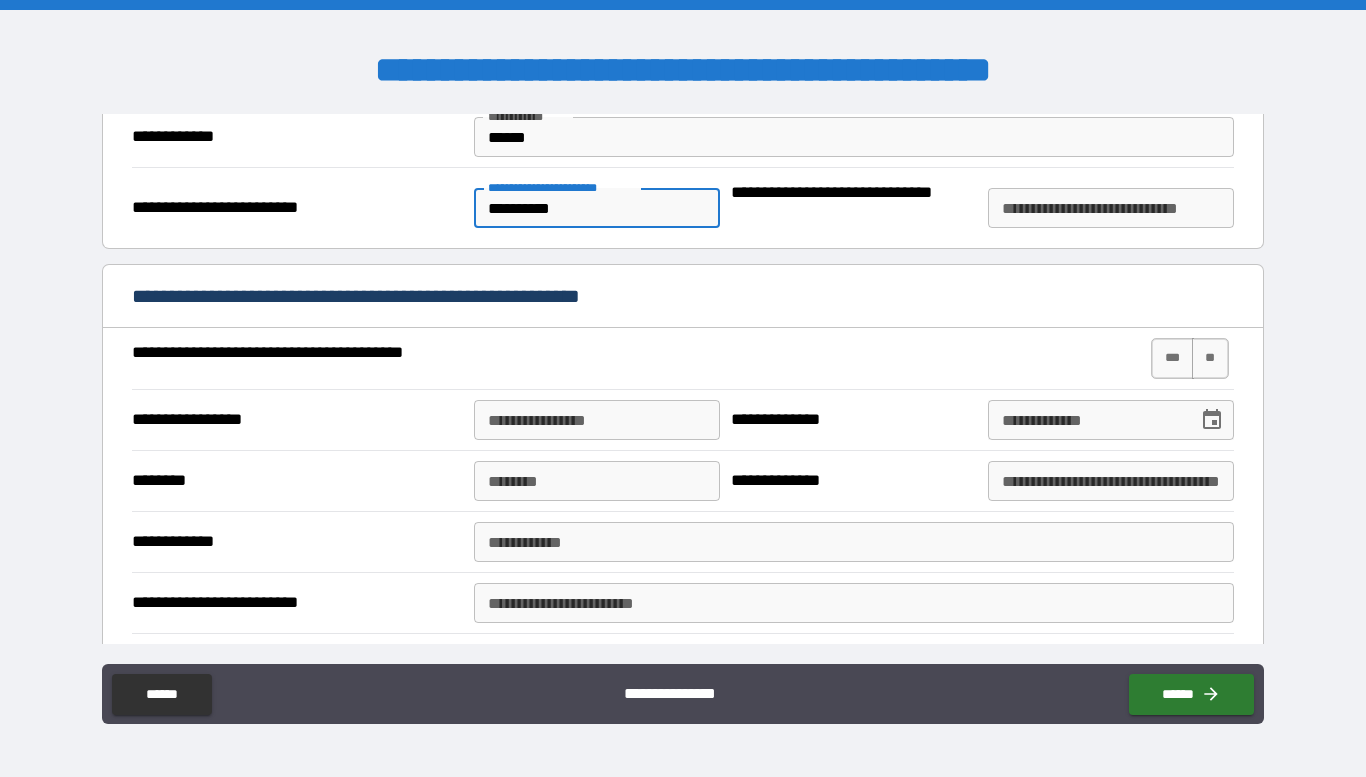 scroll, scrollTop: 2928, scrollLeft: 0, axis: vertical 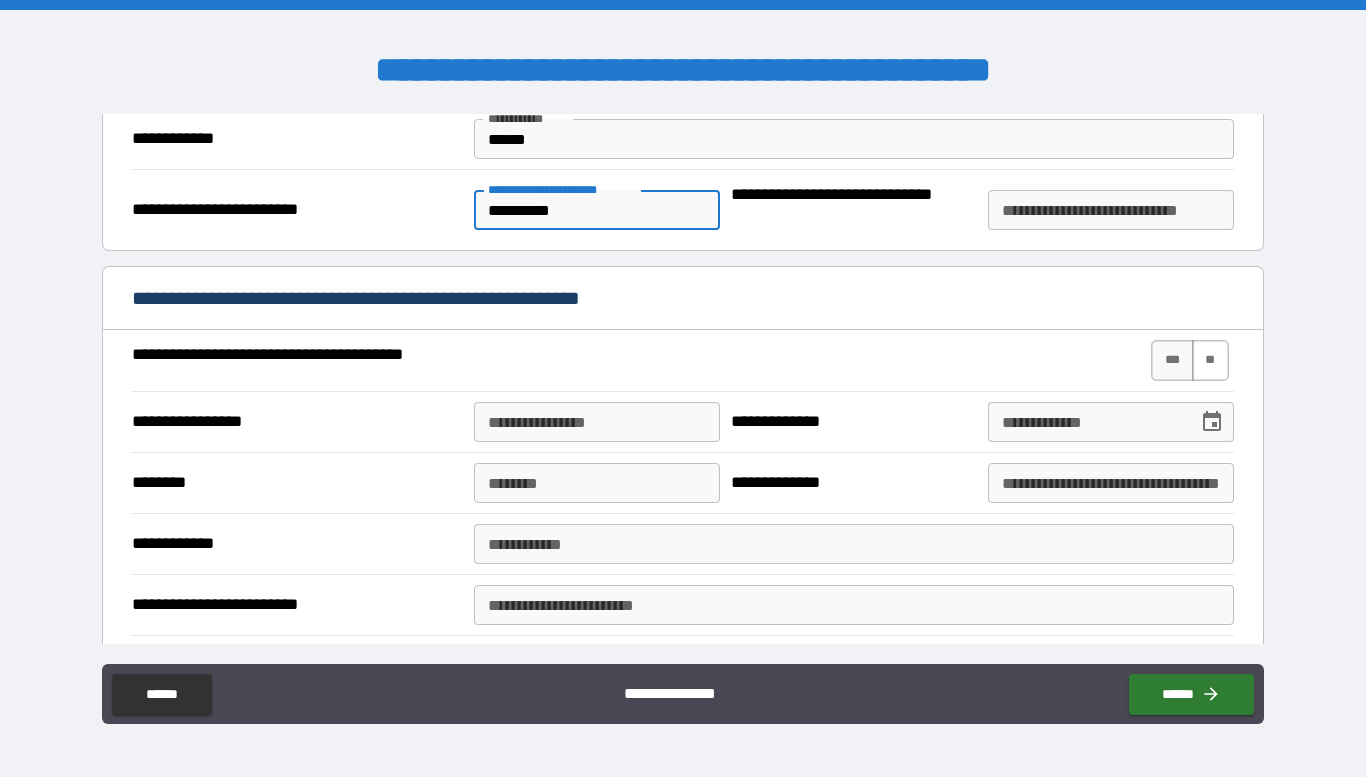 type on "**********" 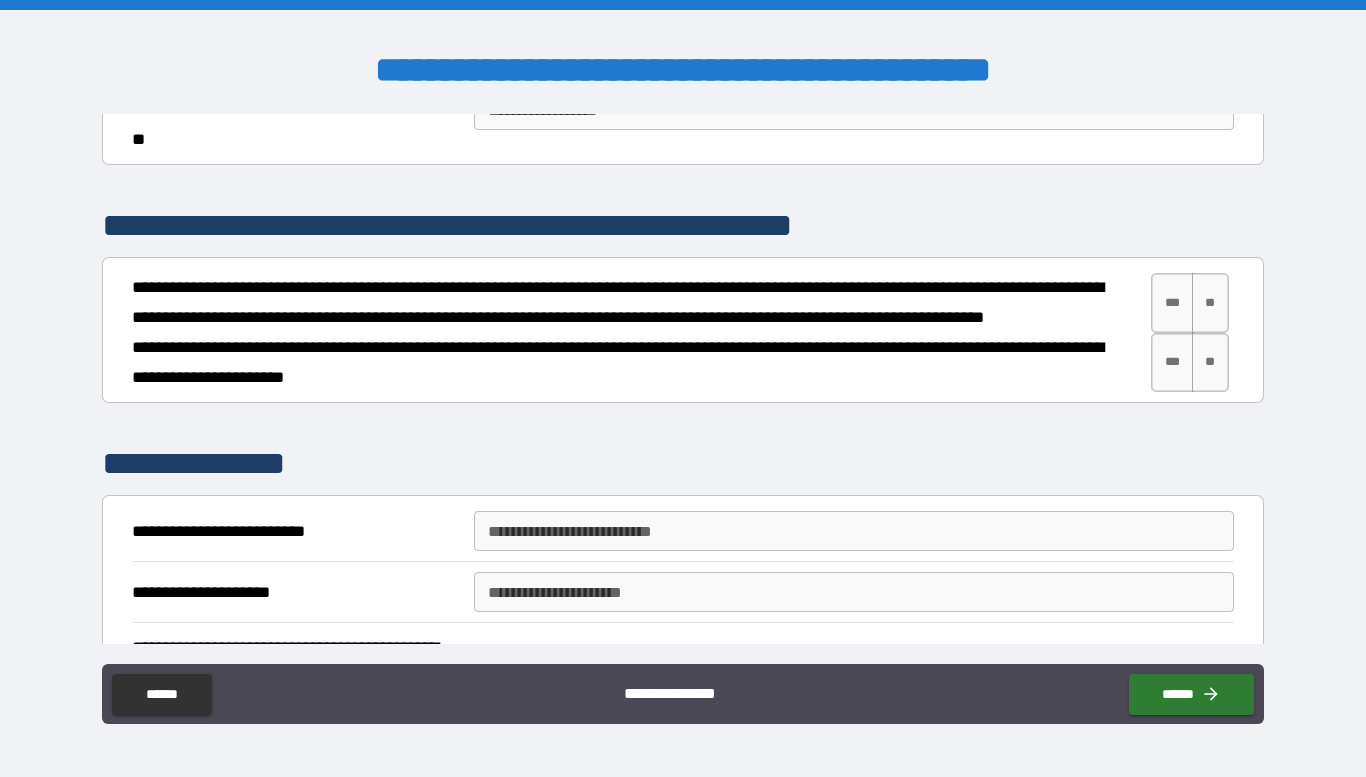 scroll, scrollTop: 4733, scrollLeft: 0, axis: vertical 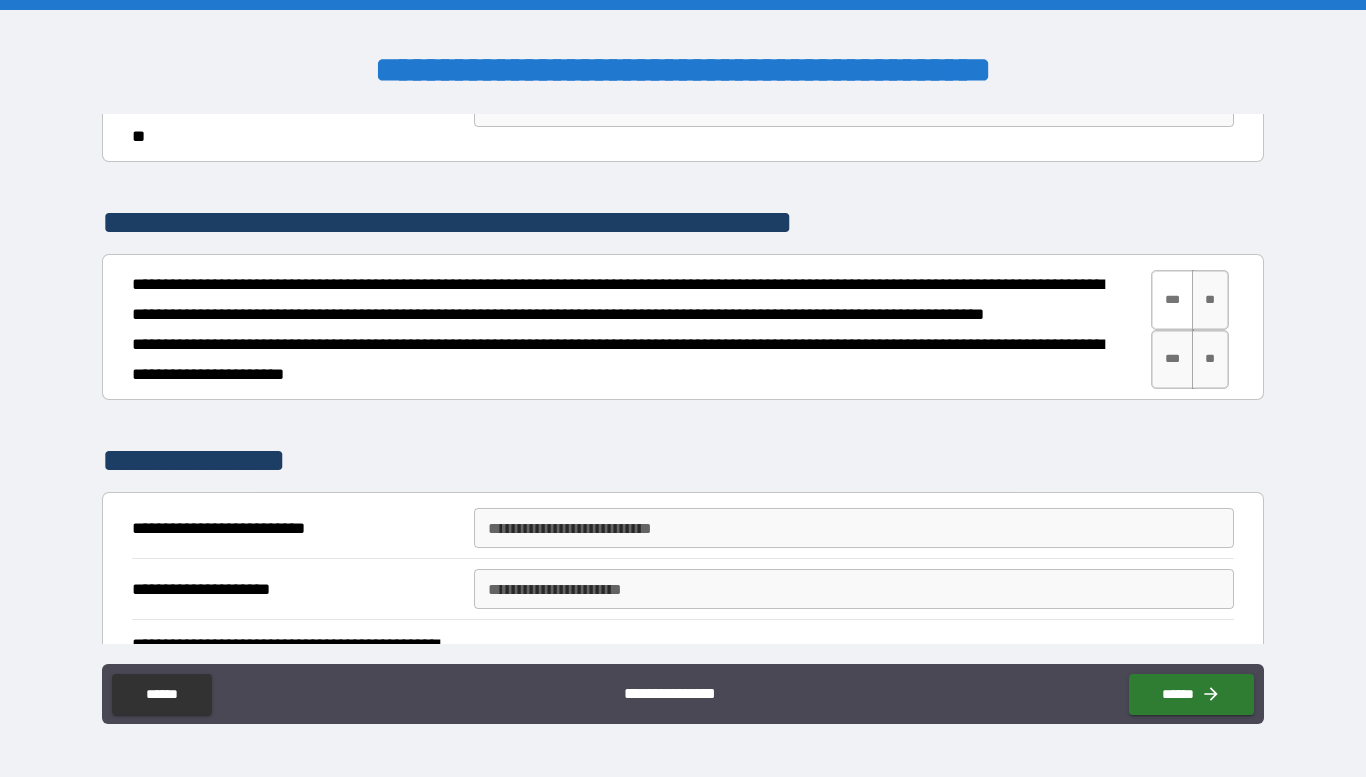 click on "***" at bounding box center (1172, 300) 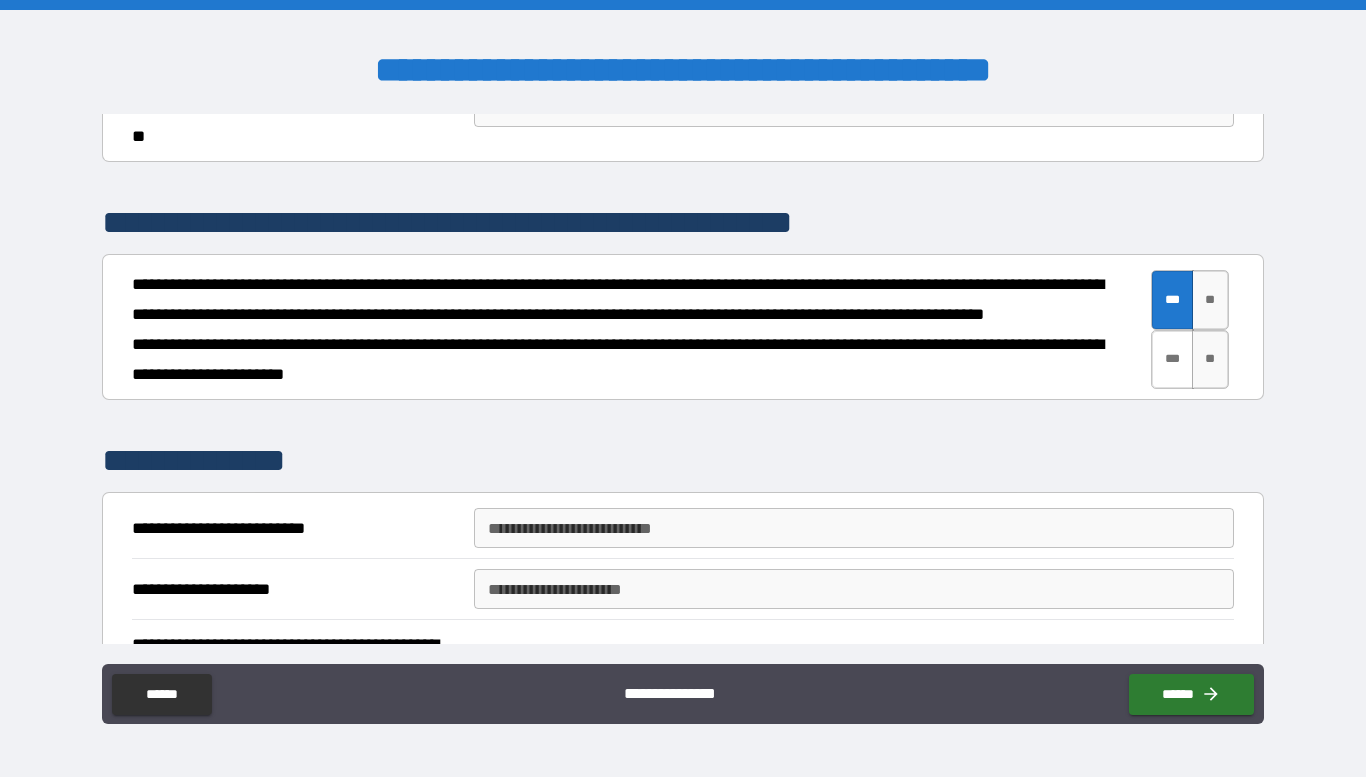 click on "***" at bounding box center [1172, 360] 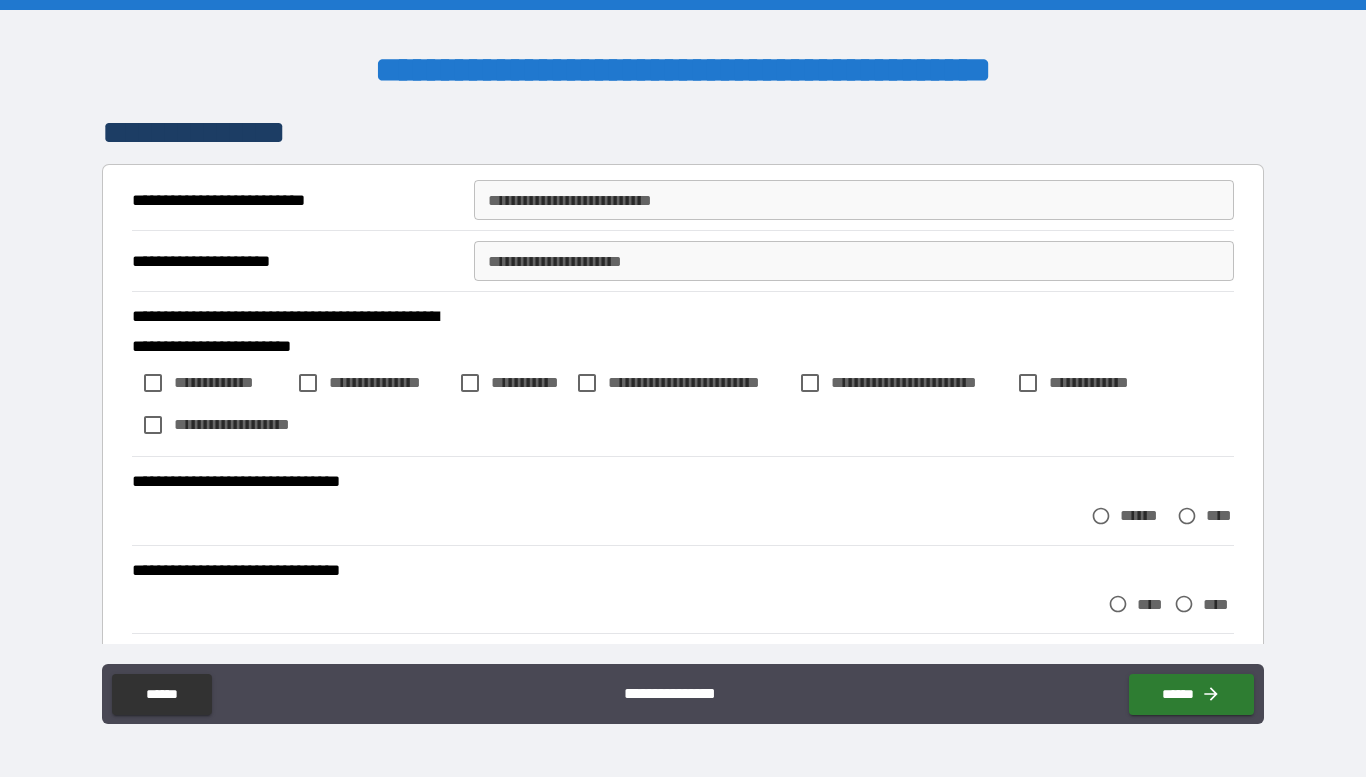 scroll, scrollTop: 5049, scrollLeft: 0, axis: vertical 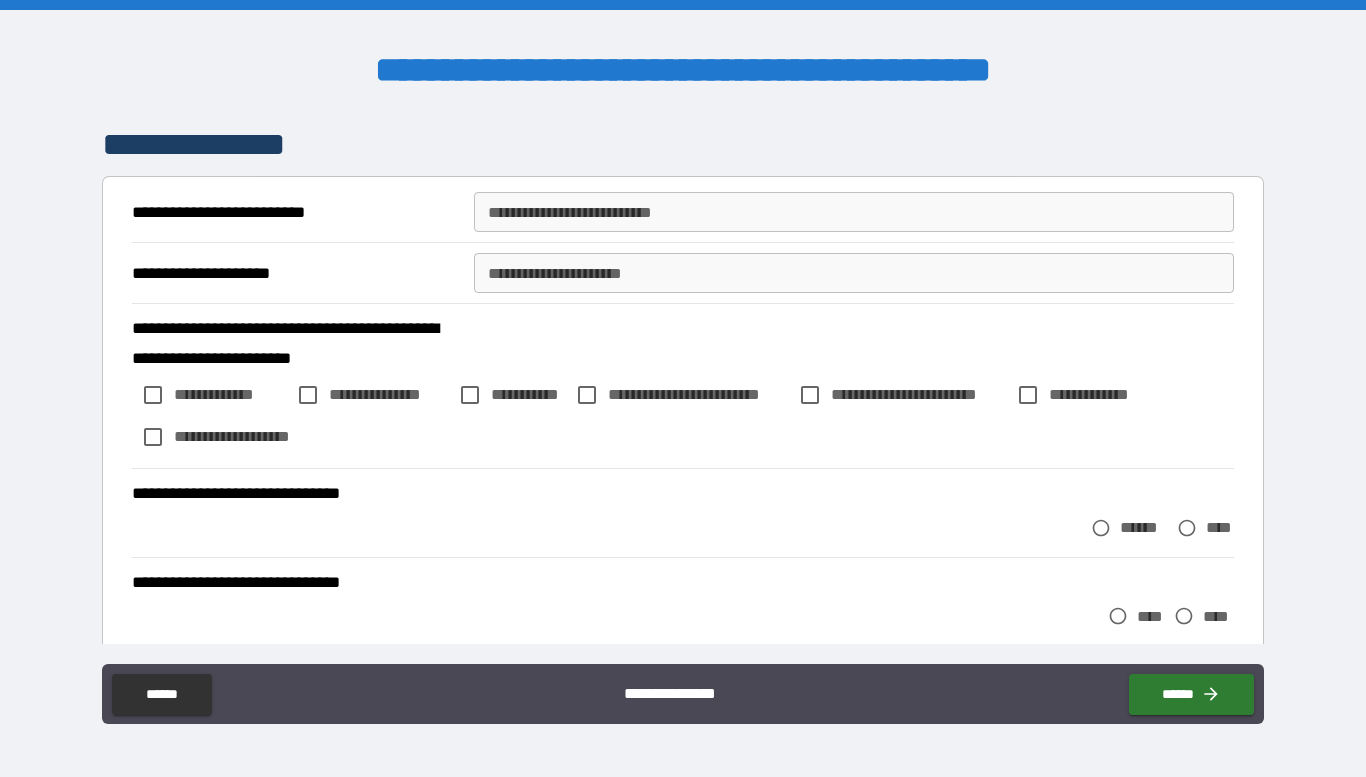 click on "**********" at bounding box center (854, 212) 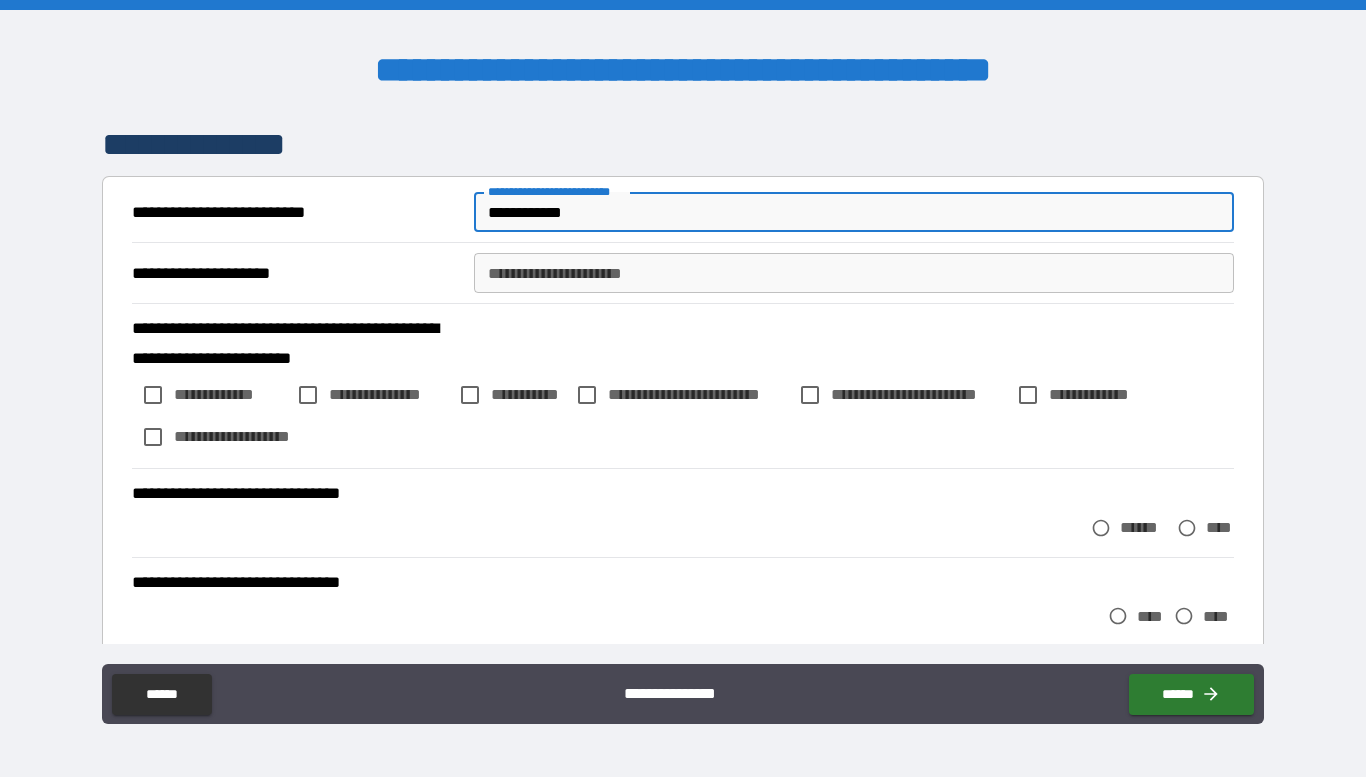 type on "**********" 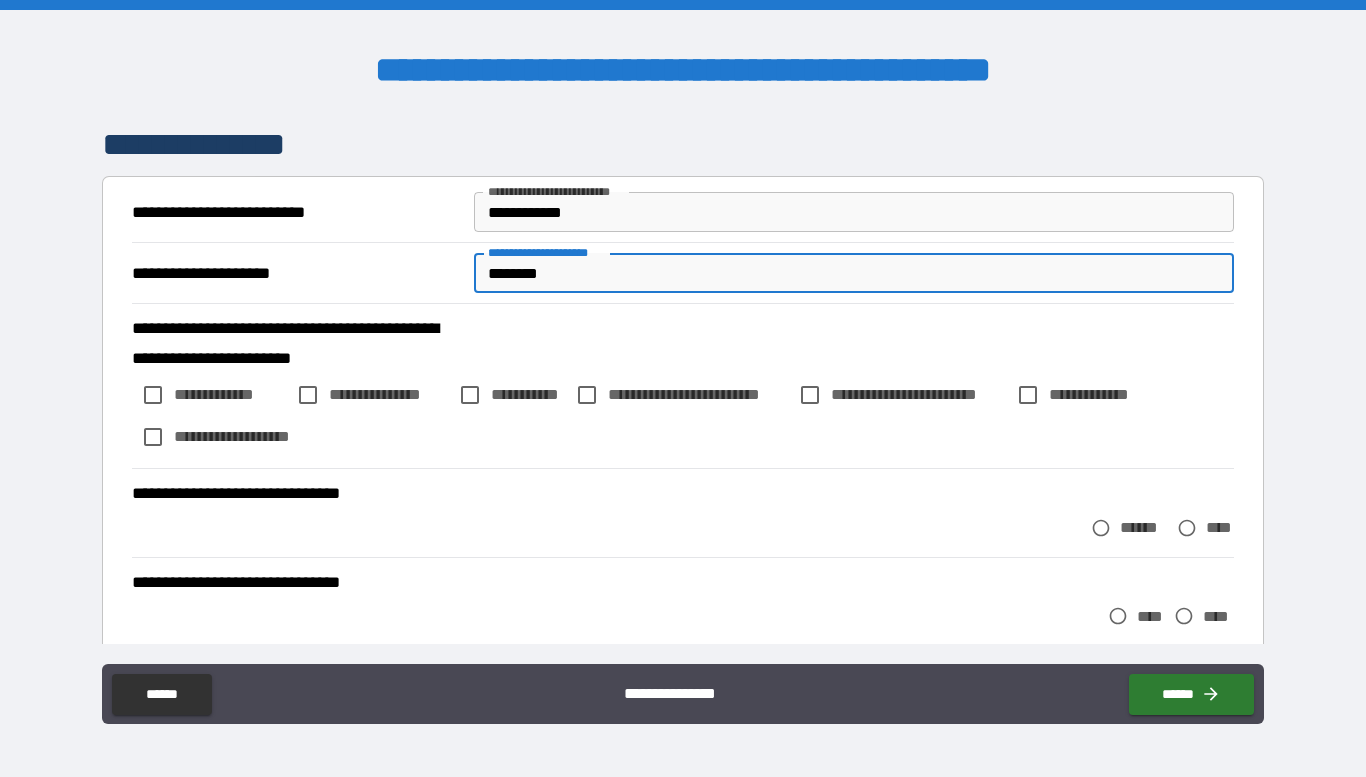 type on "********" 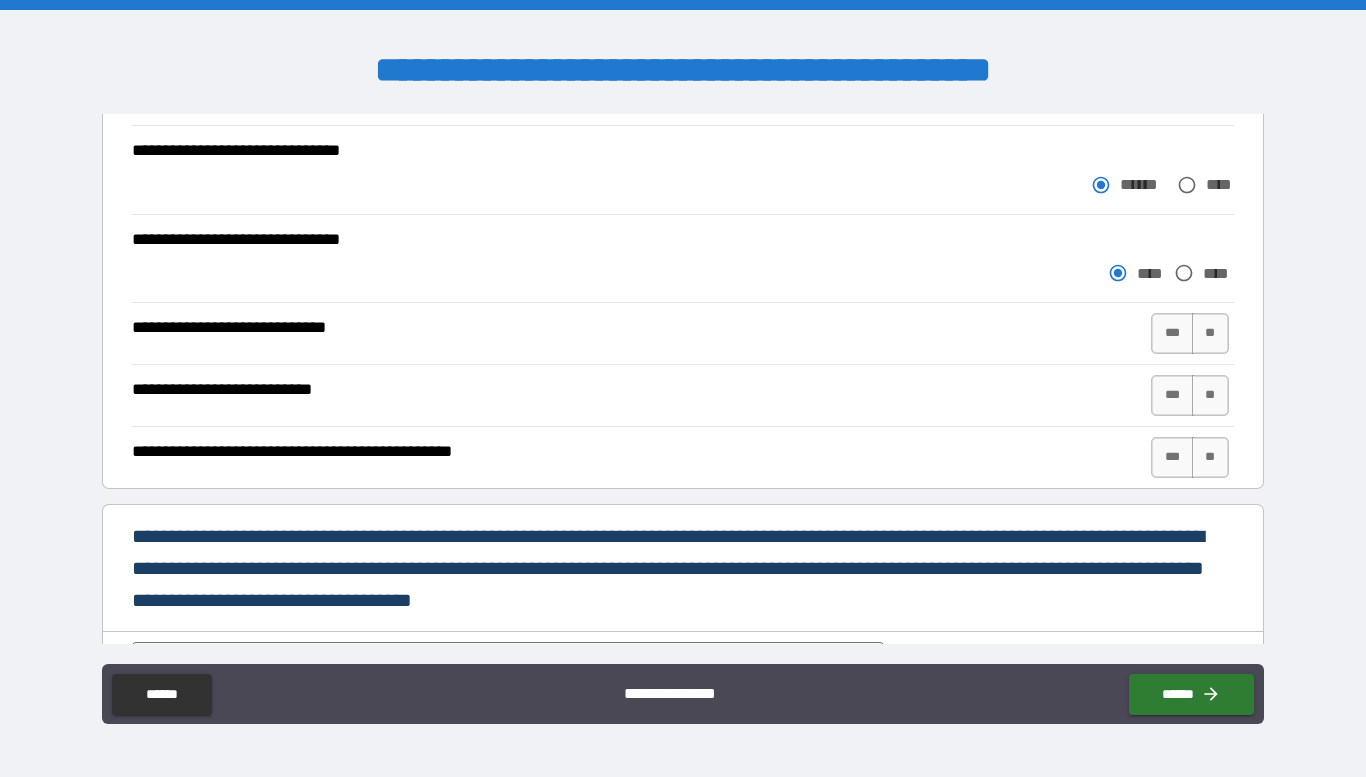 scroll, scrollTop: 5393, scrollLeft: 0, axis: vertical 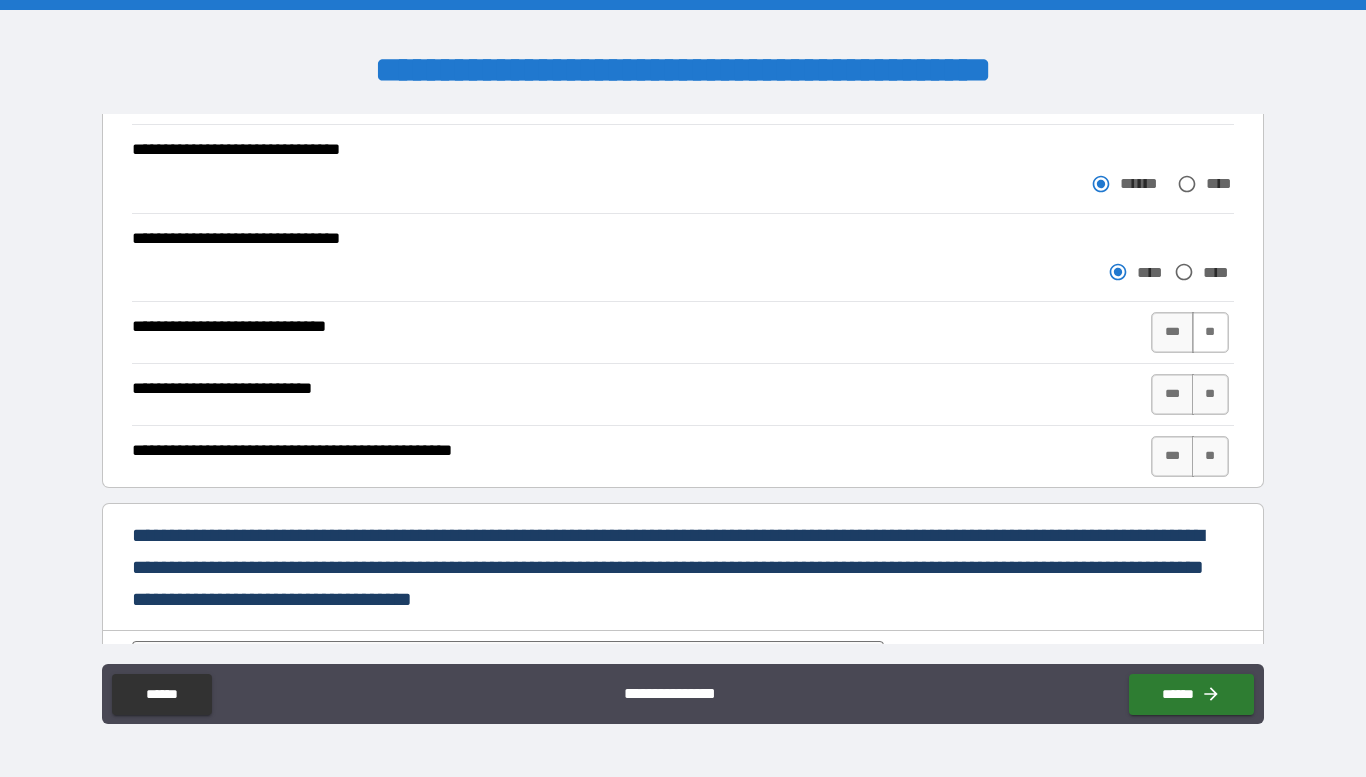 click on "**" at bounding box center [1210, 332] 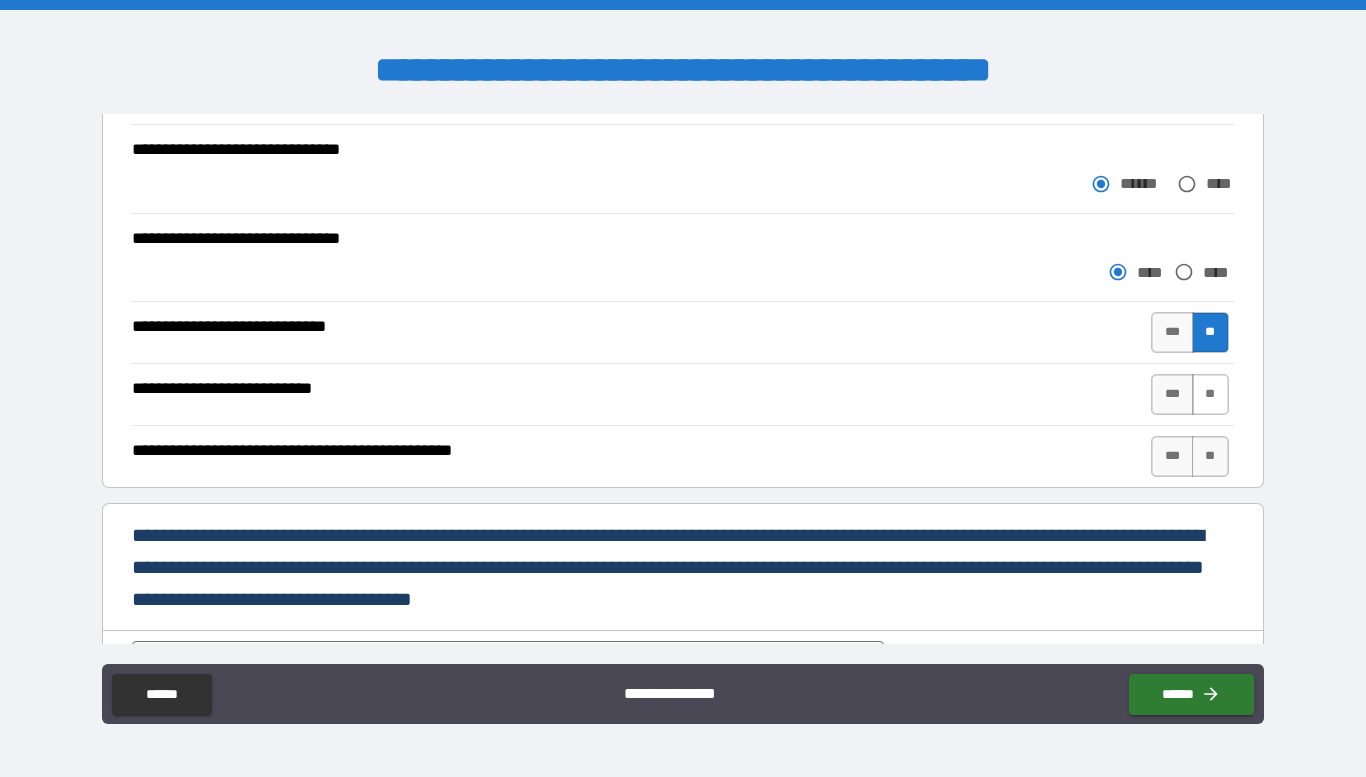 click on "**" at bounding box center [1210, 394] 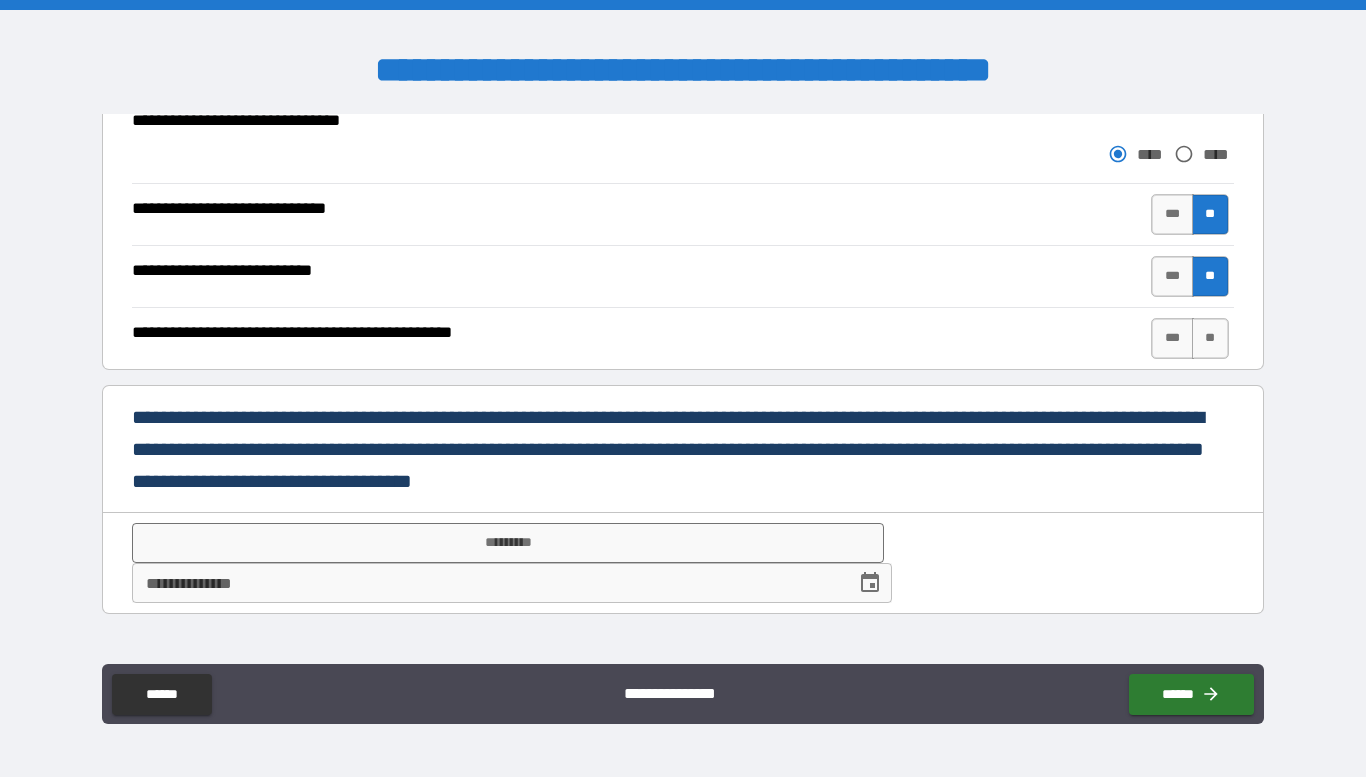 scroll, scrollTop: 5513, scrollLeft: 0, axis: vertical 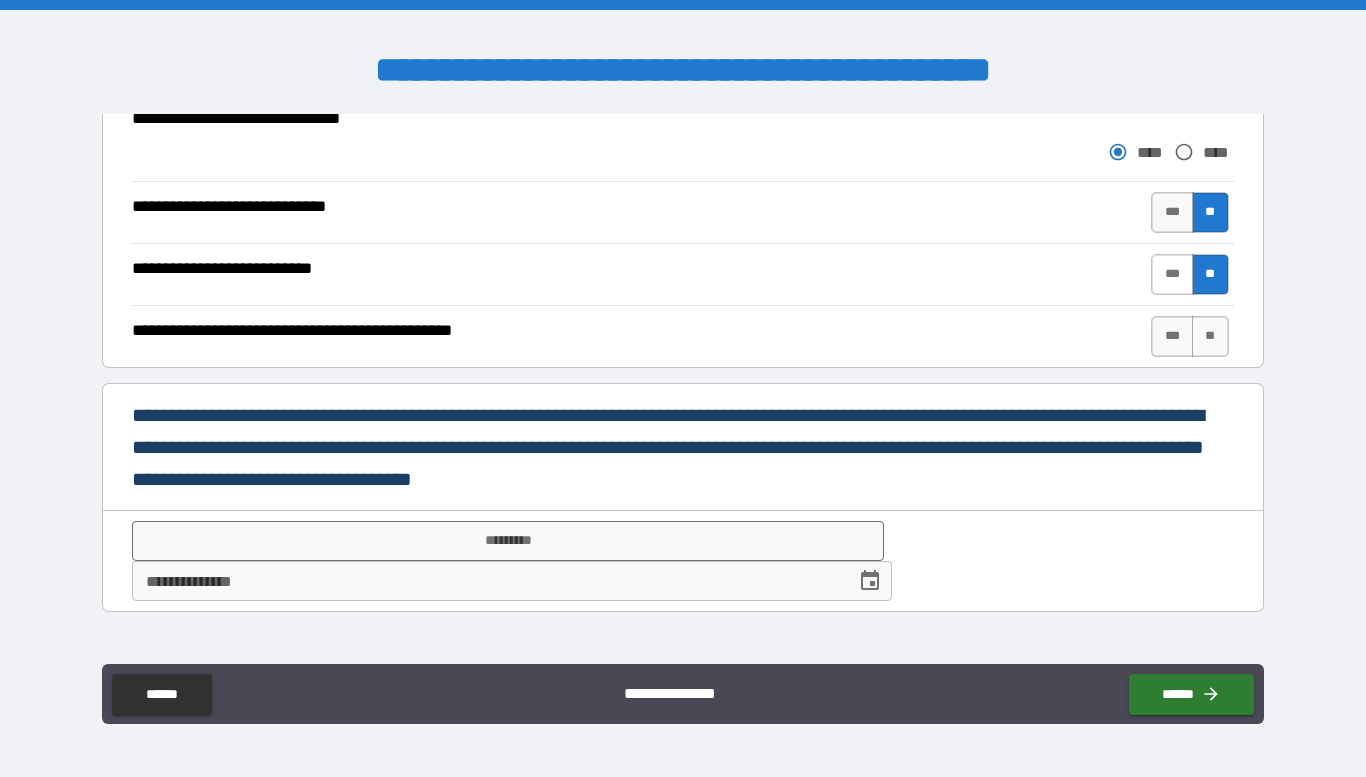 click on "***" at bounding box center (1172, 274) 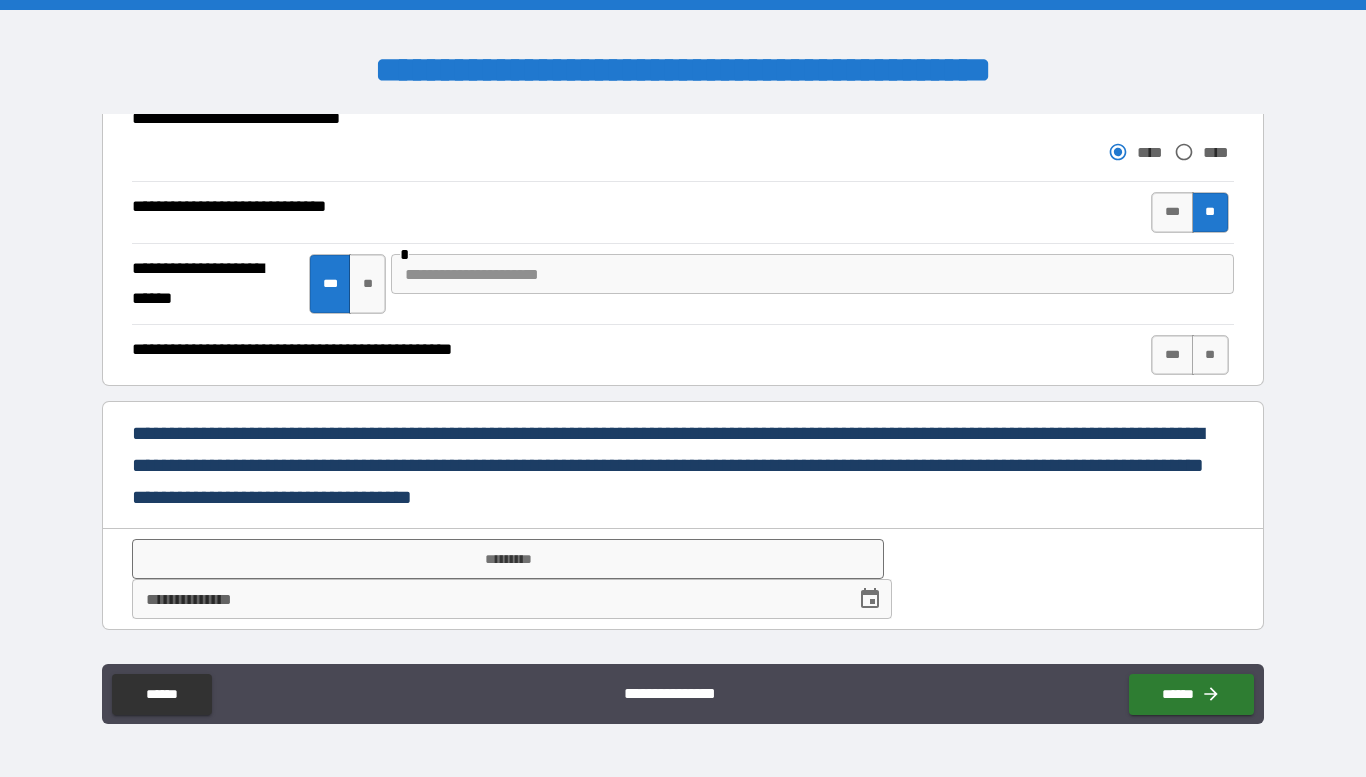 click at bounding box center (812, 274) 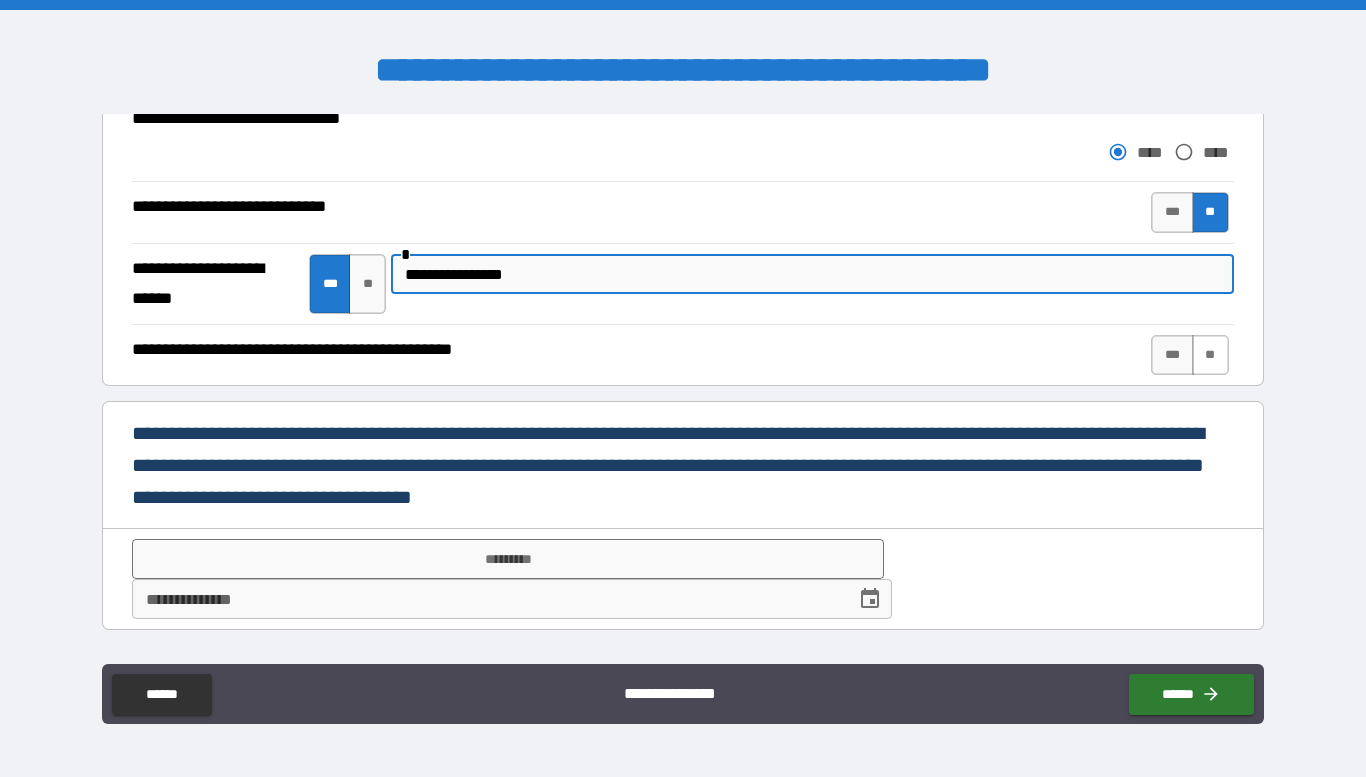 click on "**" at bounding box center (1210, 355) 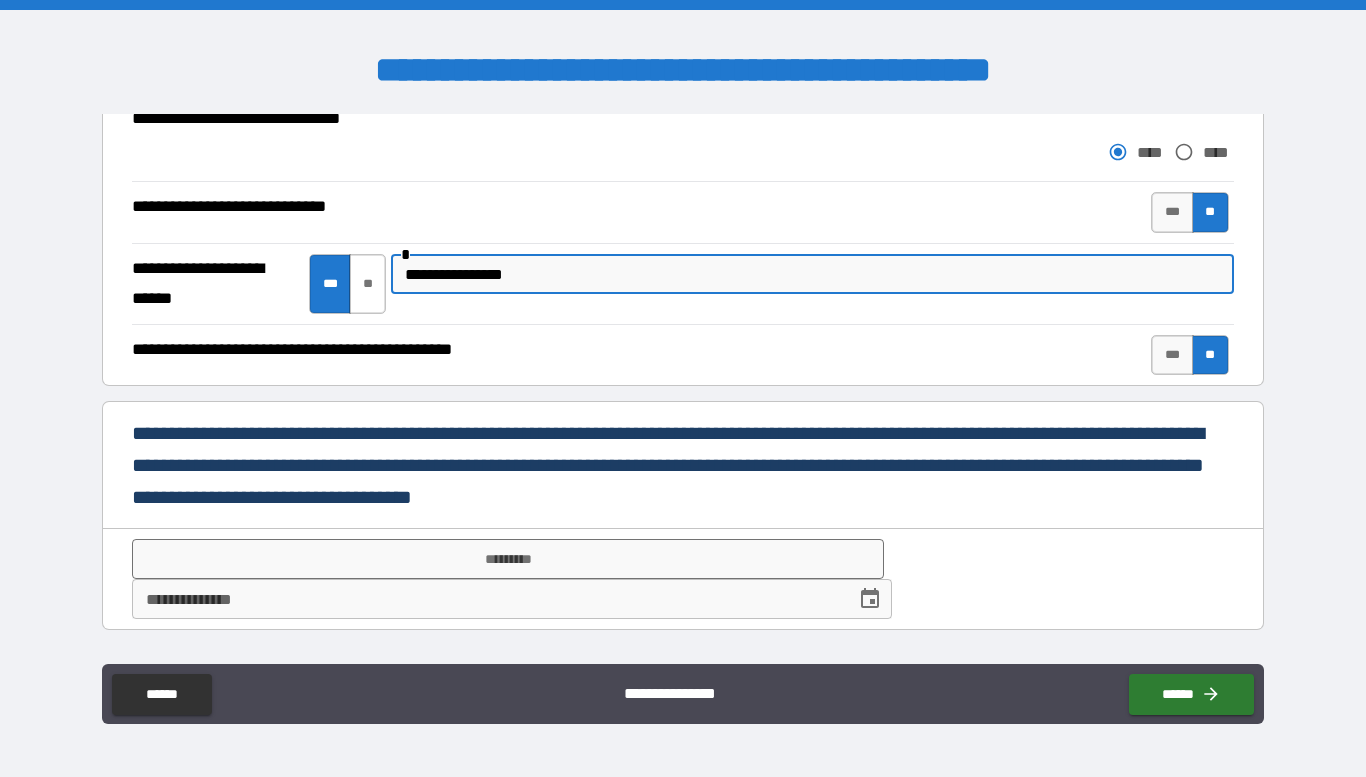 drag, startPoint x: 557, startPoint y: 268, endPoint x: 371, endPoint y: 292, distance: 187.54199 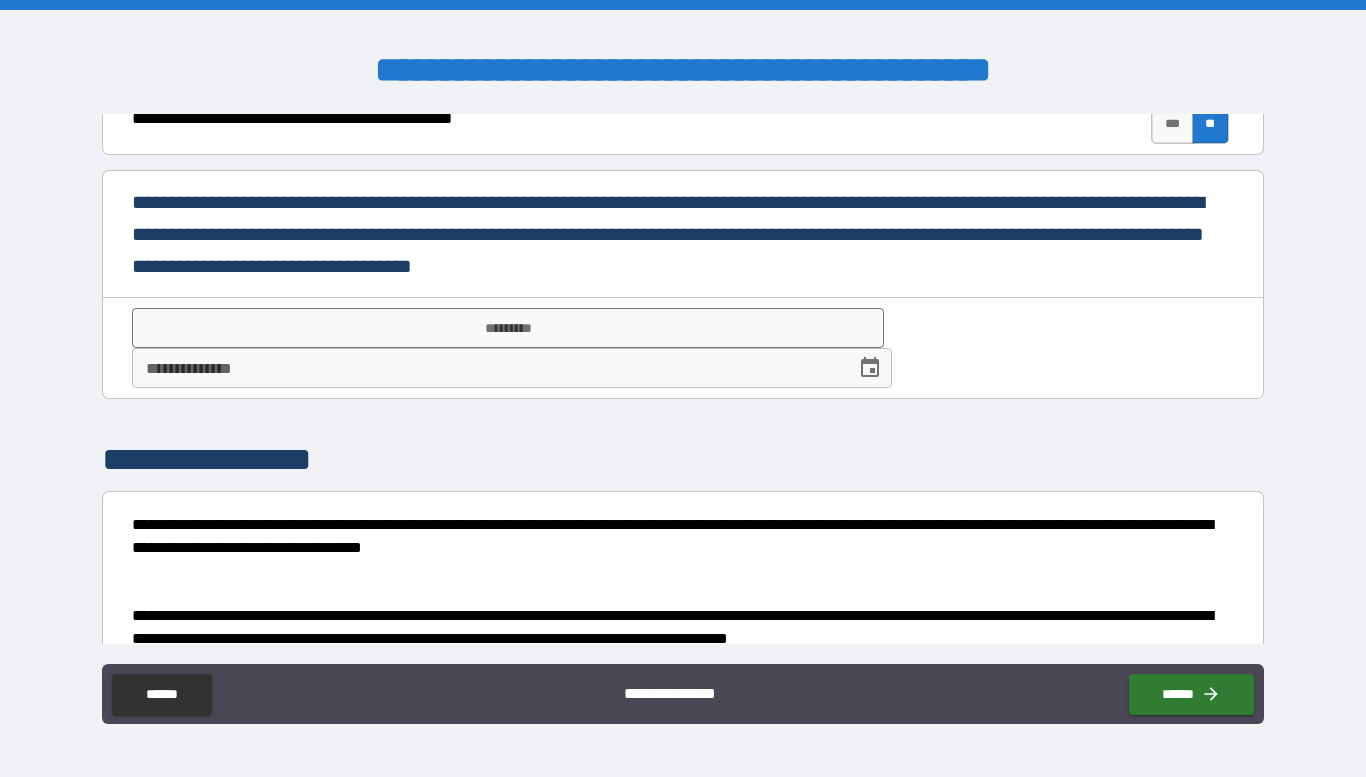 scroll, scrollTop: 5745, scrollLeft: 0, axis: vertical 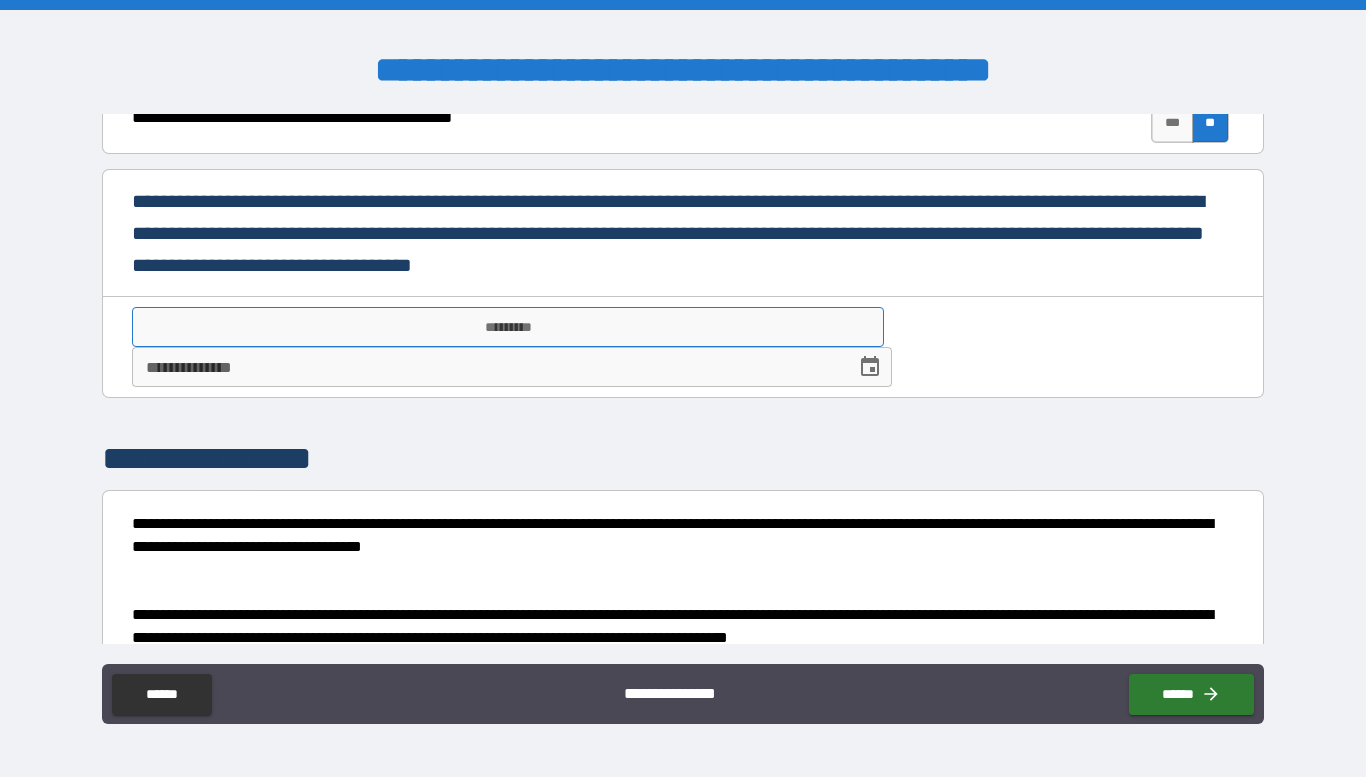 type on "**********" 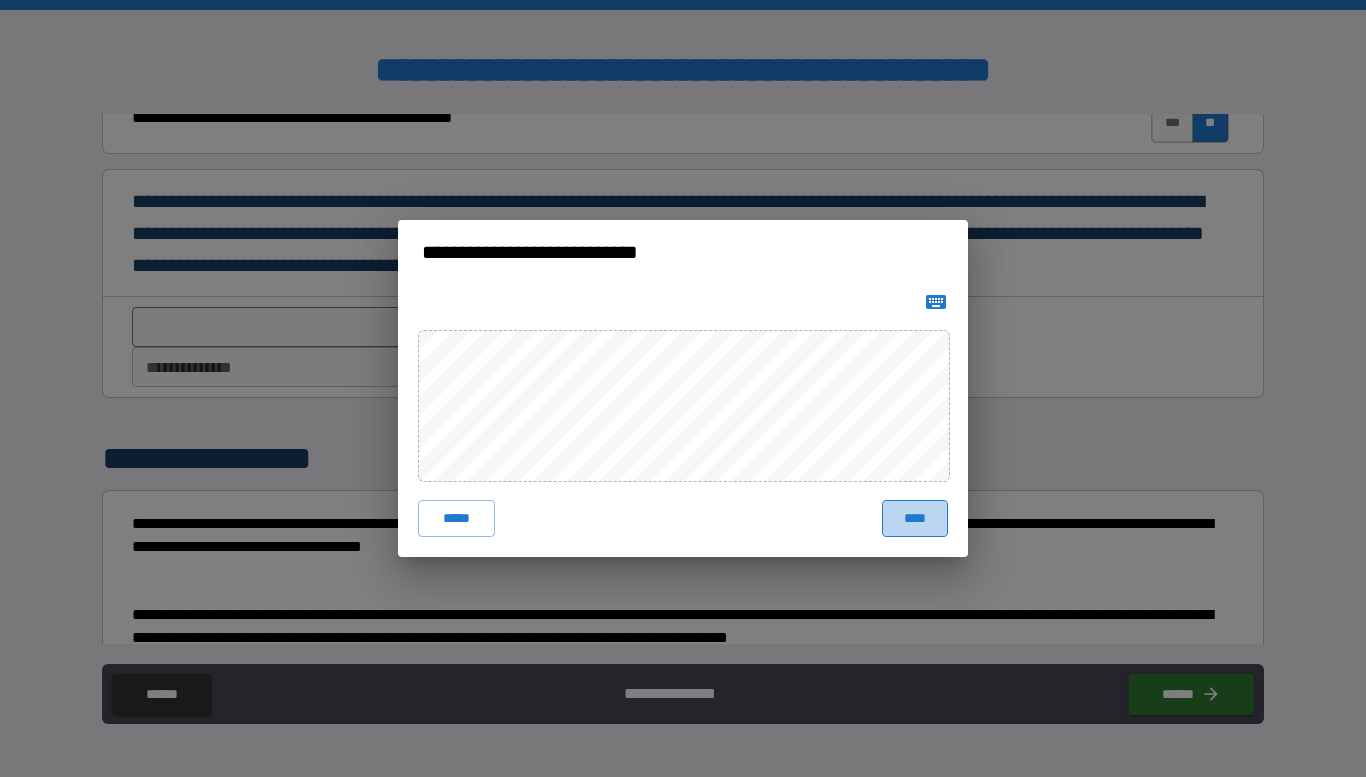 click on "****" at bounding box center (915, 518) 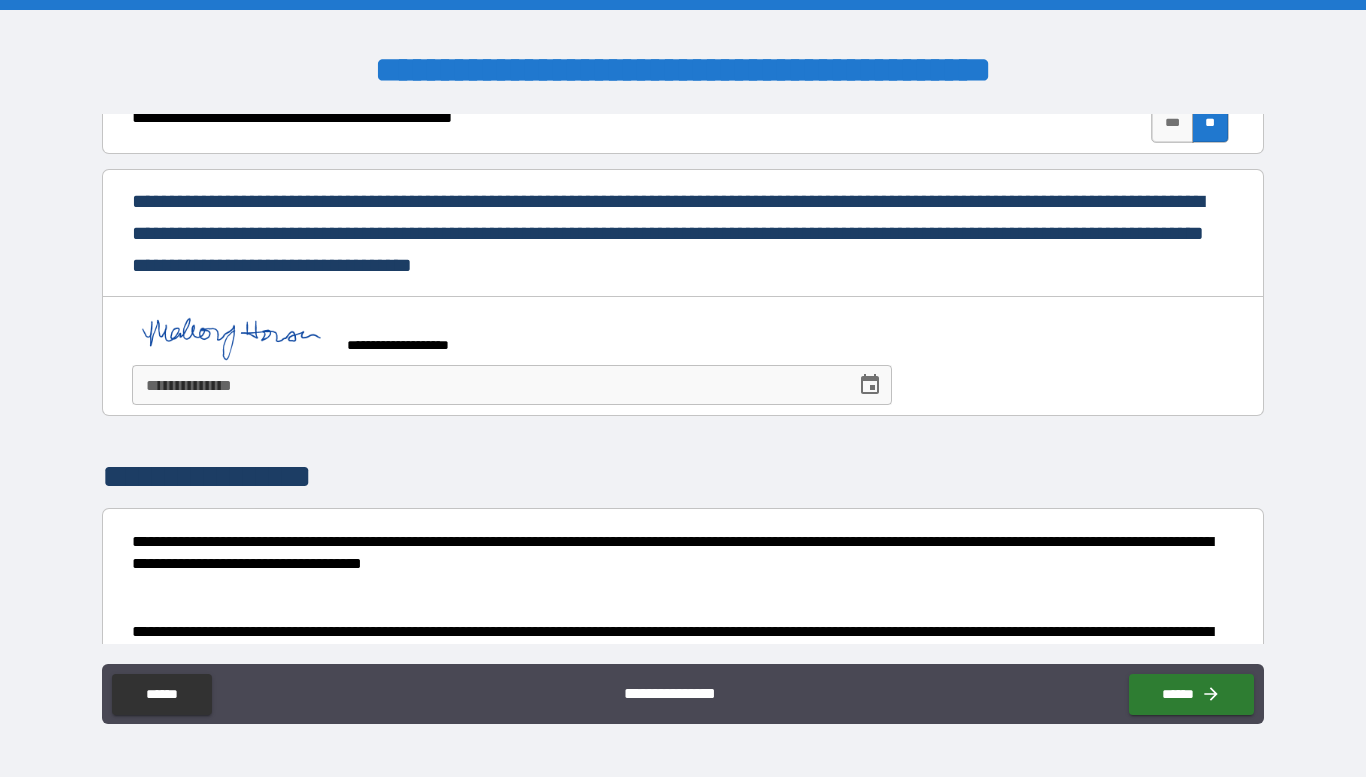 click 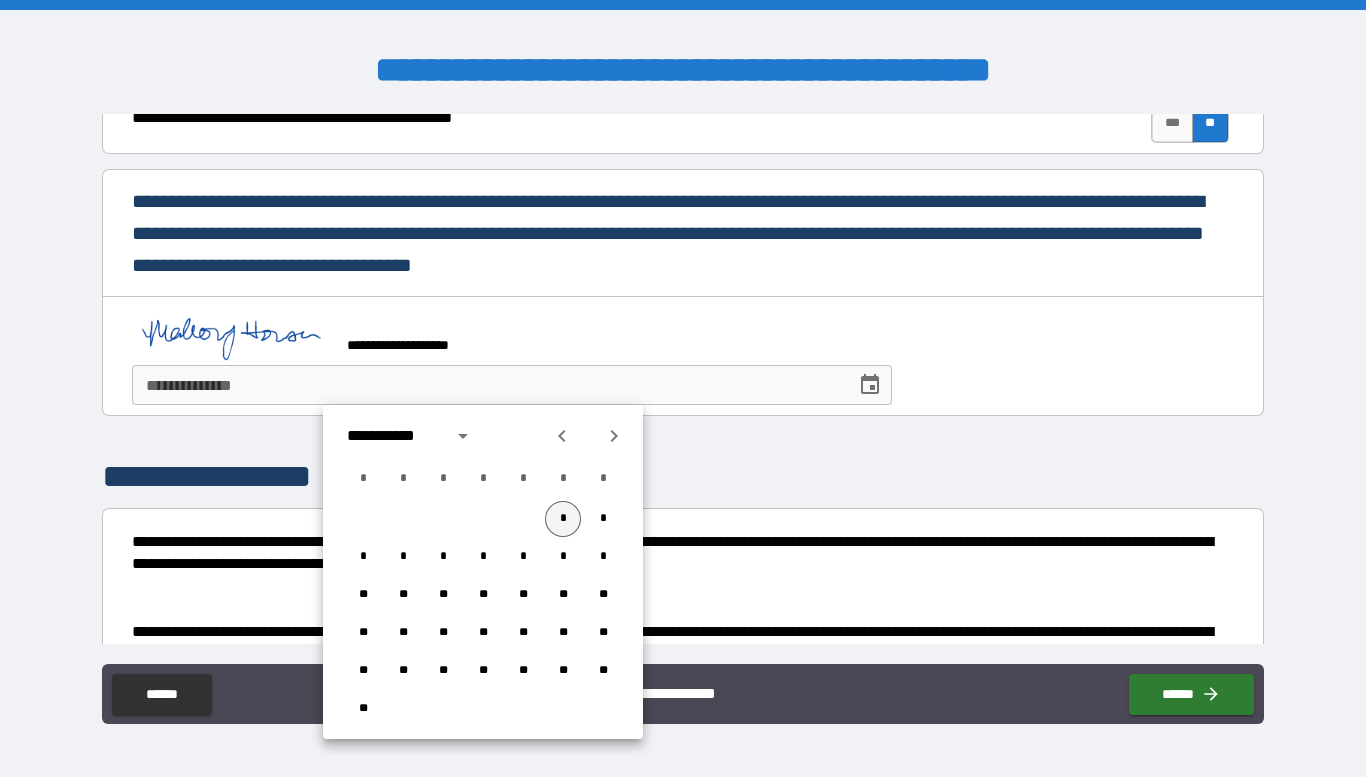 click on "*" at bounding box center (563, 519) 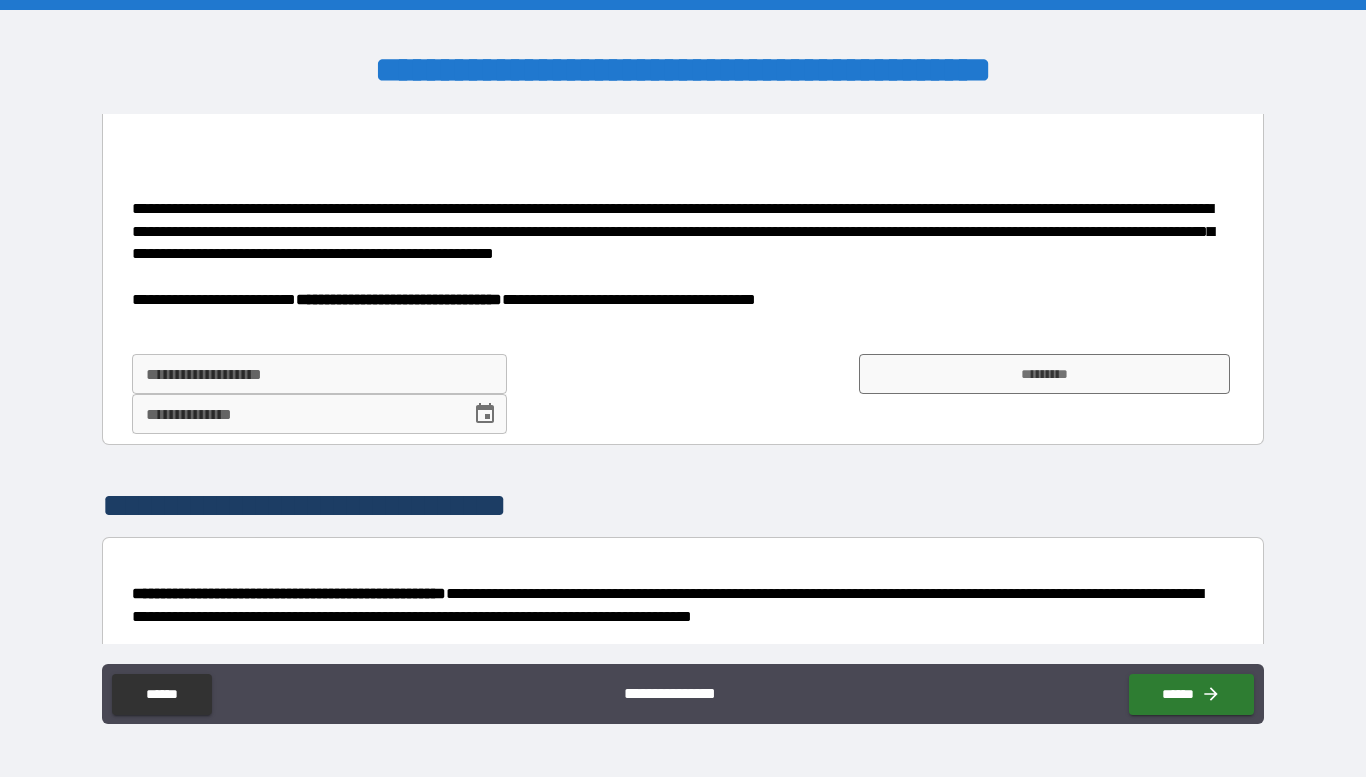 scroll, scrollTop: 6721, scrollLeft: 0, axis: vertical 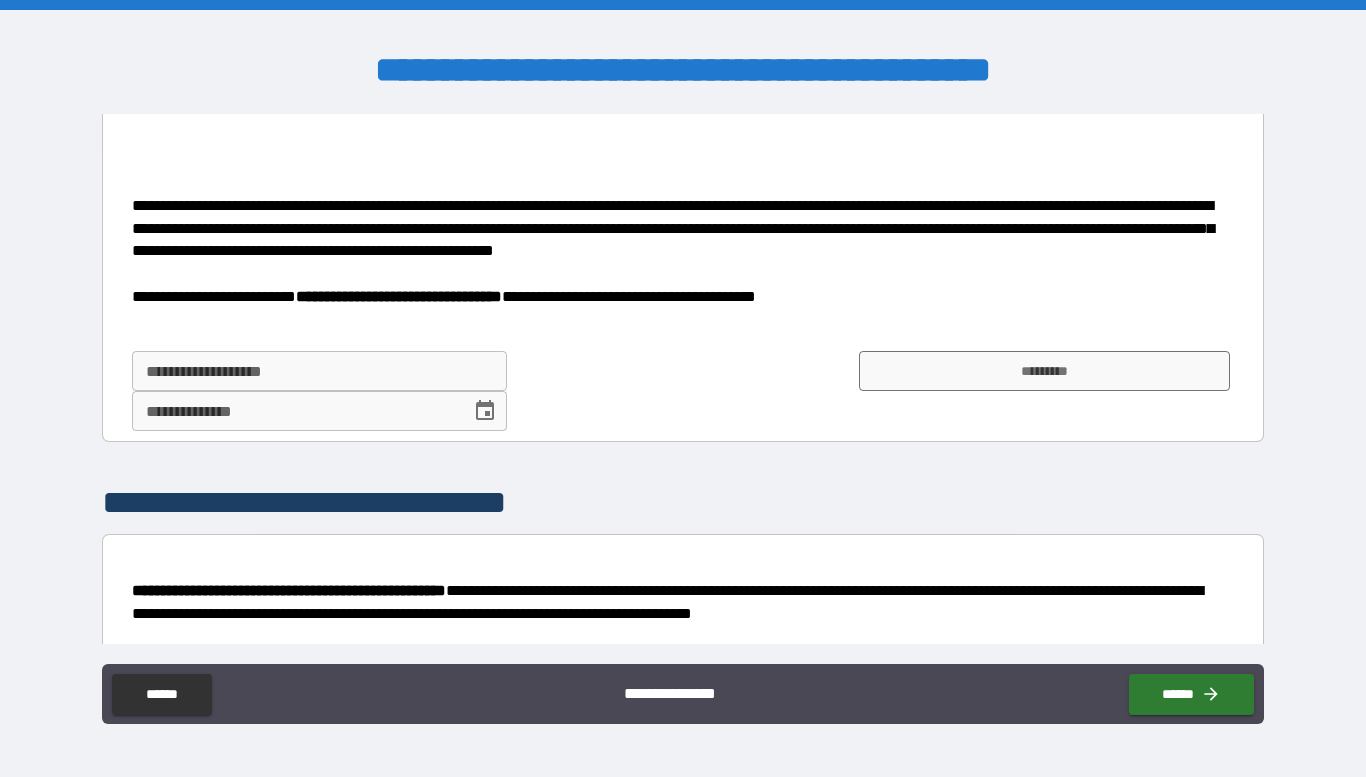 click on "**********" at bounding box center (319, 371) 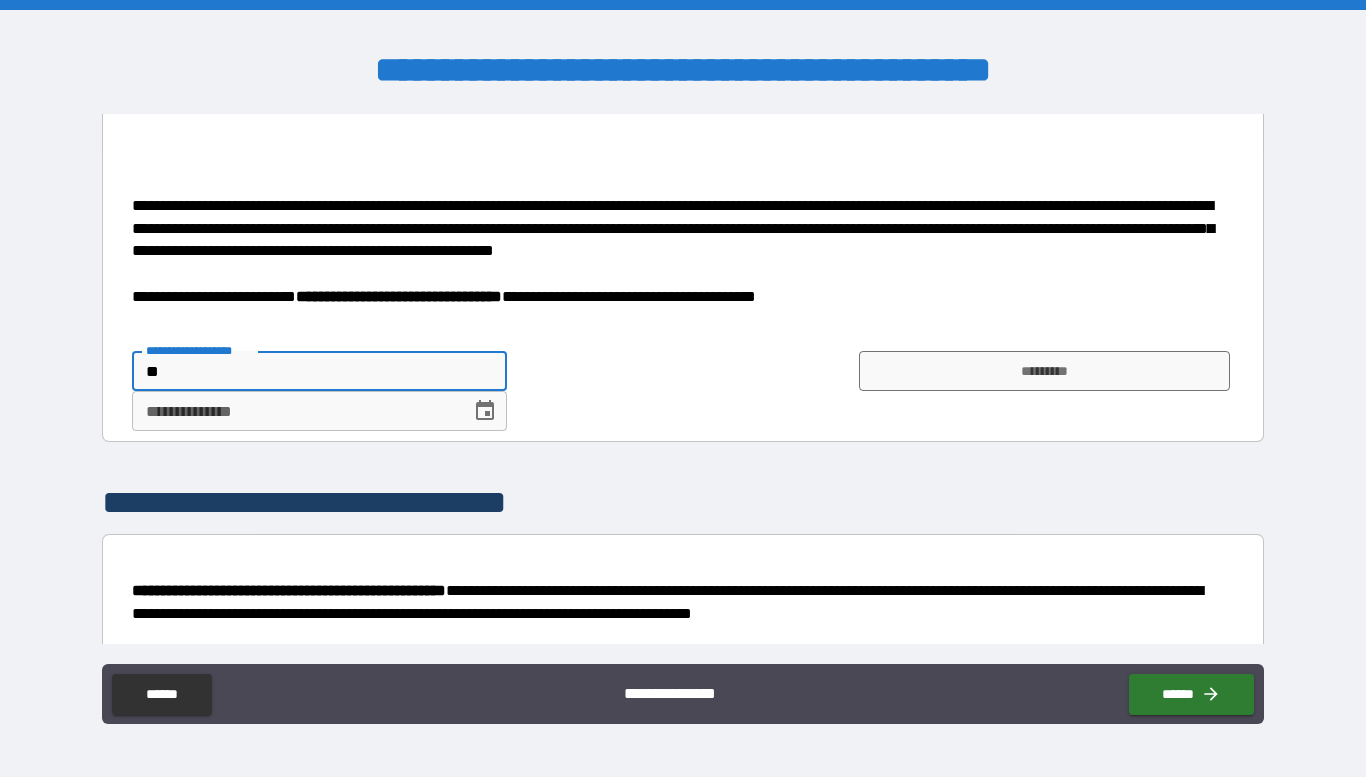 type on "*" 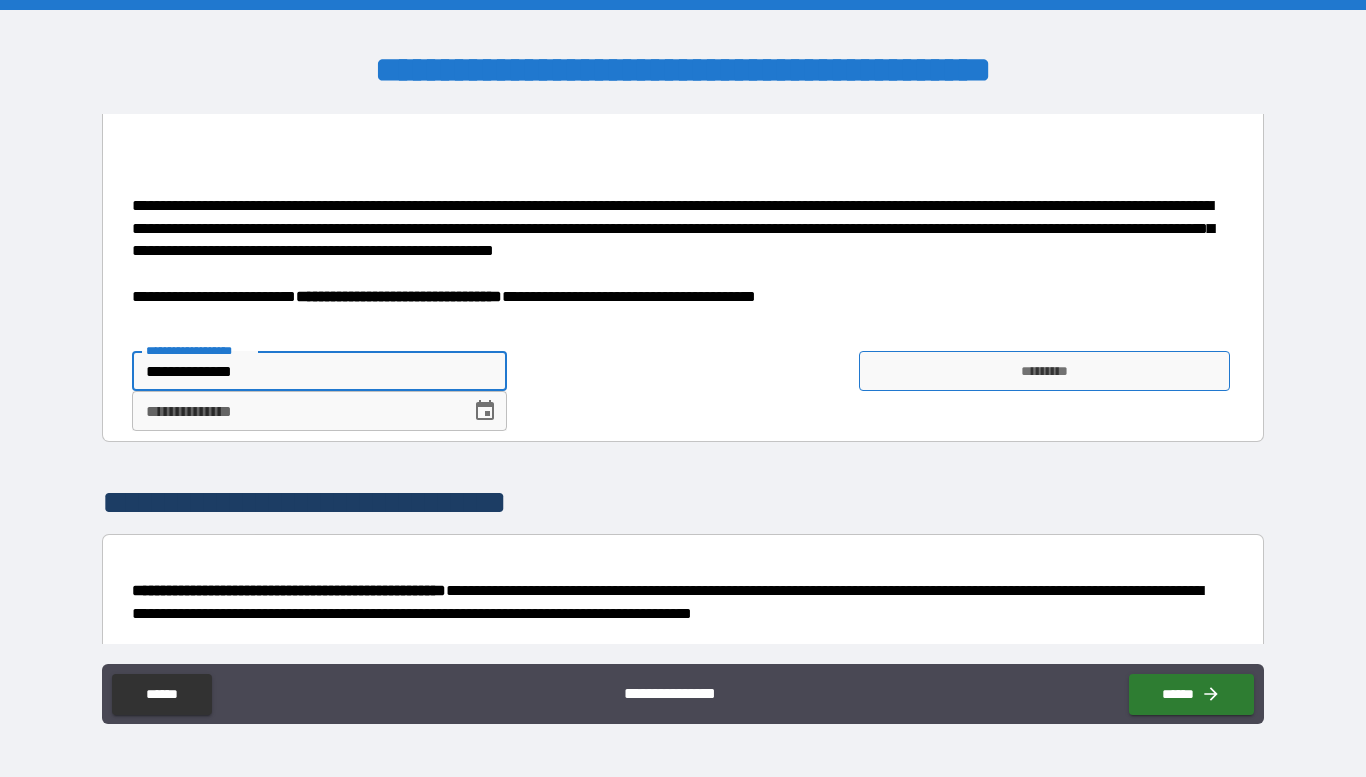 type on "**********" 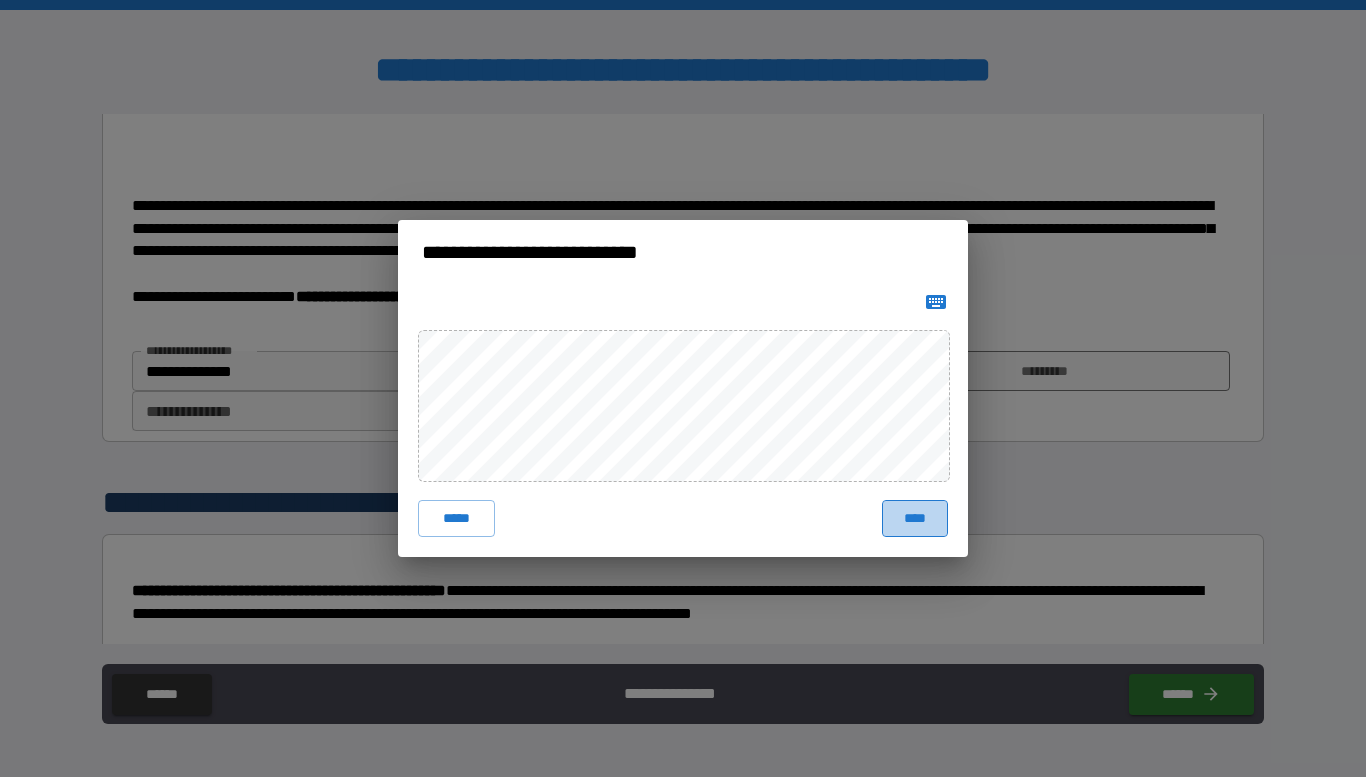 click on "****" at bounding box center (915, 518) 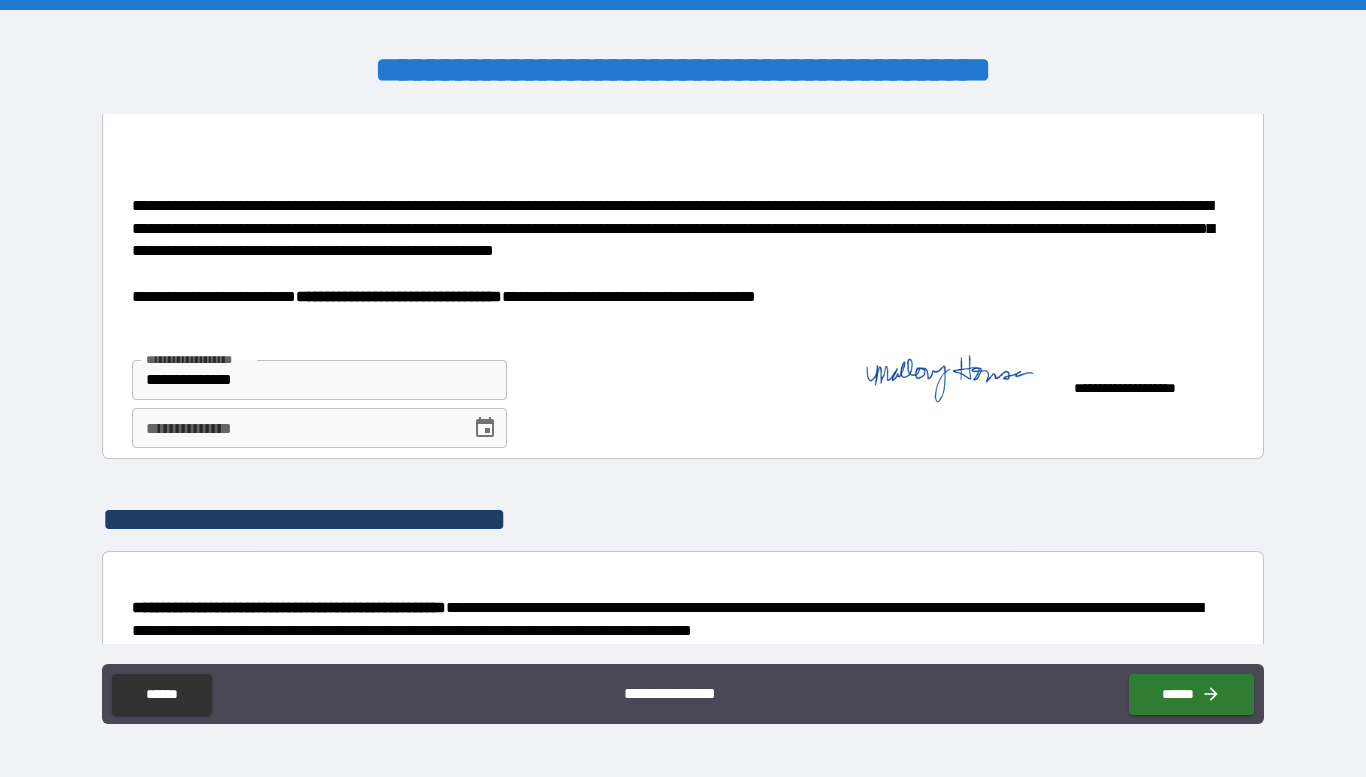 click 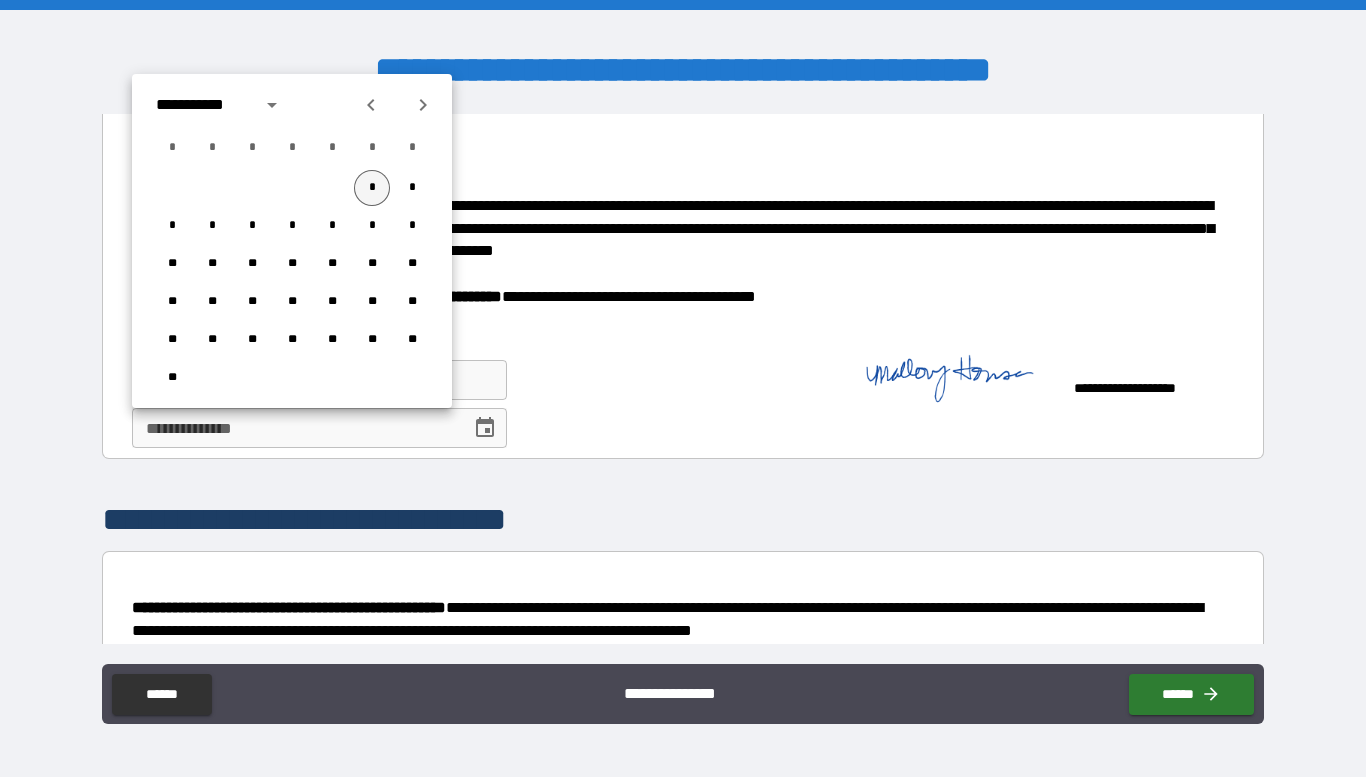 click on "*" at bounding box center (372, 188) 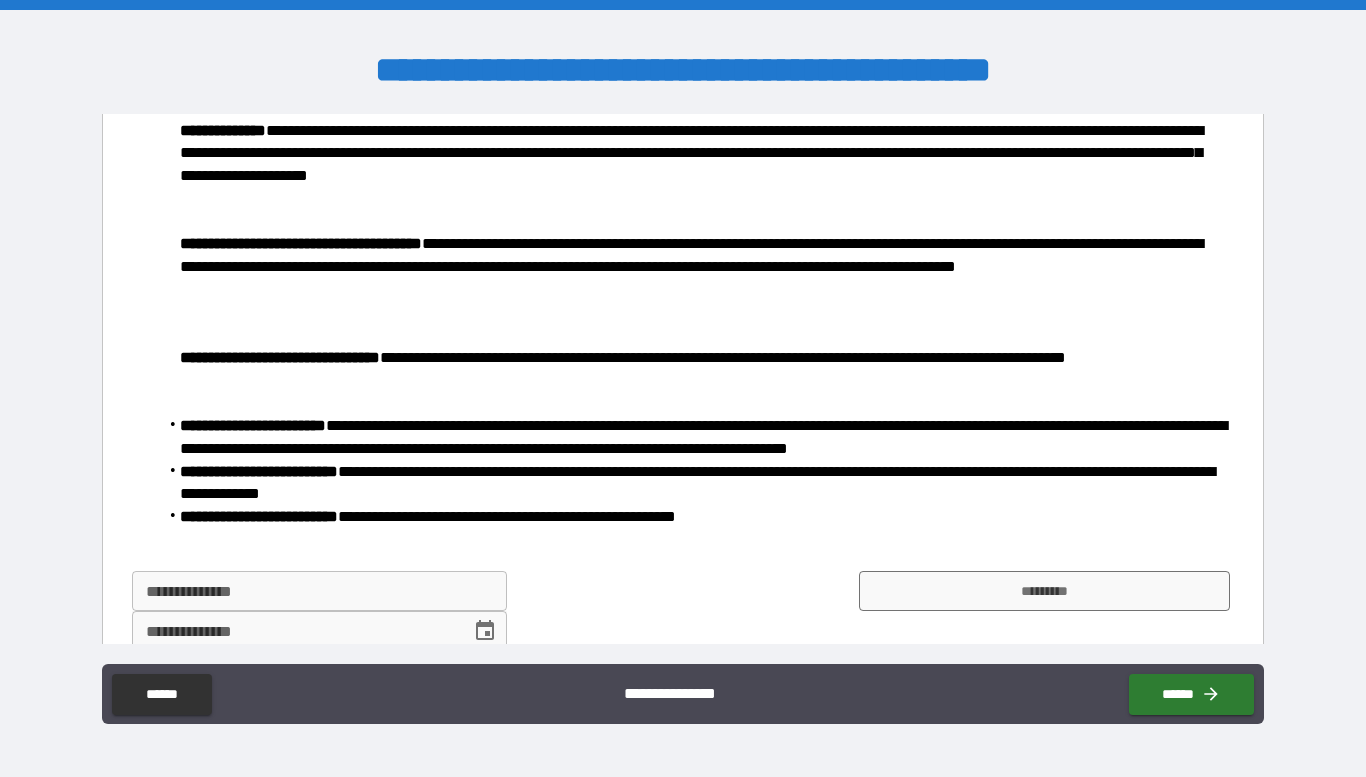 scroll, scrollTop: 7536, scrollLeft: 0, axis: vertical 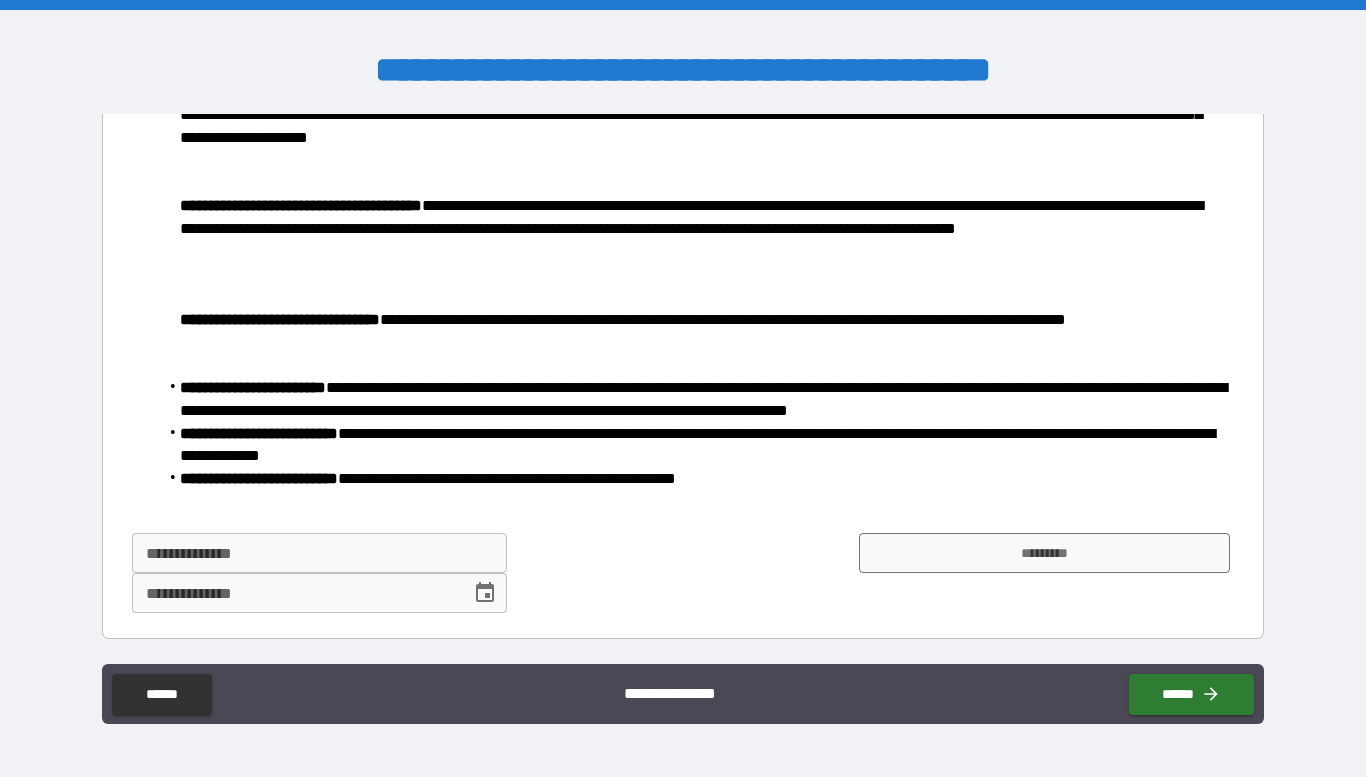 click on "**********" at bounding box center [319, 553] 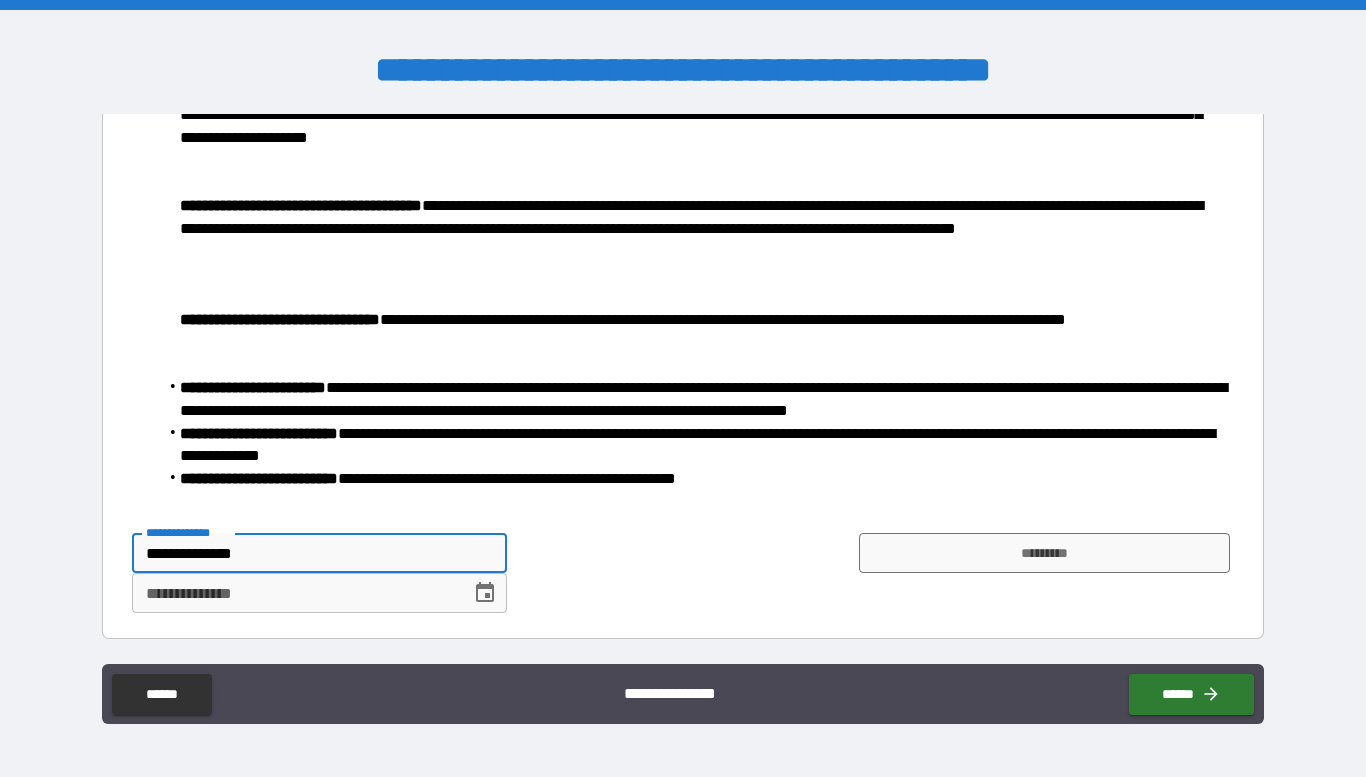 type on "**********" 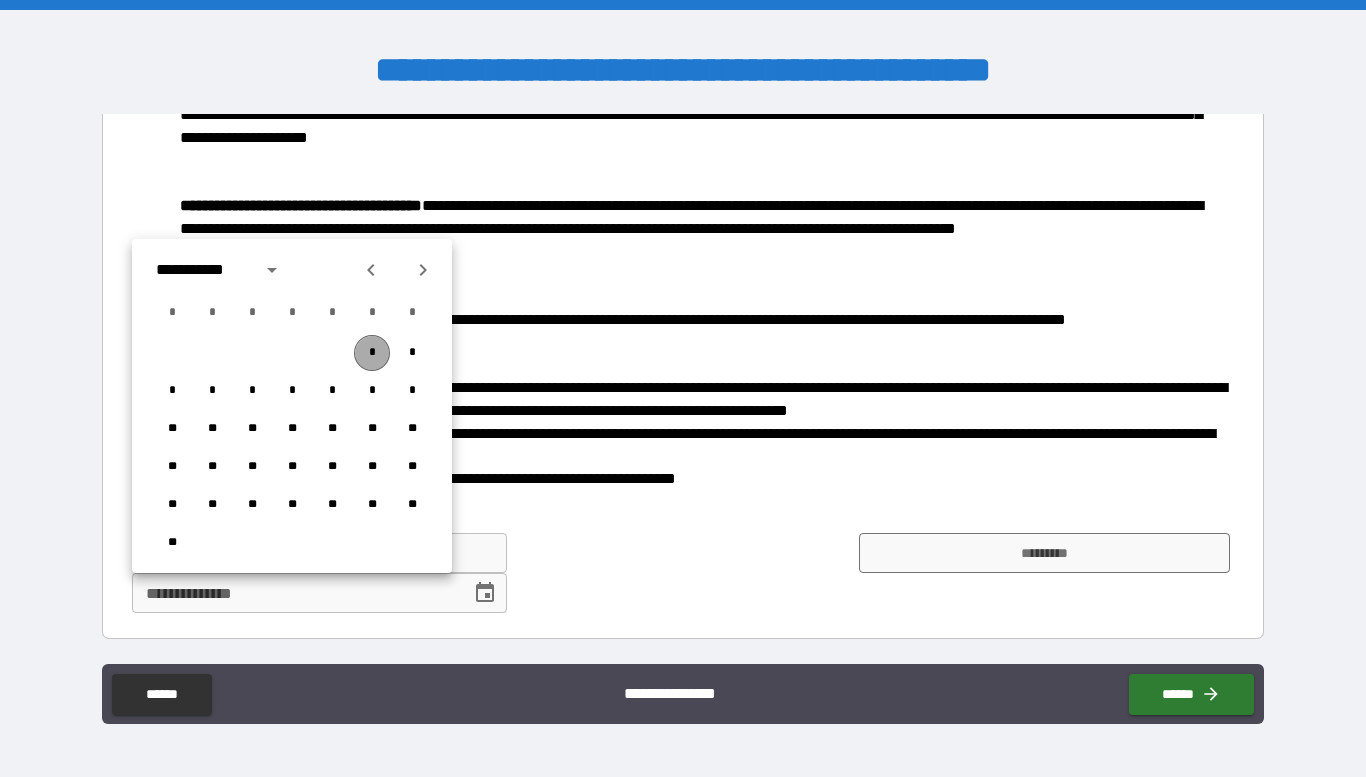 click on "*" at bounding box center [372, 353] 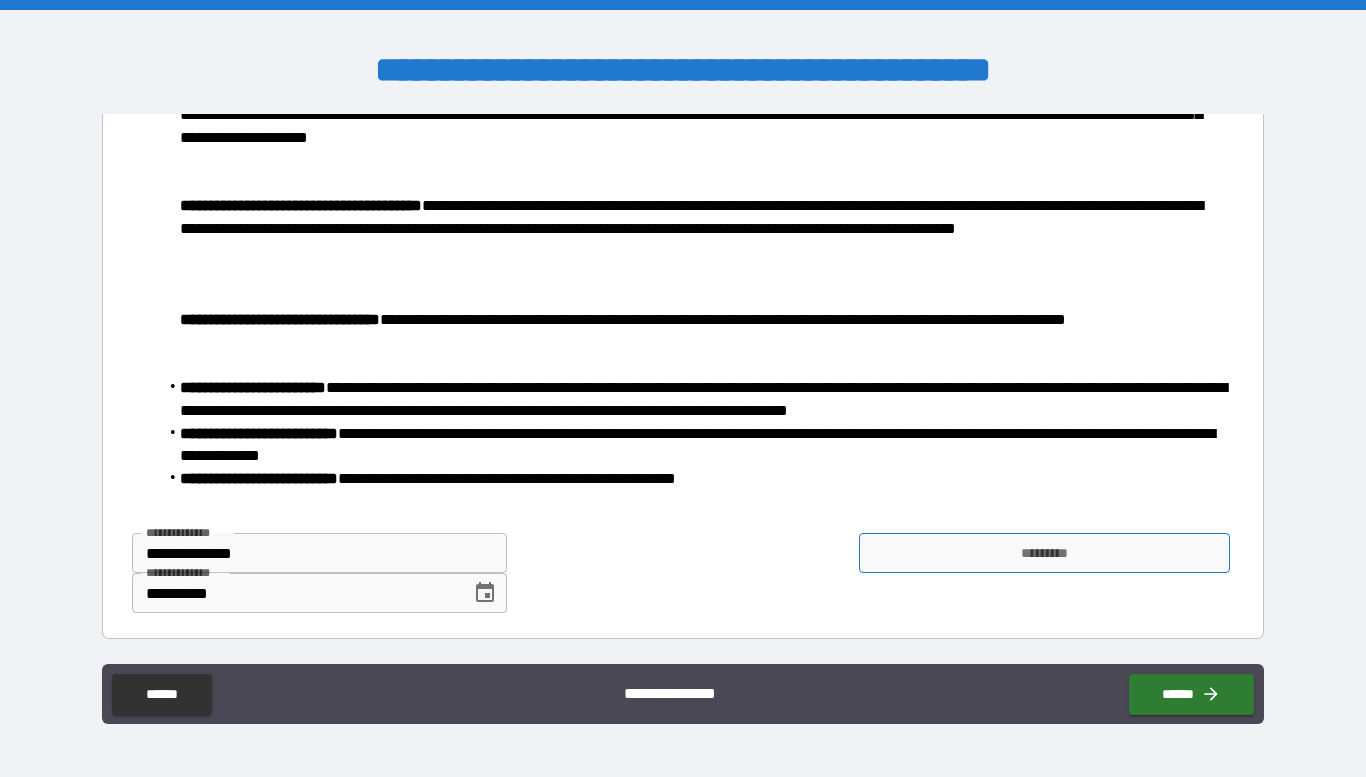 click on "*********" at bounding box center [1044, 553] 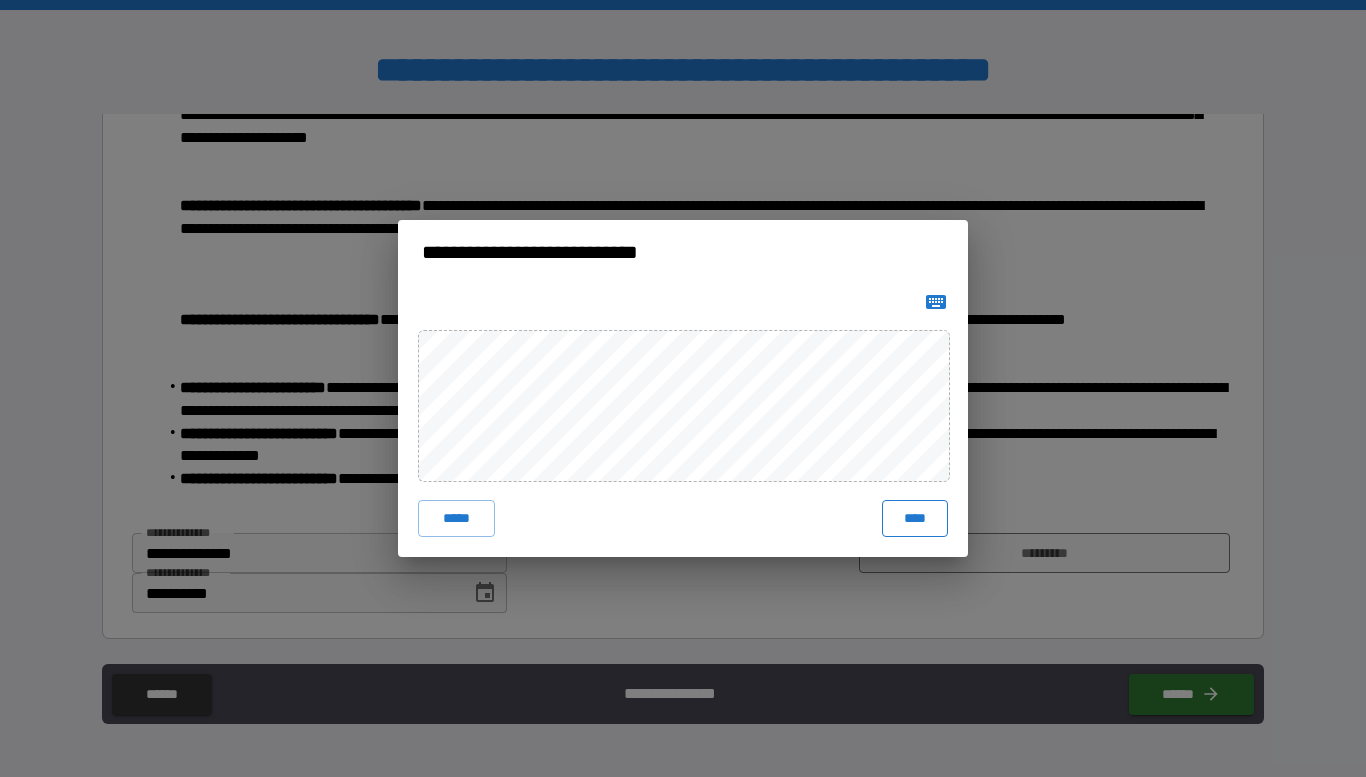 click on "****" at bounding box center [915, 518] 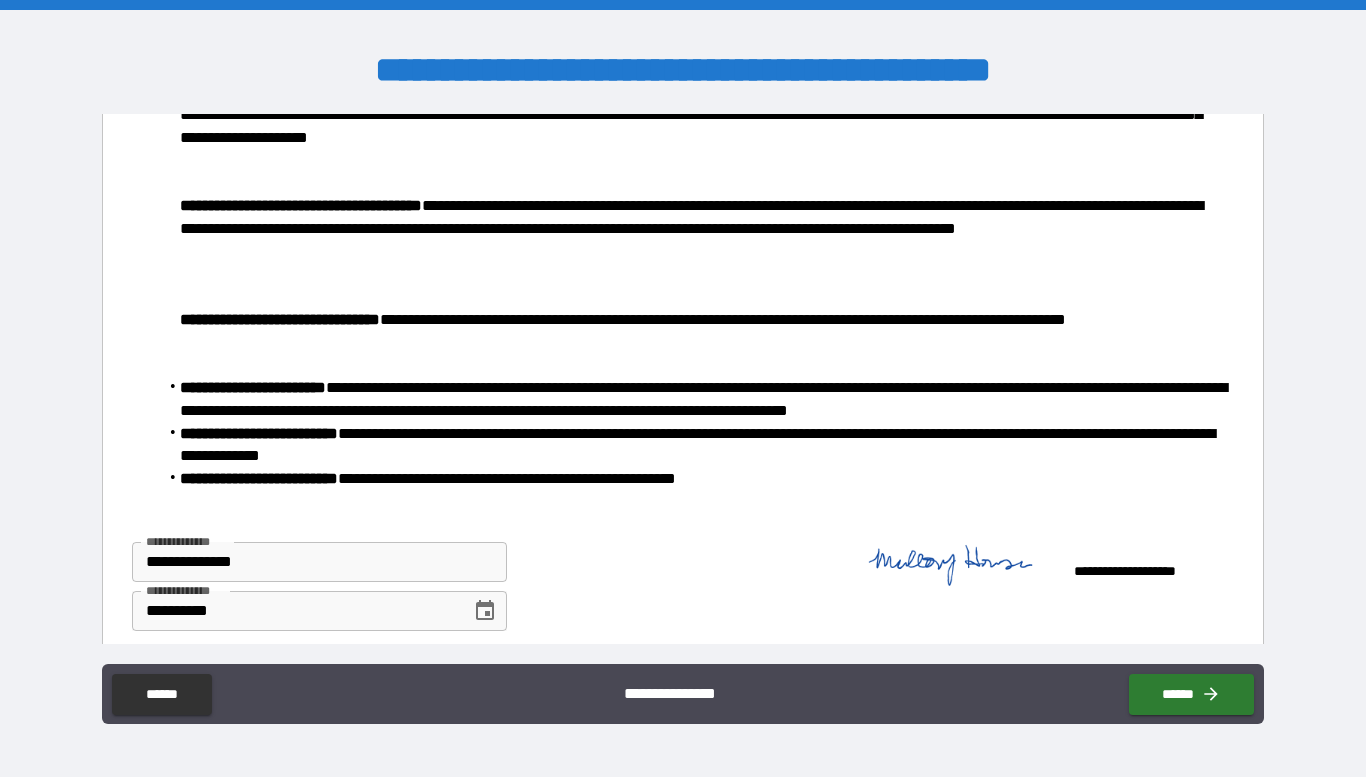 scroll, scrollTop: 7554, scrollLeft: 0, axis: vertical 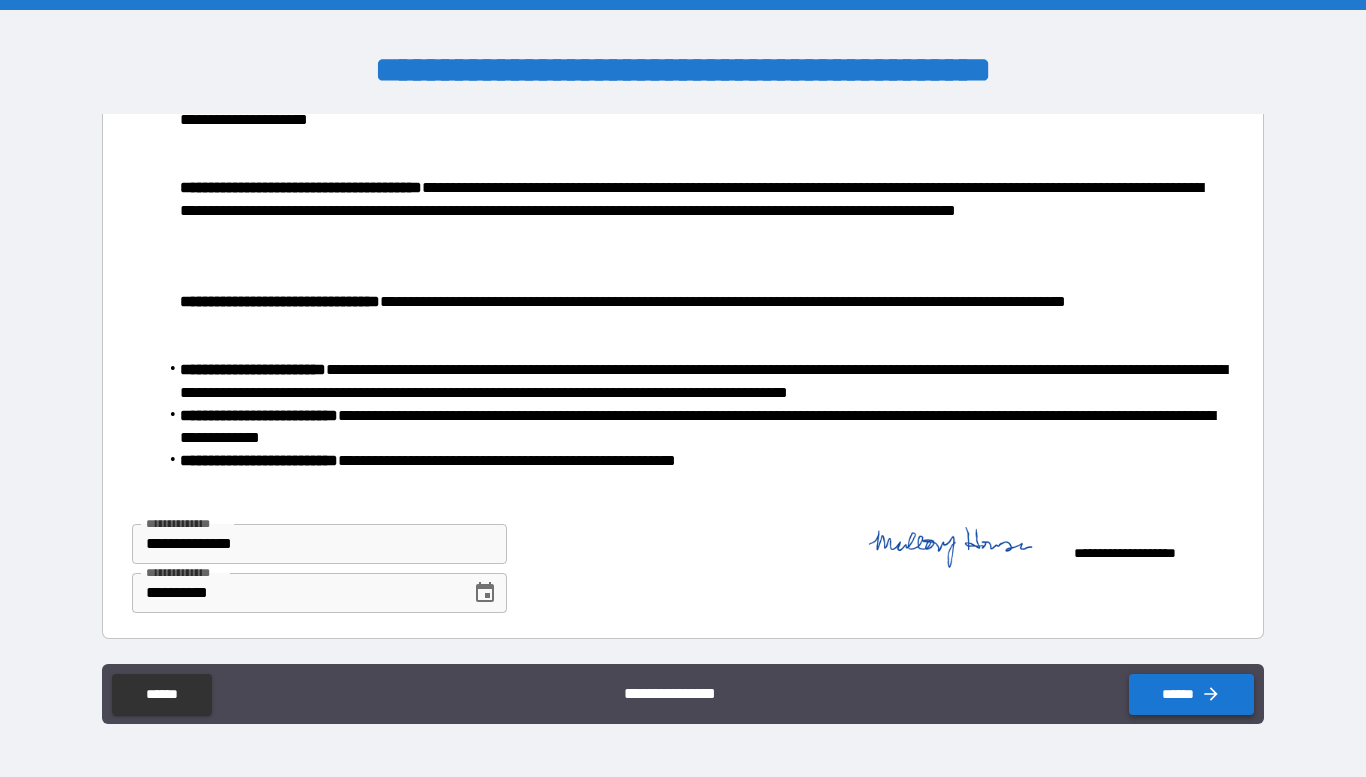 click on "******" at bounding box center (1191, 694) 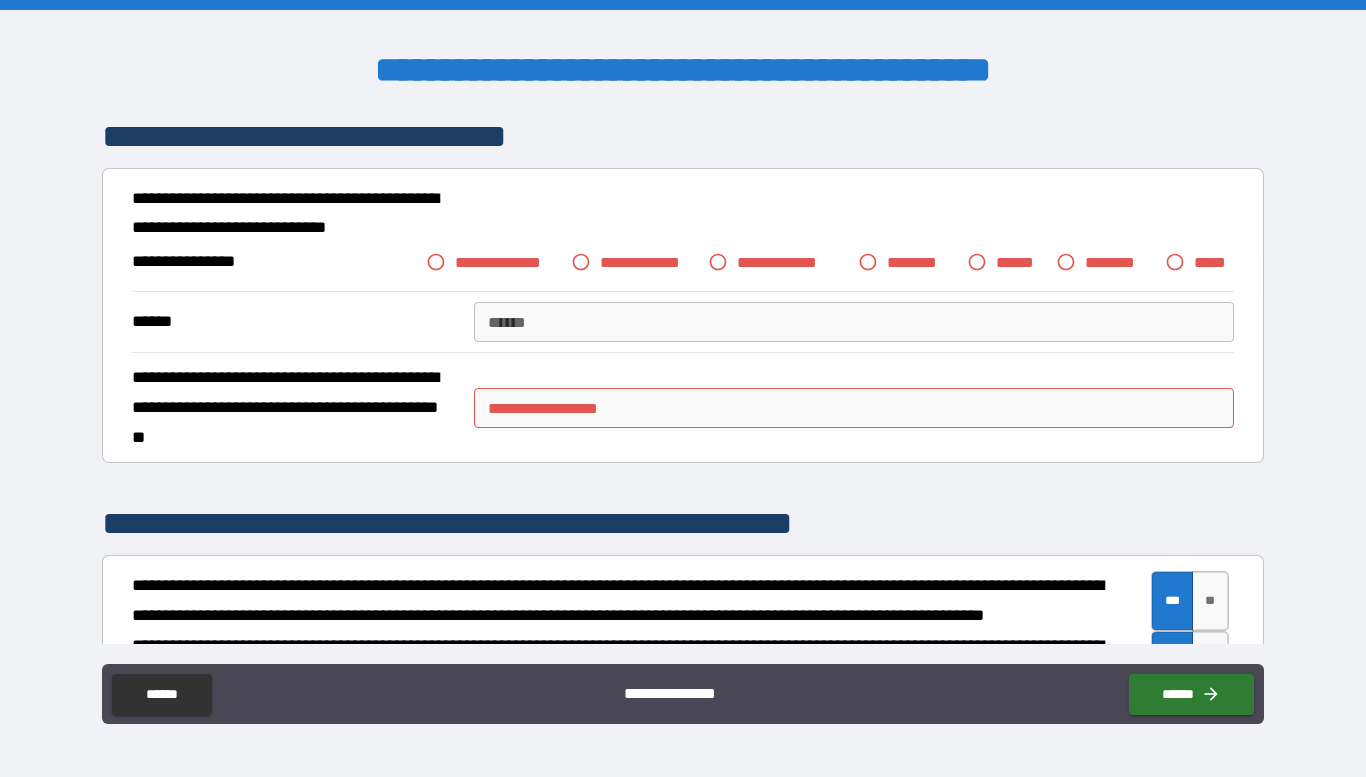 scroll, scrollTop: 4431, scrollLeft: 0, axis: vertical 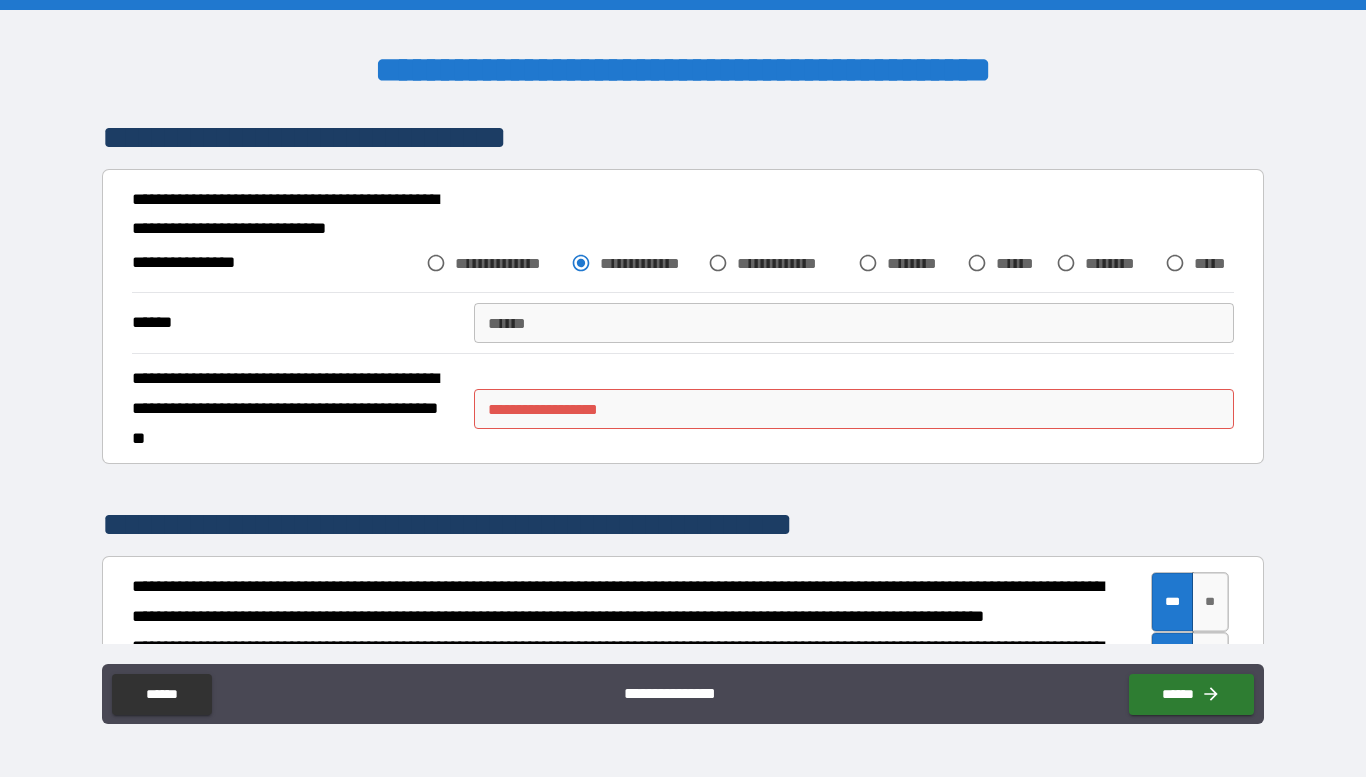 click on "**********" at bounding box center [854, 409] 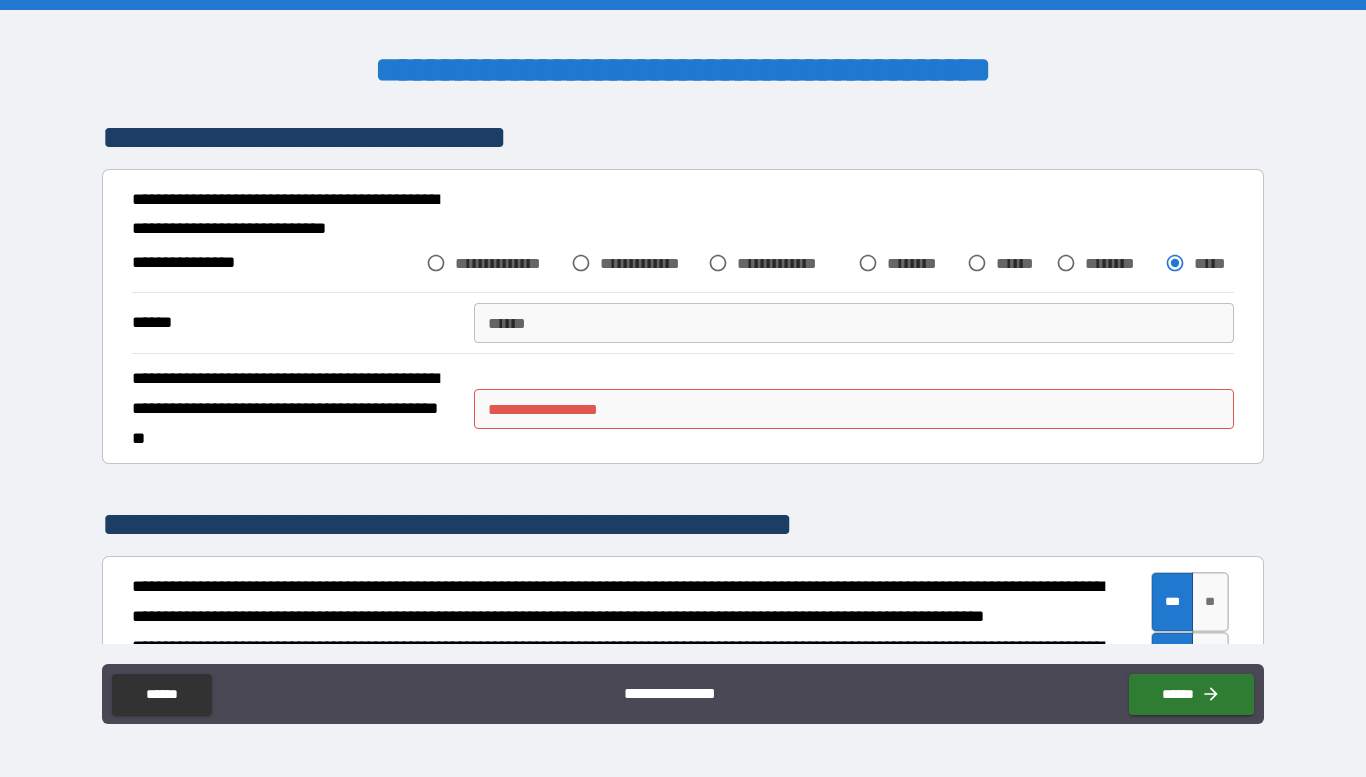 click on "******" at bounding box center (854, 323) 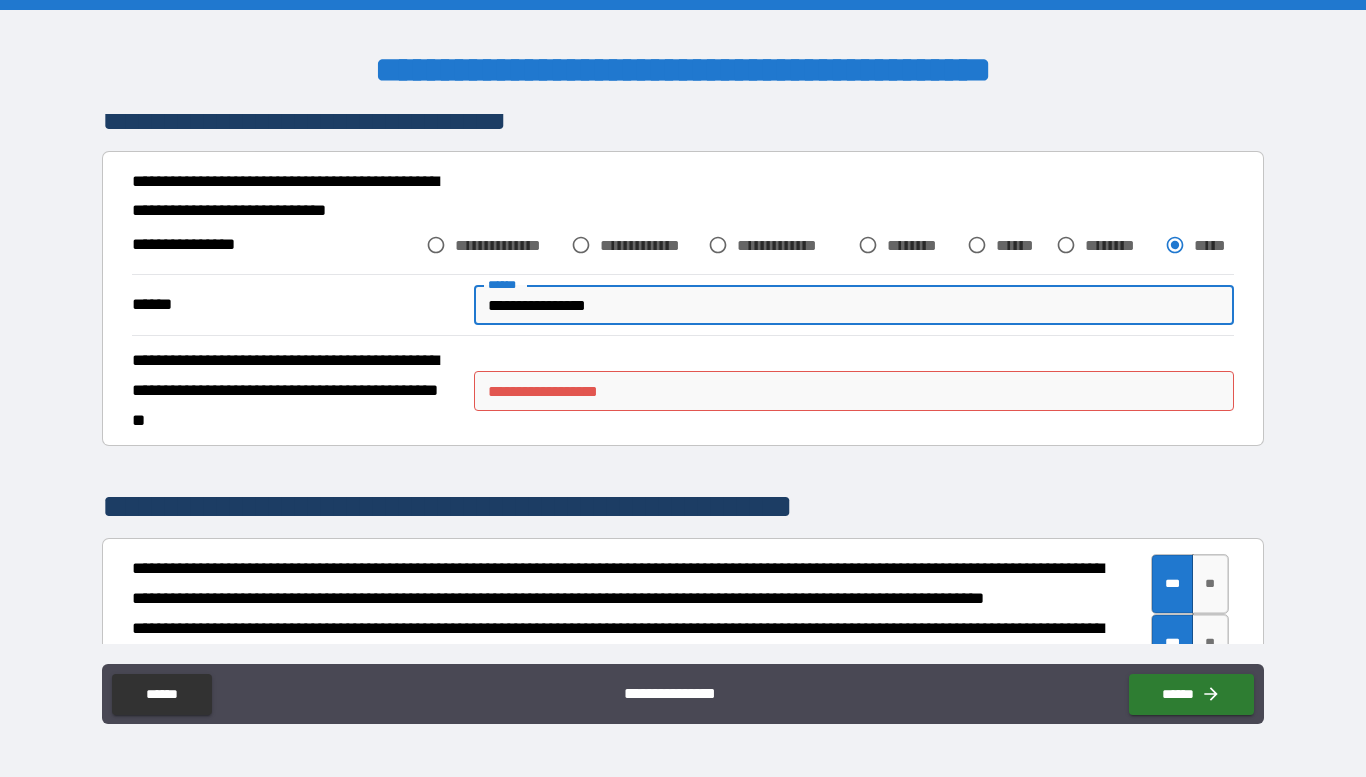 scroll, scrollTop: 4444, scrollLeft: 0, axis: vertical 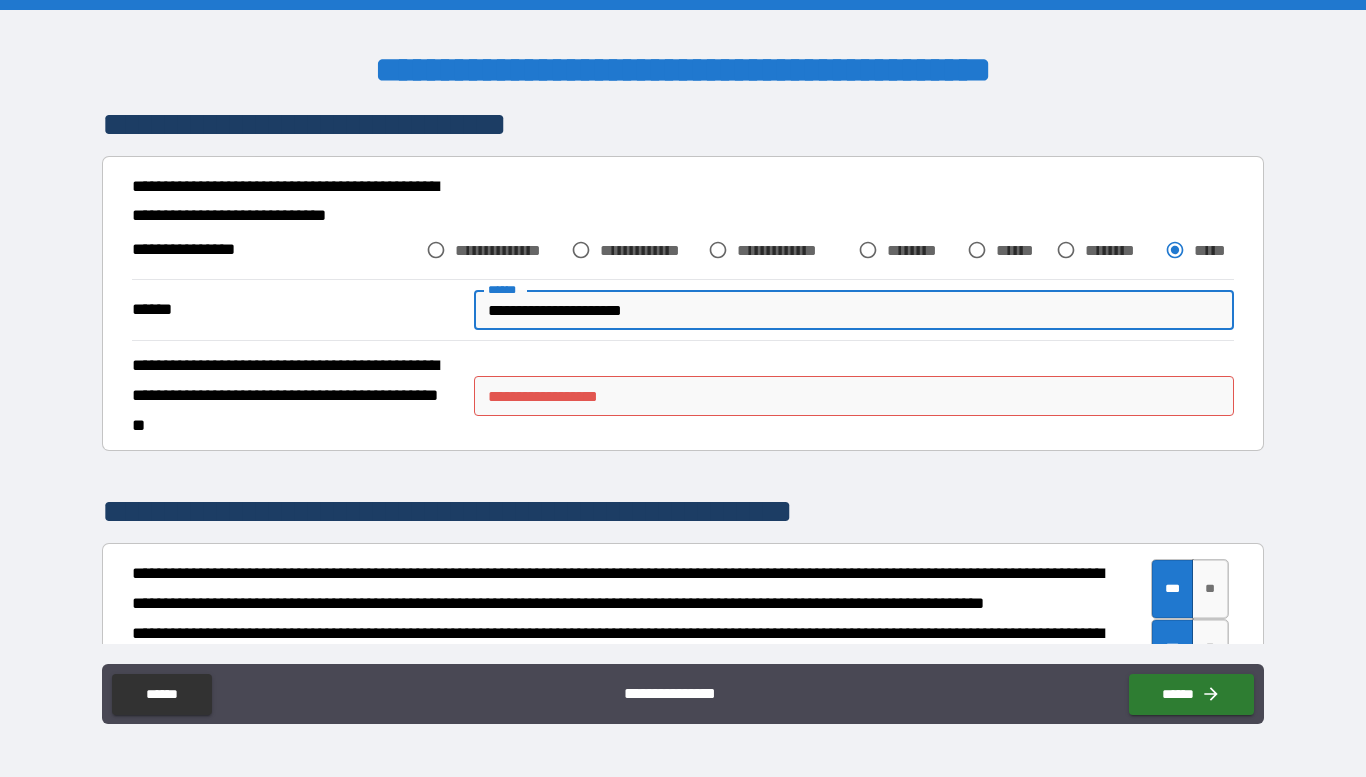 type on "**********" 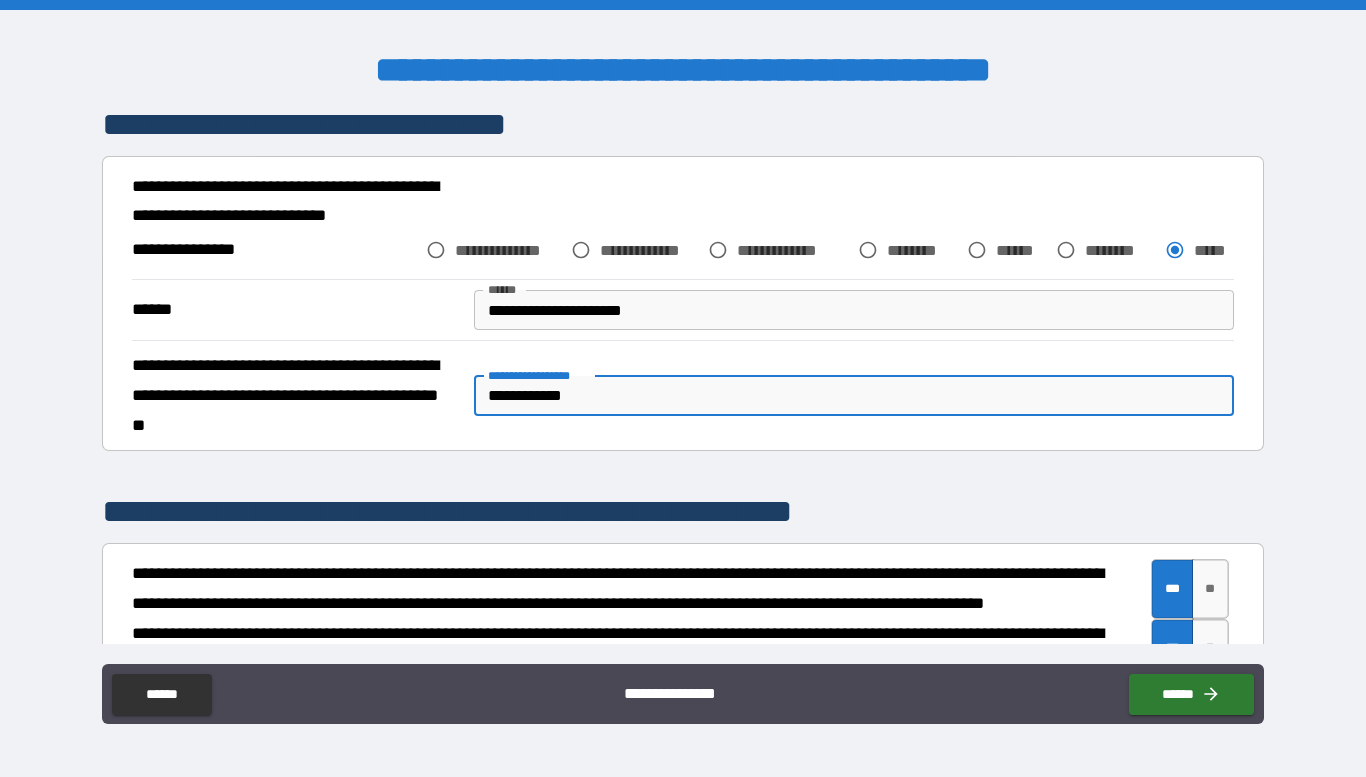 type on "**********" 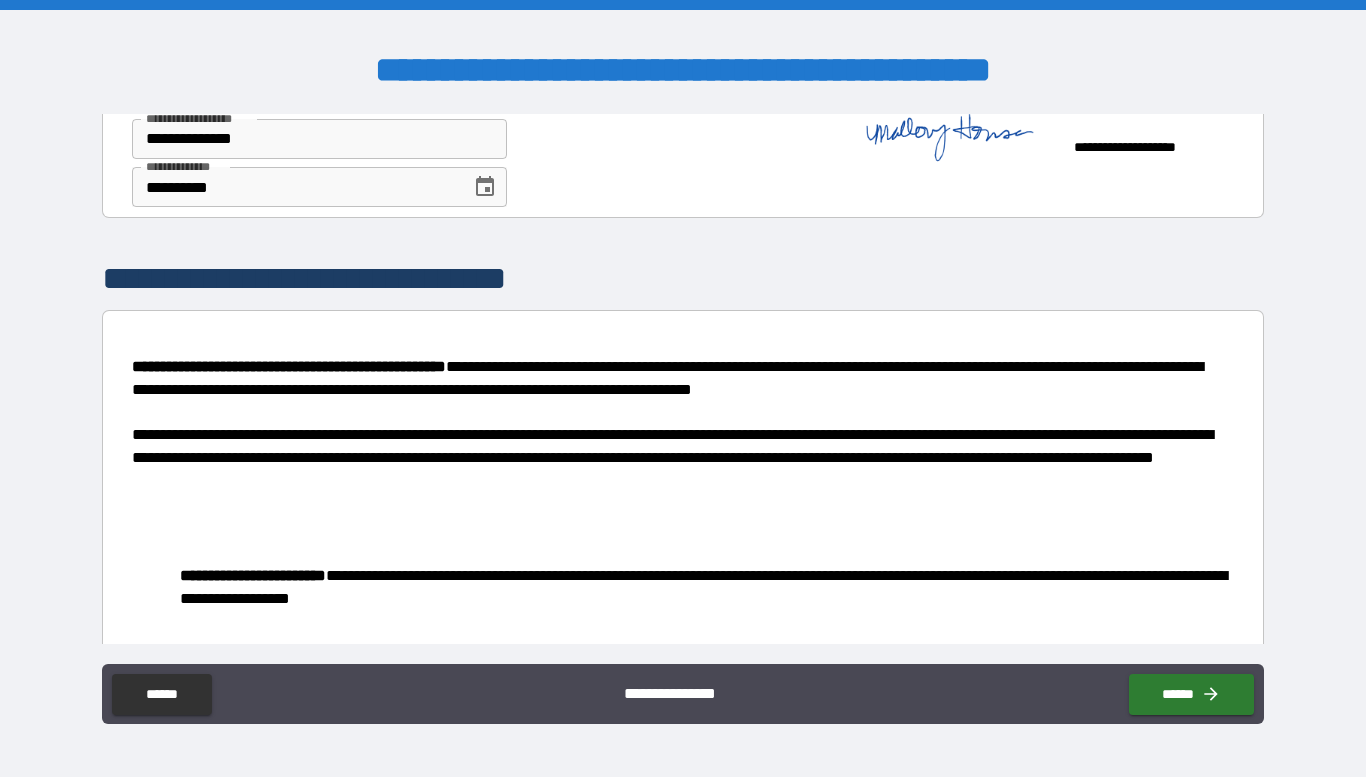 scroll, scrollTop: 7554, scrollLeft: 0, axis: vertical 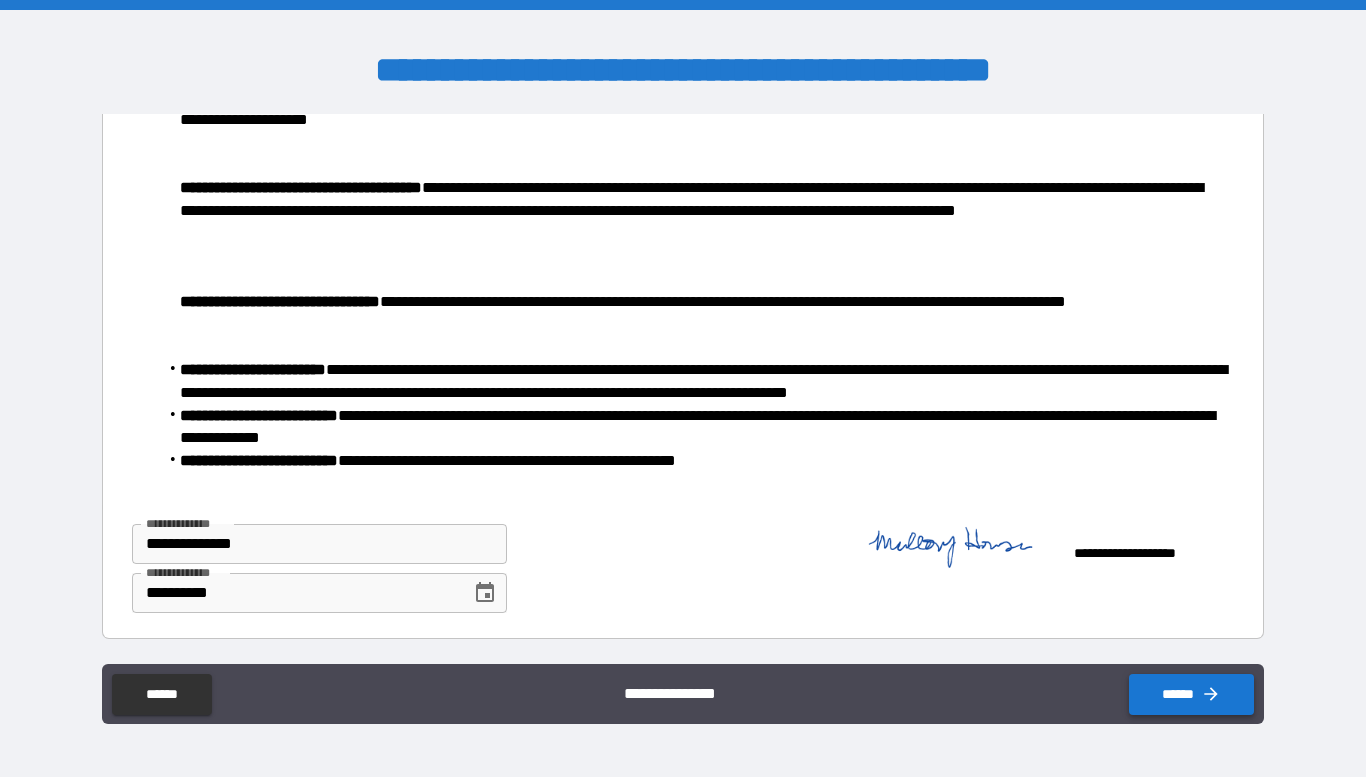 click on "******" at bounding box center [1191, 694] 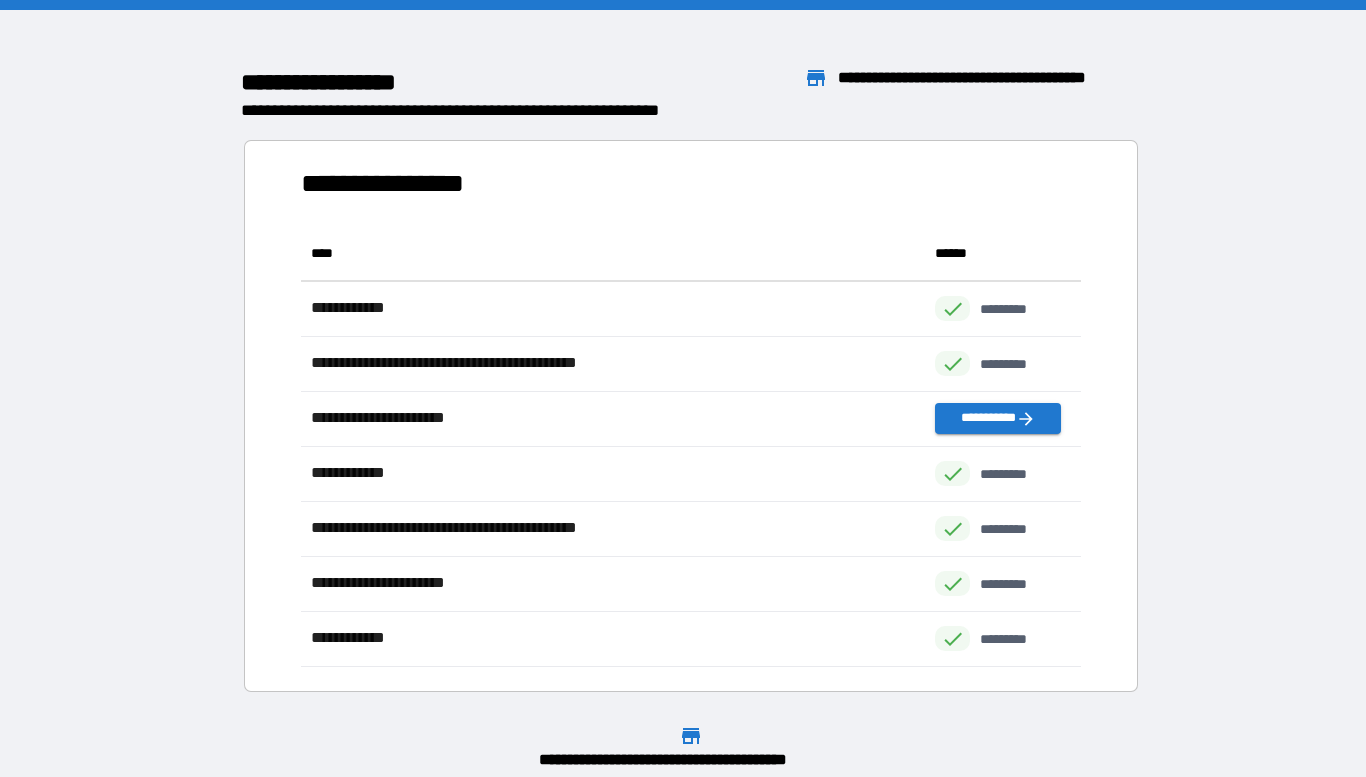 scroll, scrollTop: 1, scrollLeft: 1, axis: both 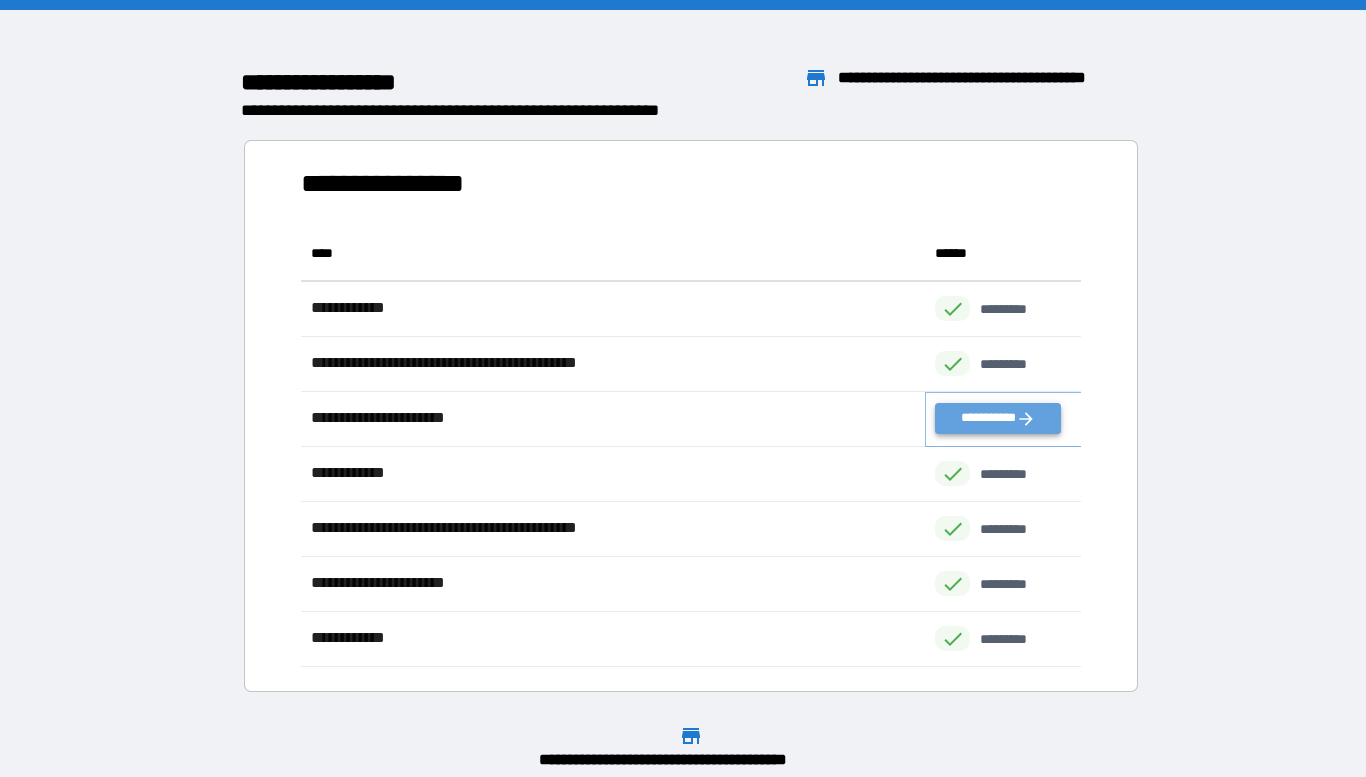 click on "**********" at bounding box center [997, 418] 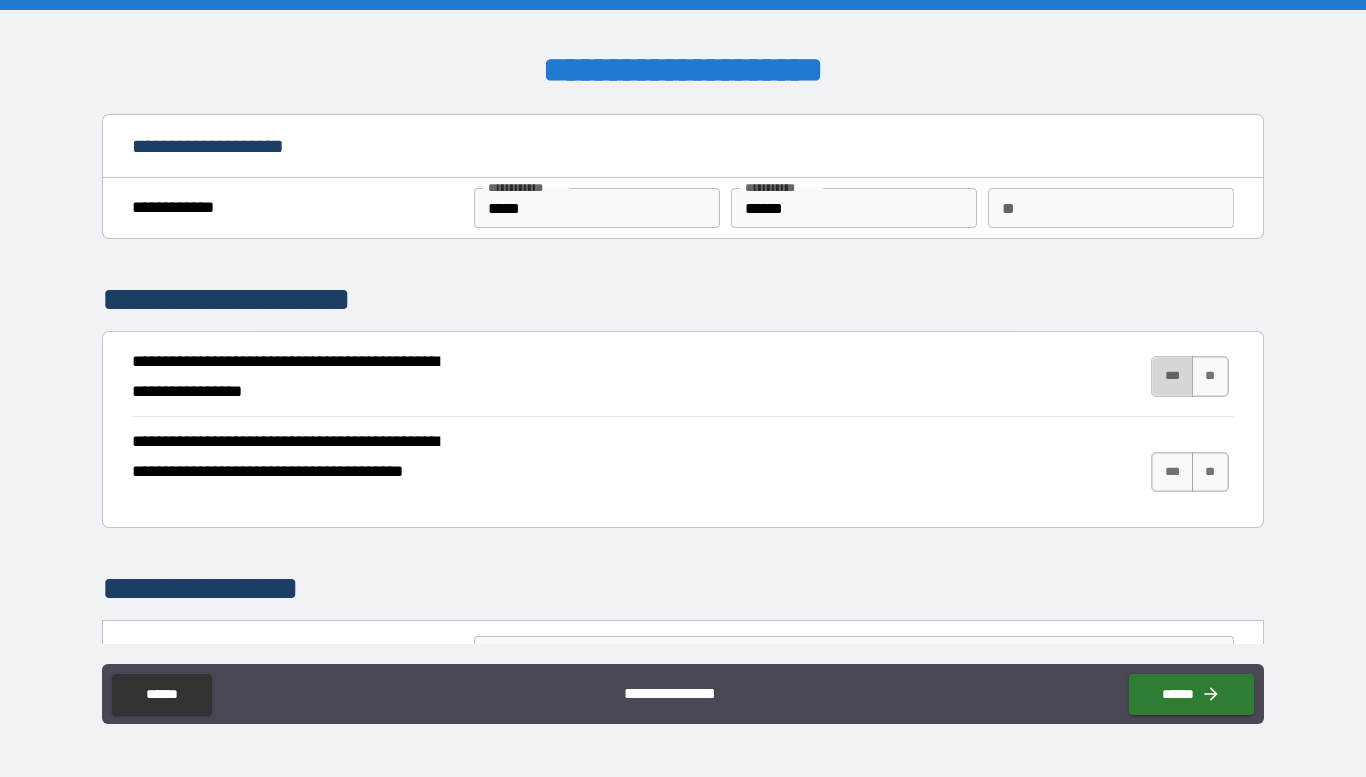 click on "***" at bounding box center [1172, 376] 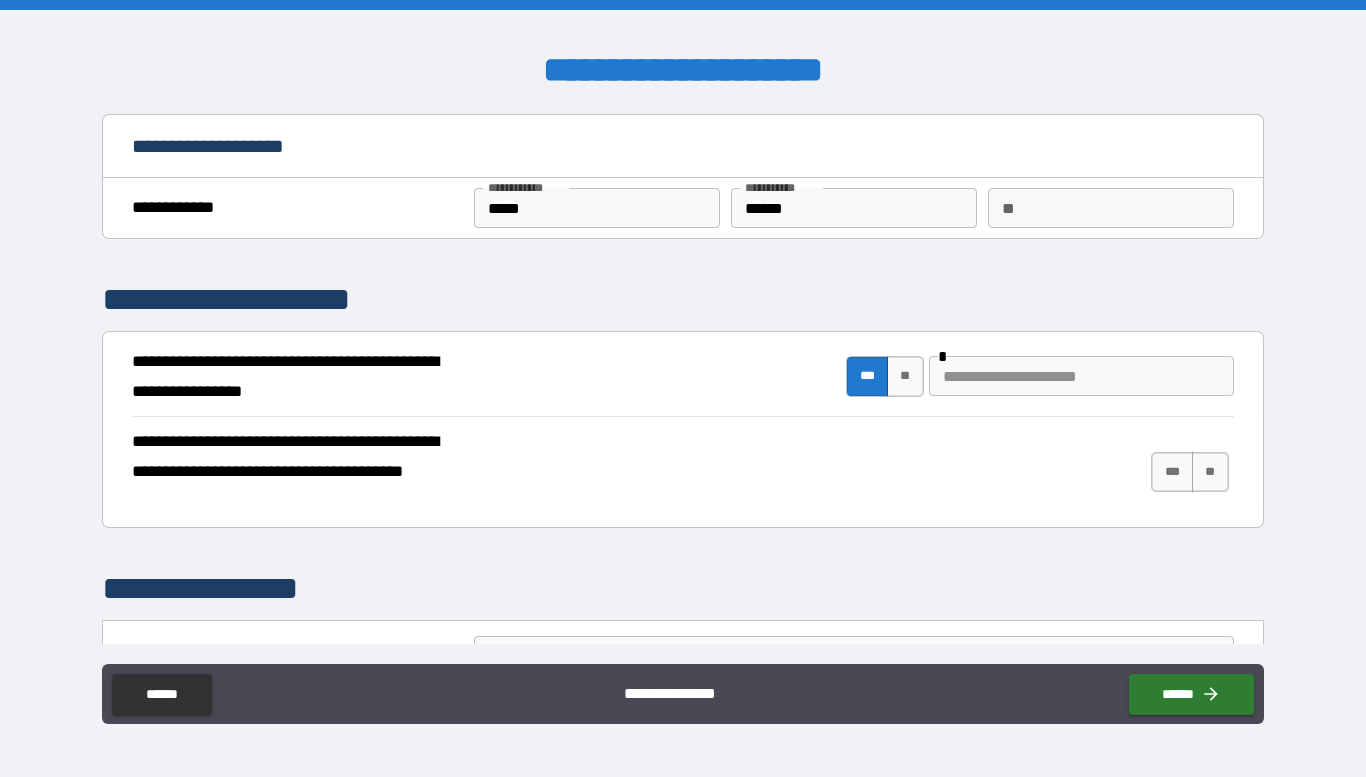 click at bounding box center (1081, 376) 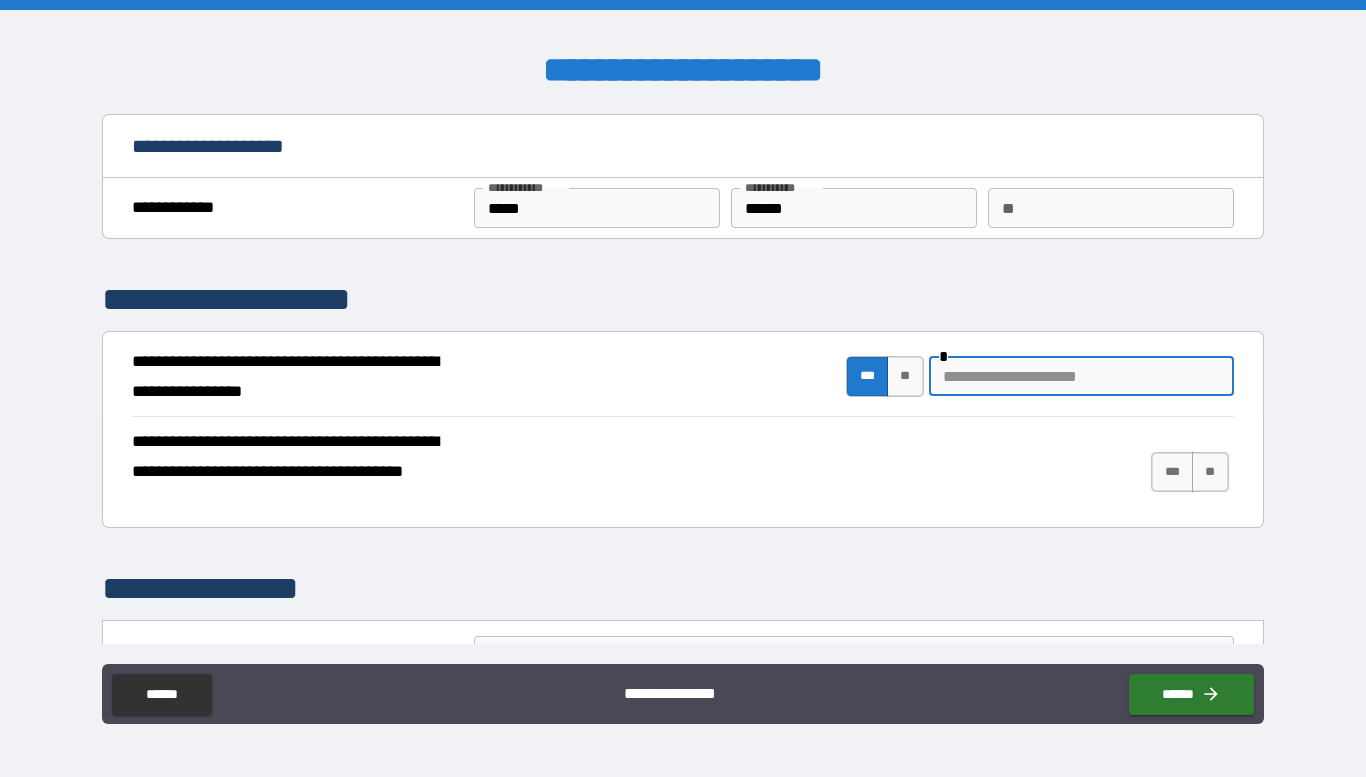 click on "***" at bounding box center (867, 376) 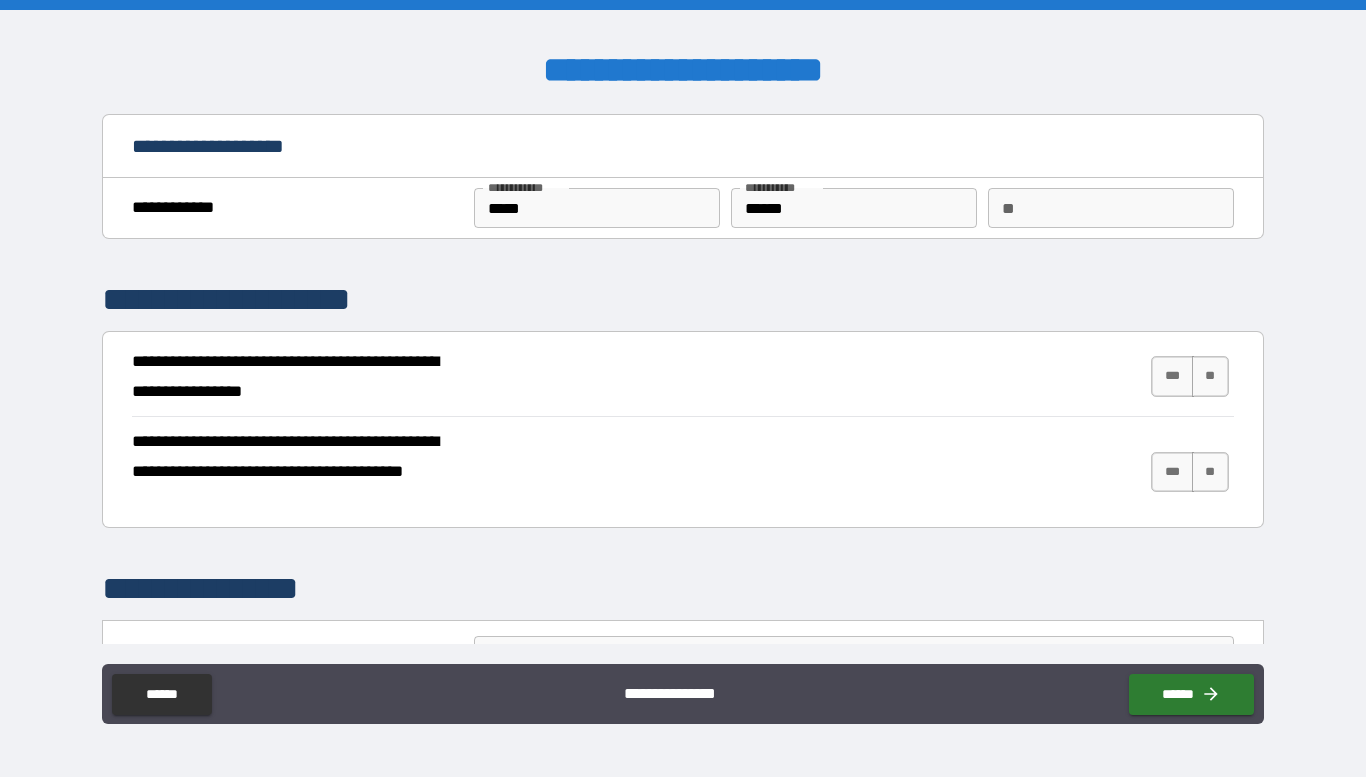 click on "**********" at bounding box center (682, 471) 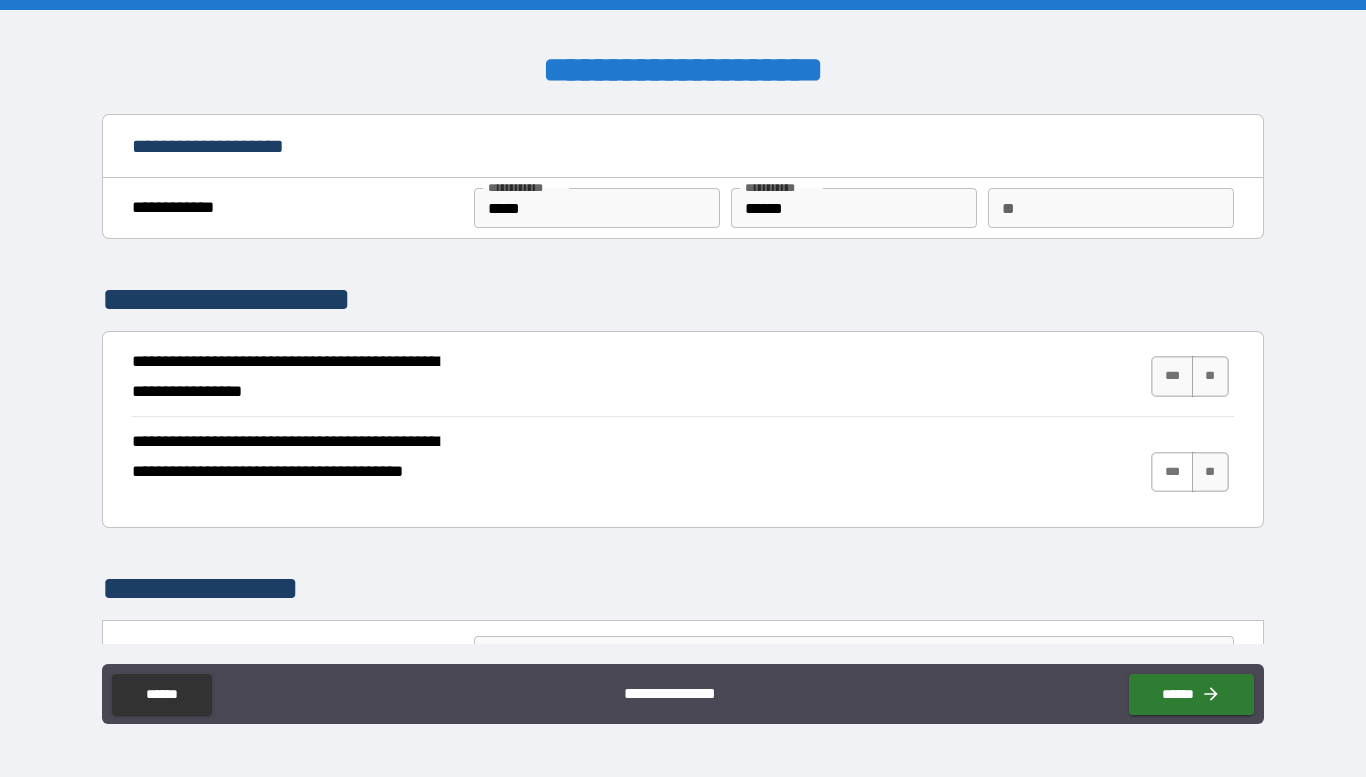 click on "***" at bounding box center (1172, 472) 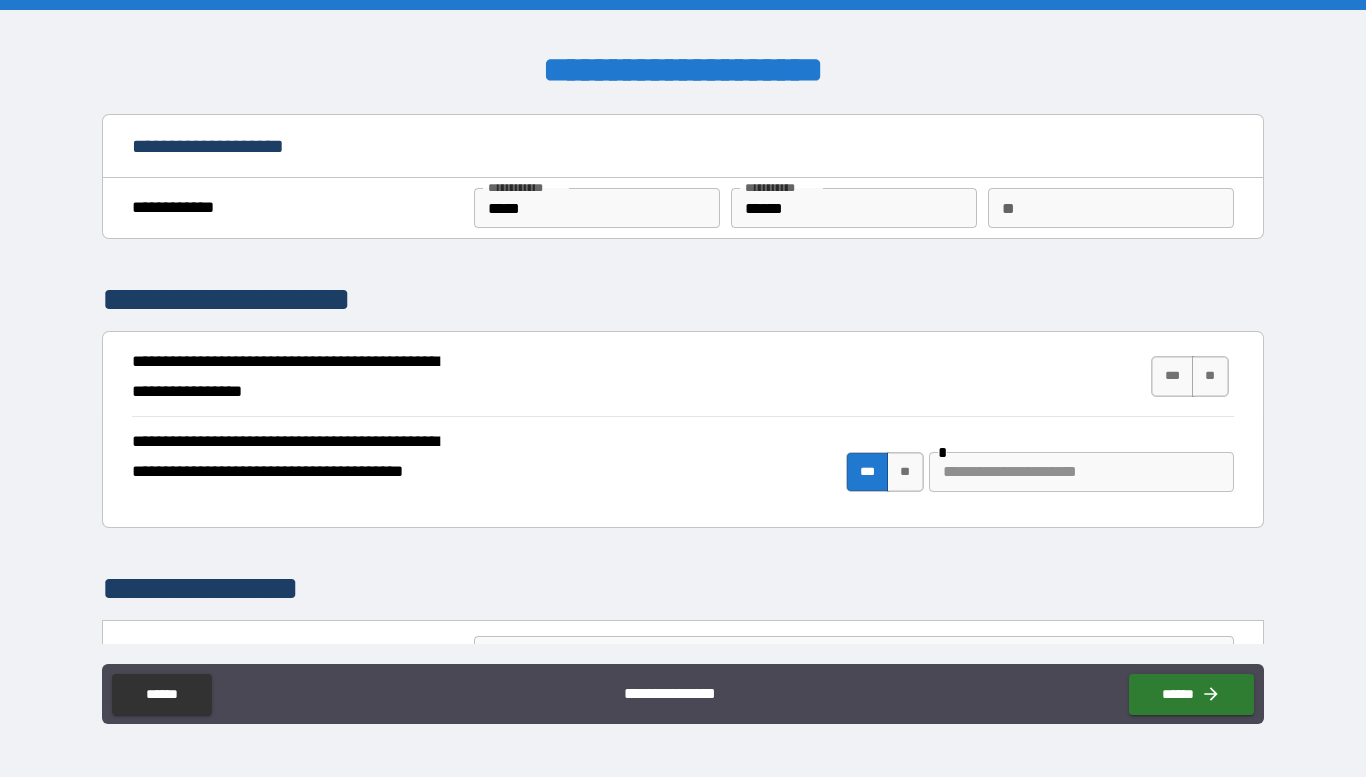 click at bounding box center [1081, 472] 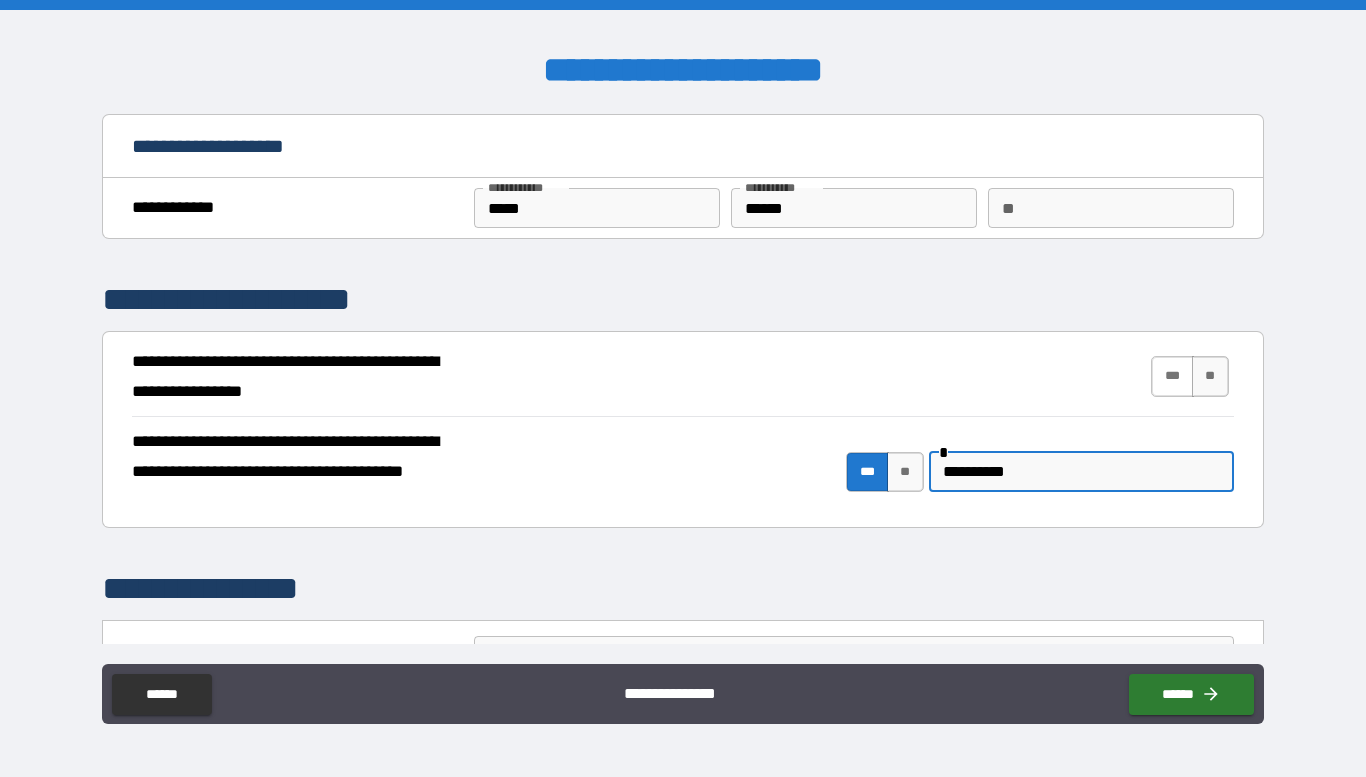 type on "**********" 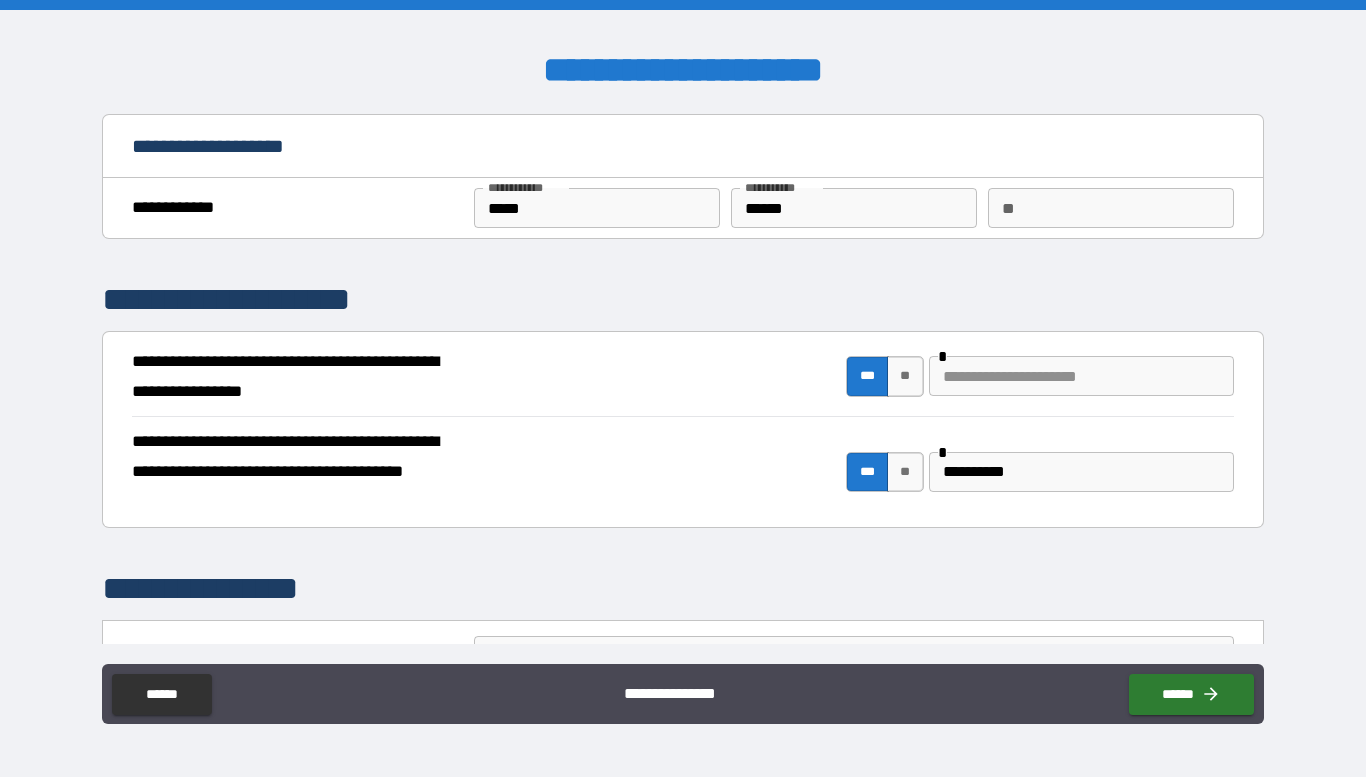 click at bounding box center (1081, 376) 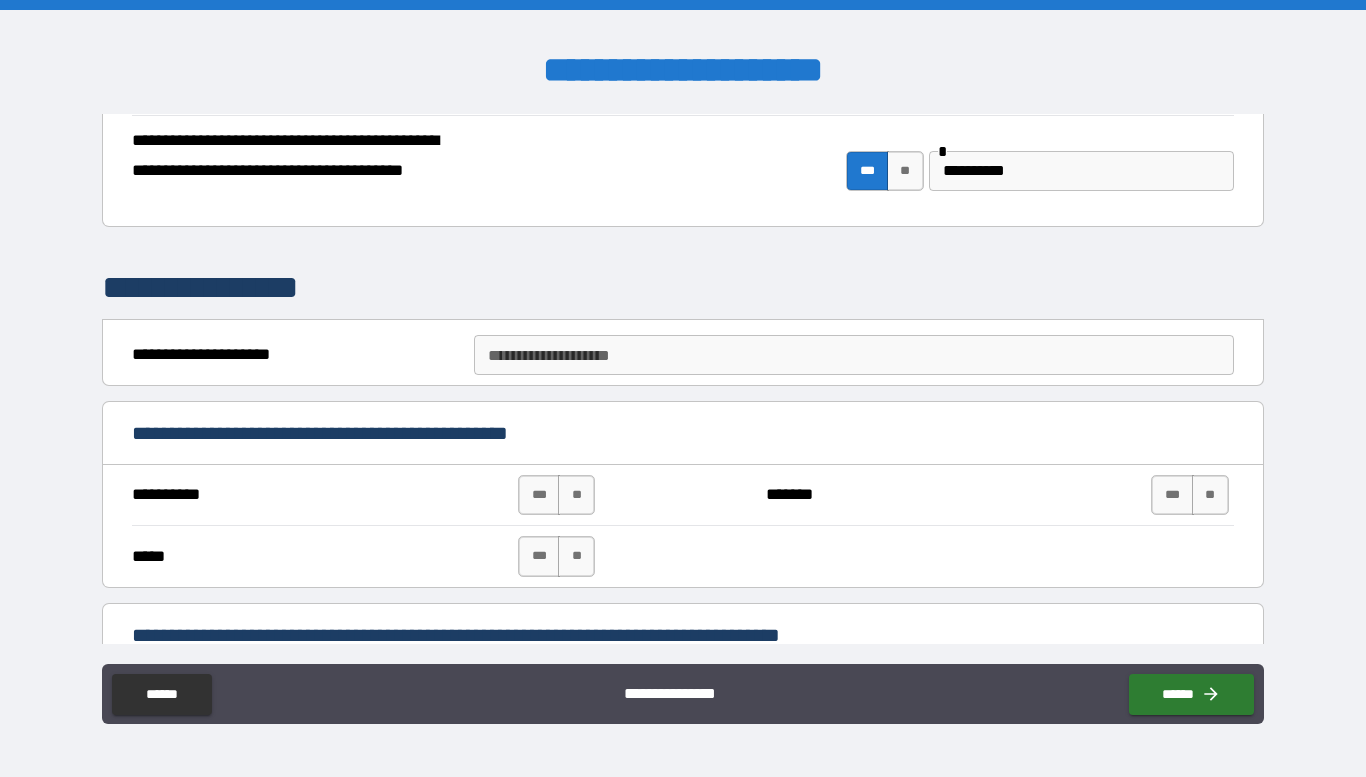scroll, scrollTop: 303, scrollLeft: 0, axis: vertical 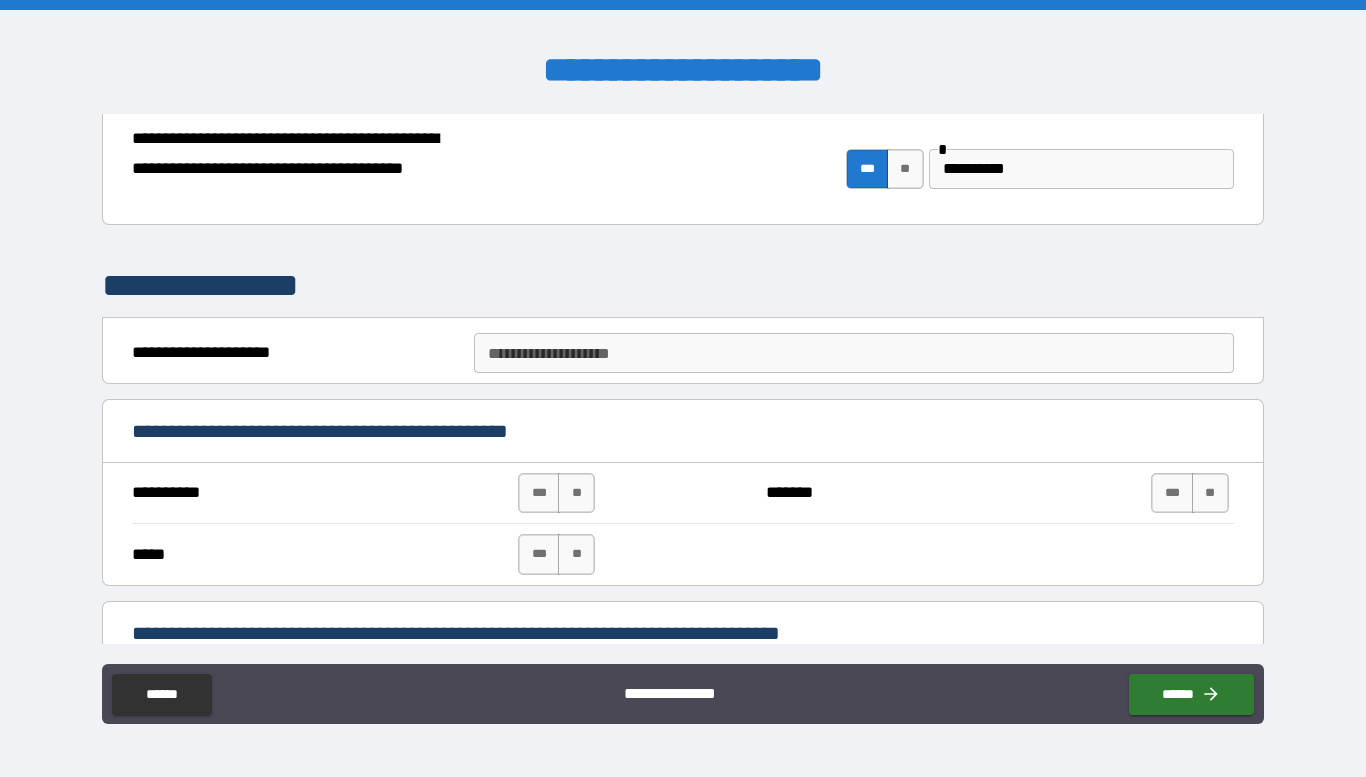 type on "**********" 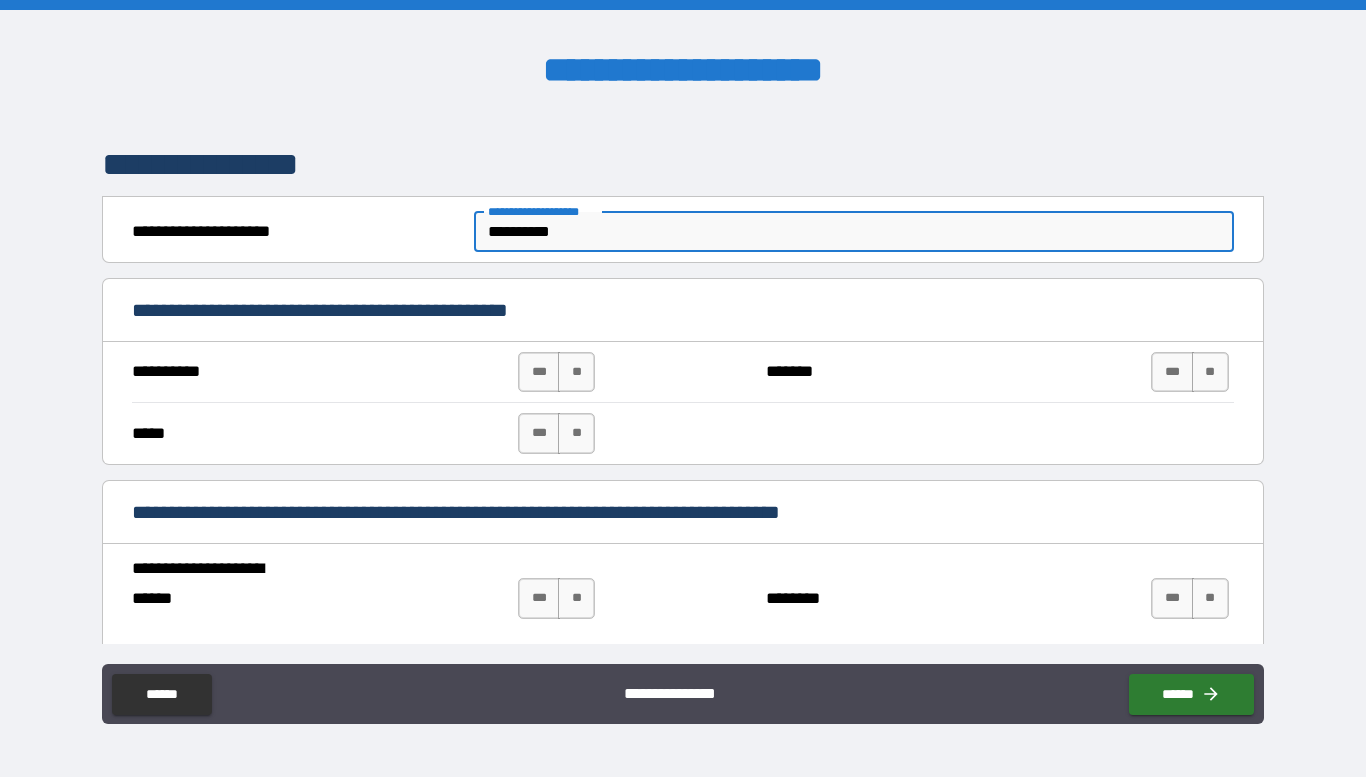 scroll, scrollTop: 425, scrollLeft: 0, axis: vertical 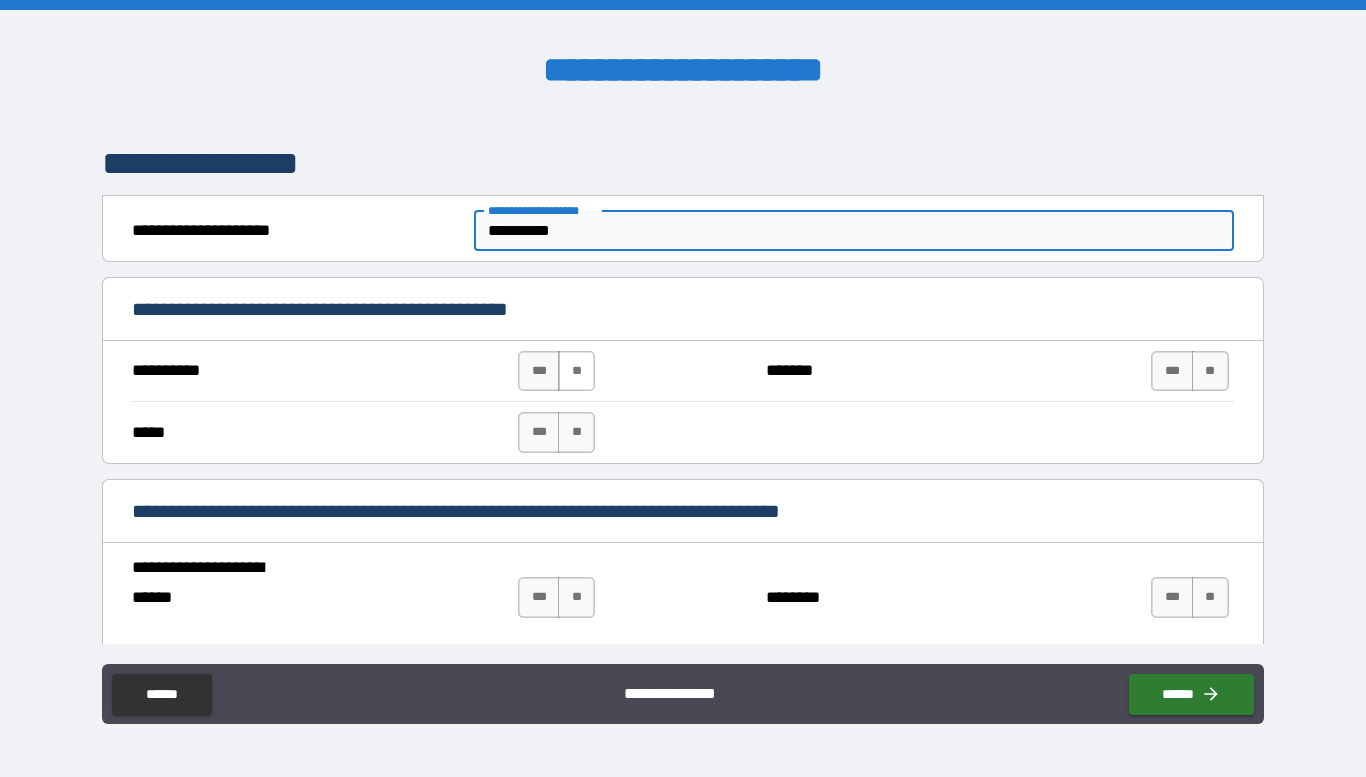 type on "**********" 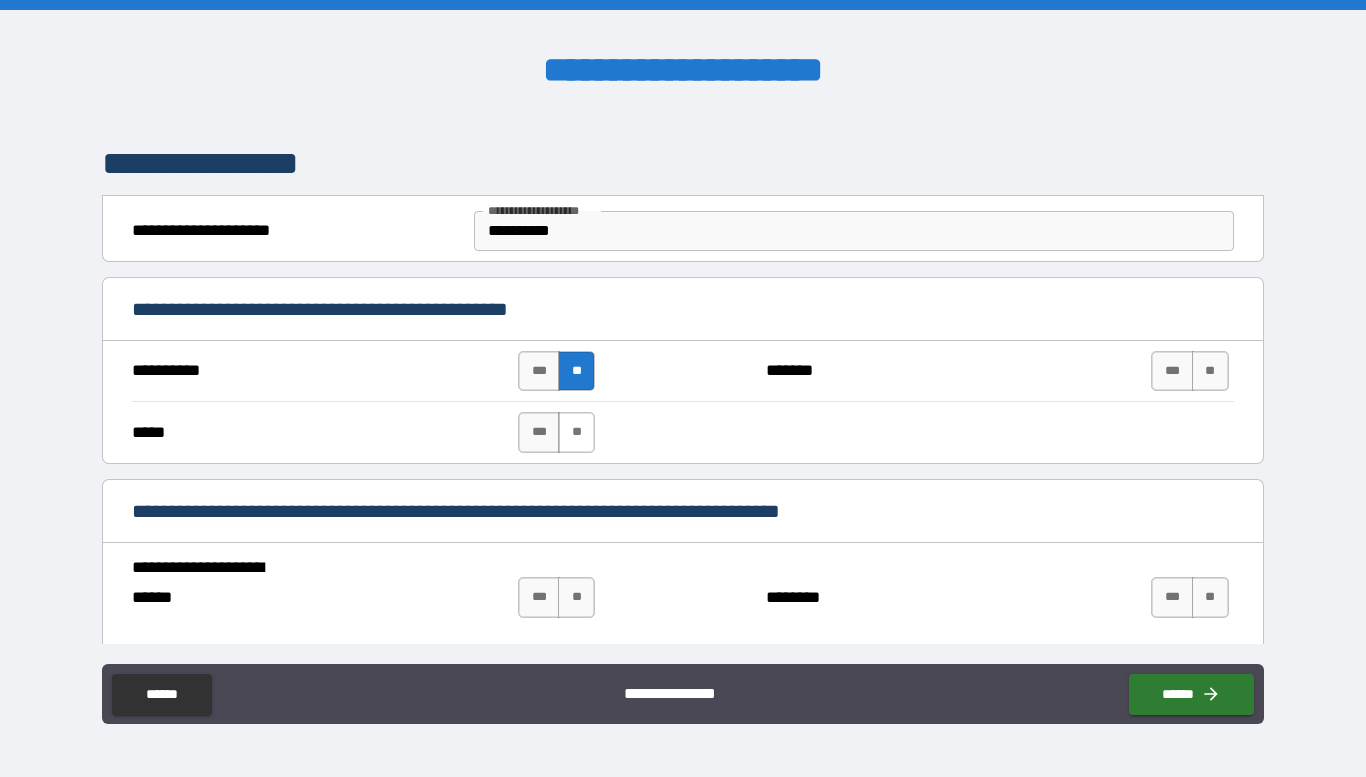 click on "**" at bounding box center [576, 432] 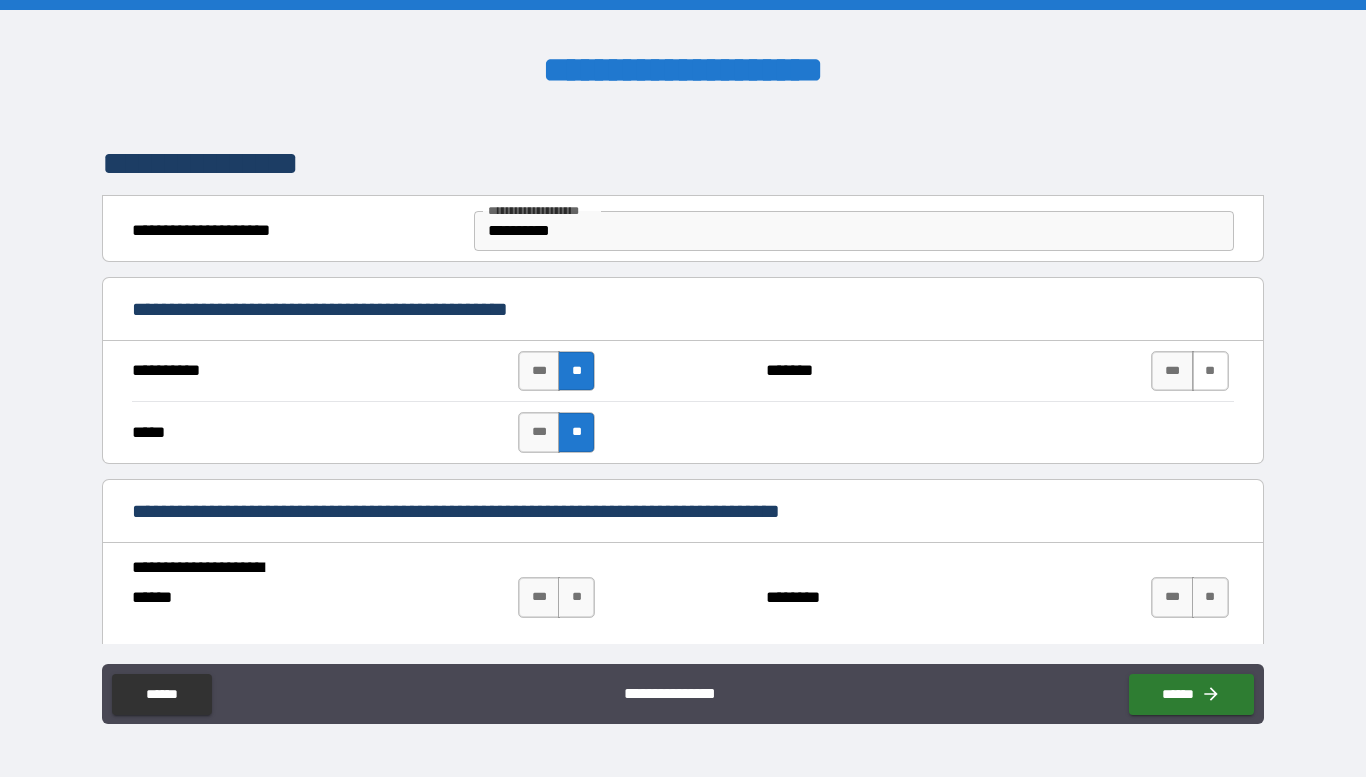 click on "**" at bounding box center (1210, 371) 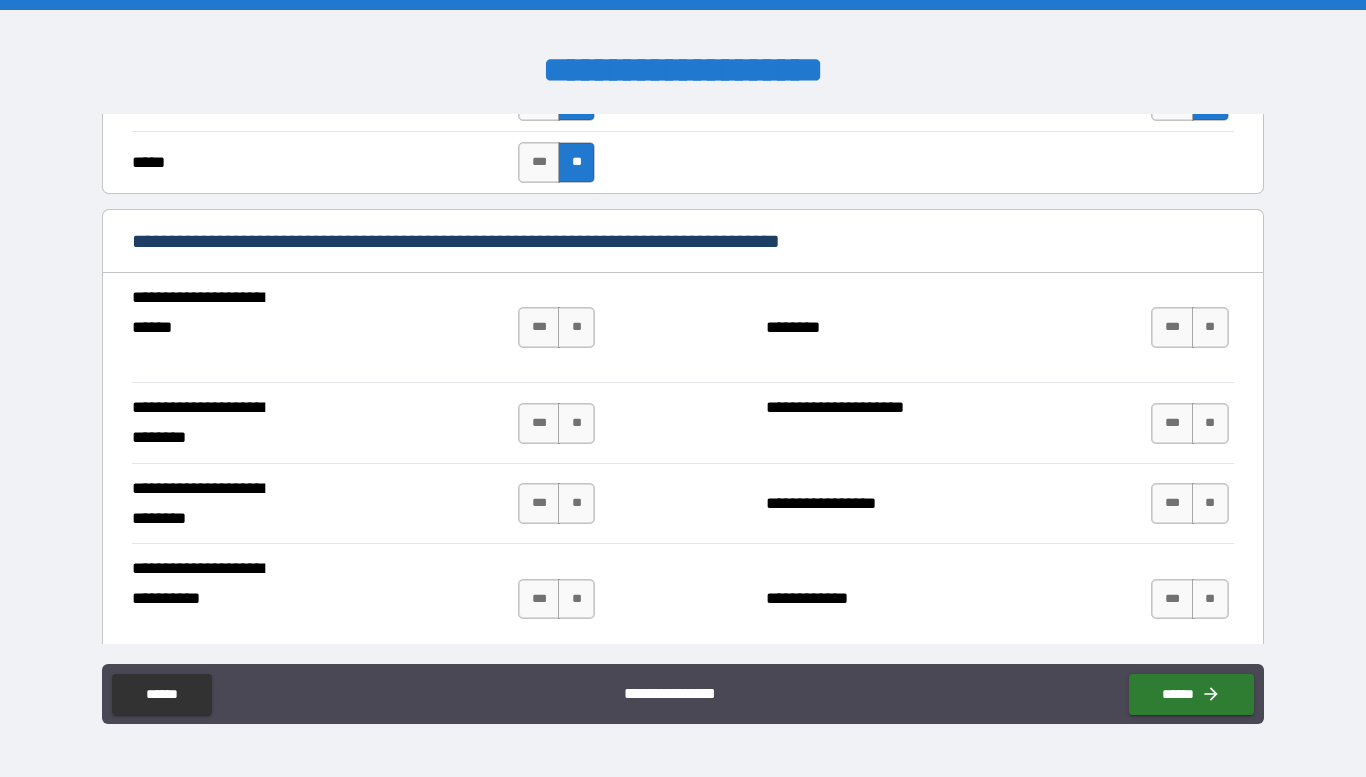 scroll, scrollTop: 697, scrollLeft: 0, axis: vertical 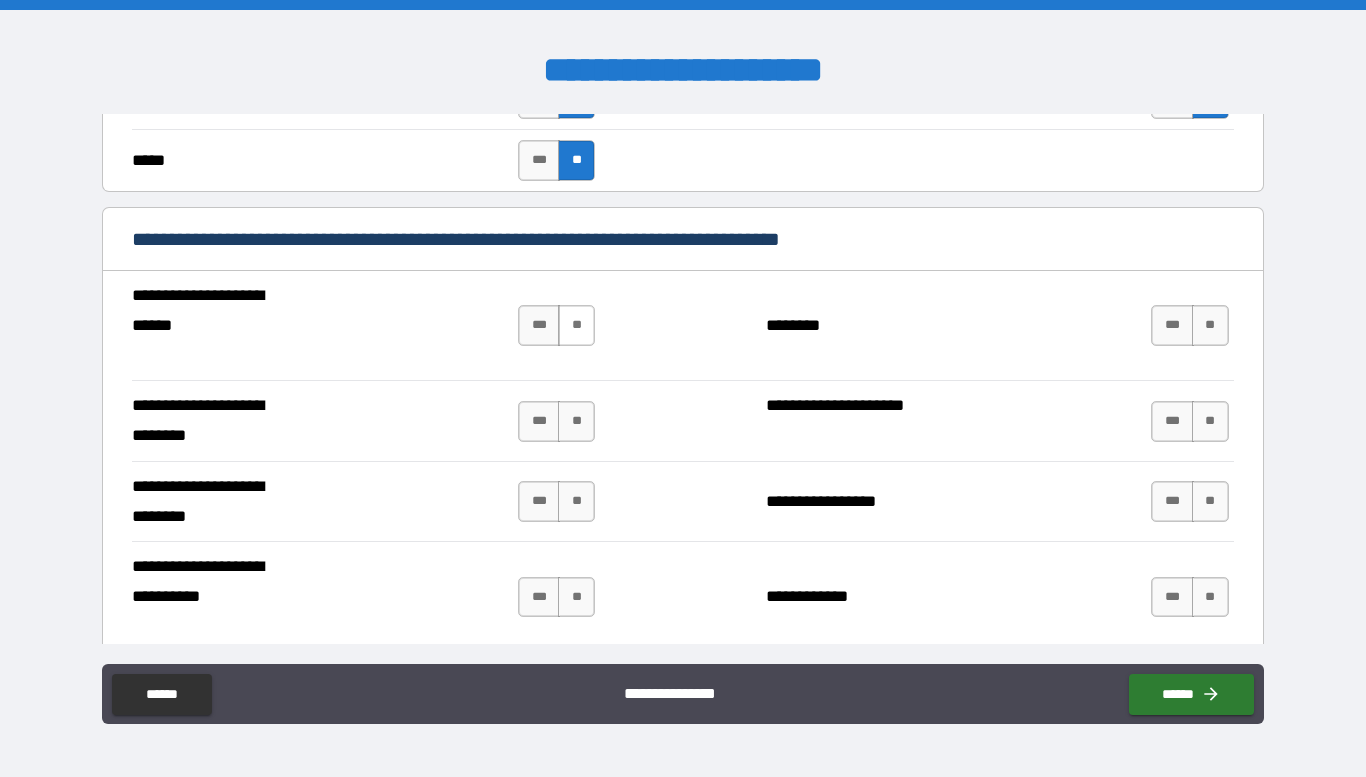 click on "**" at bounding box center (576, 325) 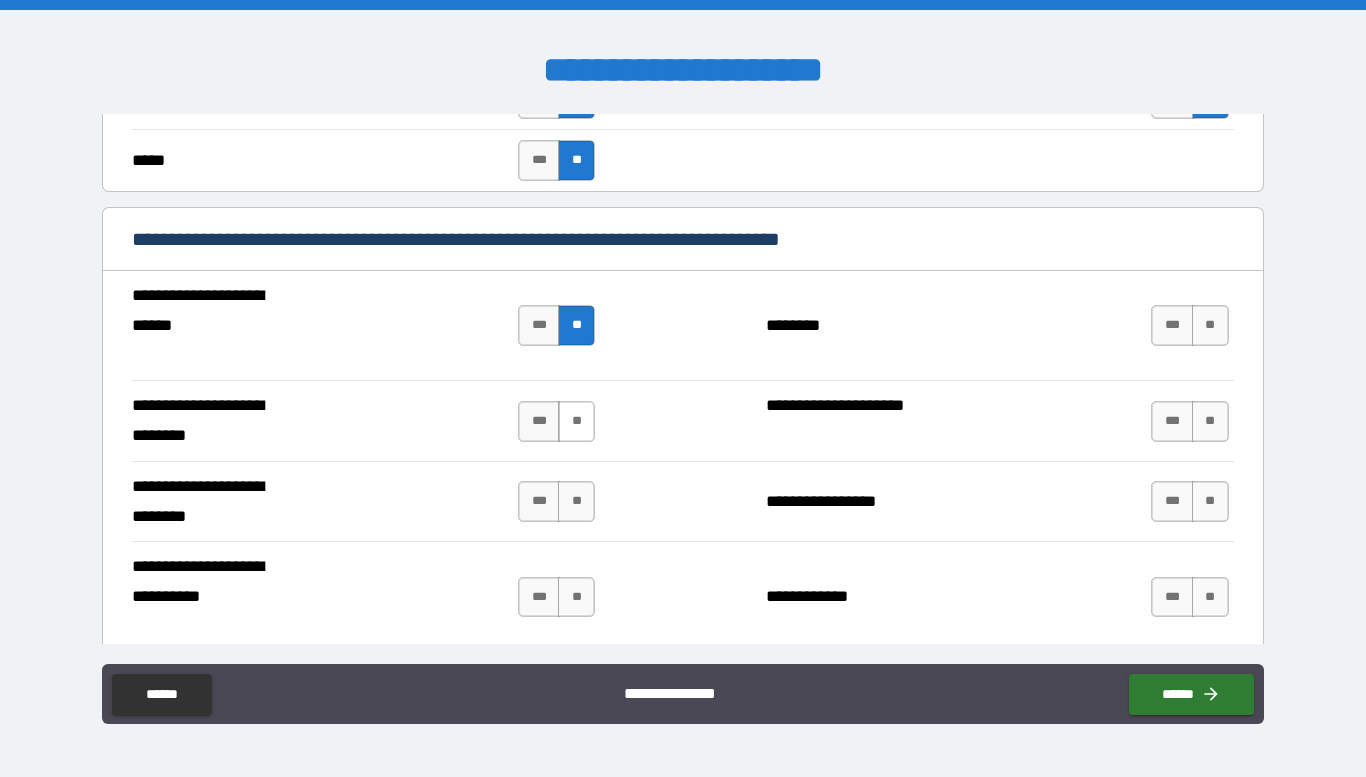 click on "**" at bounding box center (576, 421) 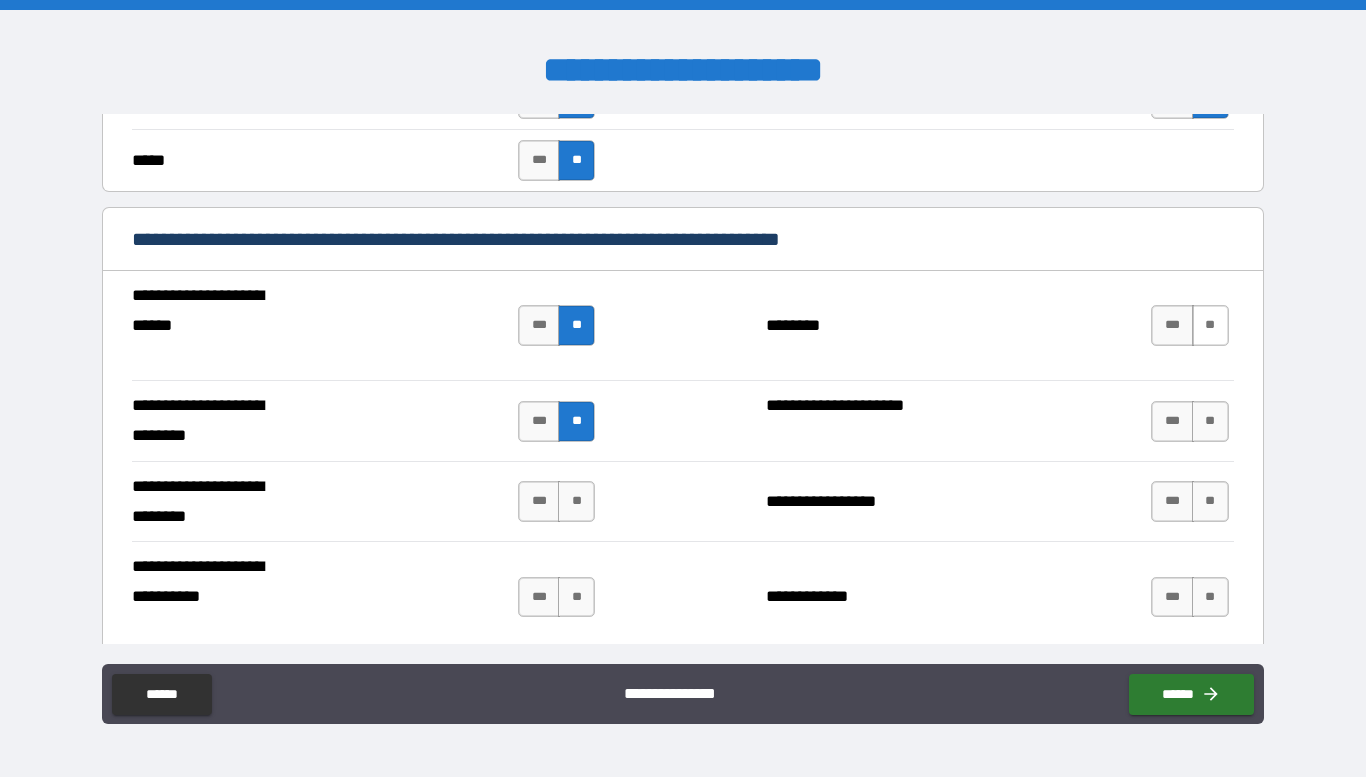 click on "**" at bounding box center (1210, 325) 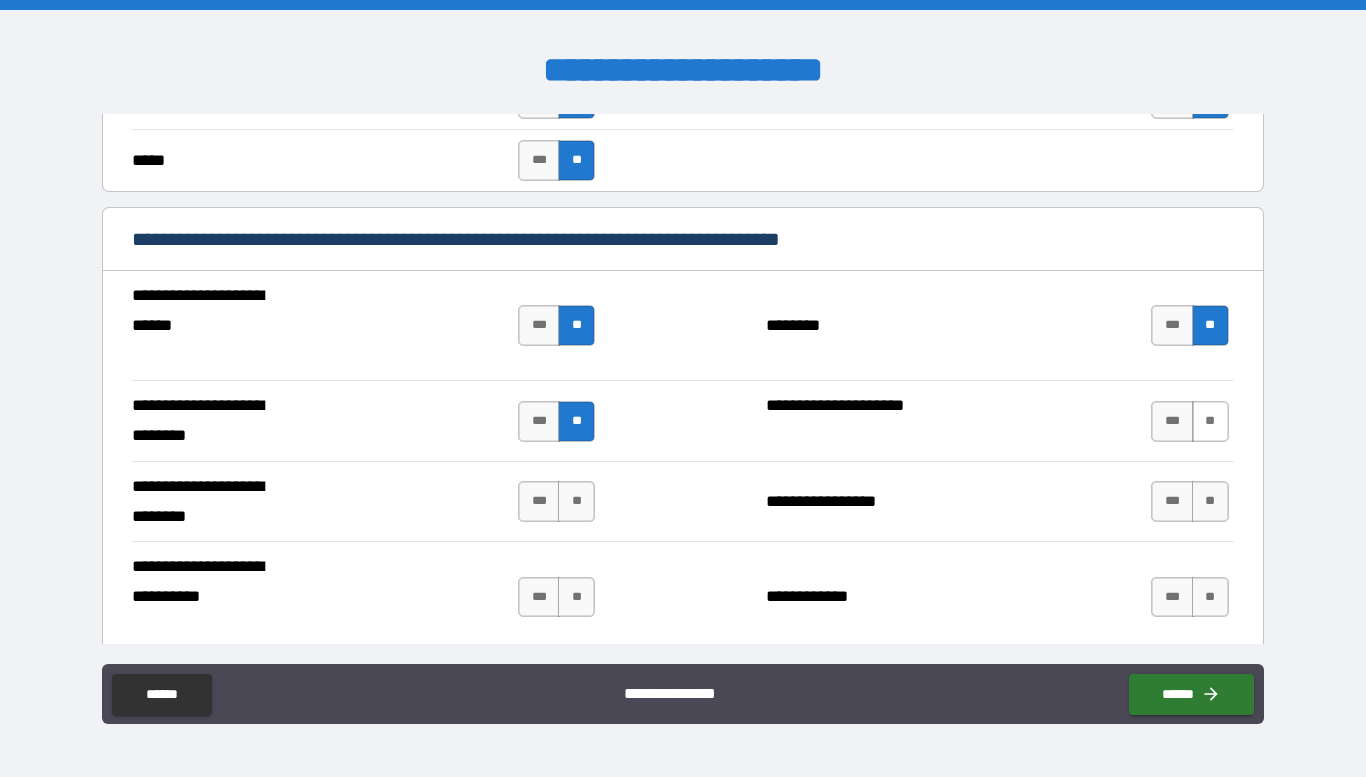 click on "**" at bounding box center [1210, 421] 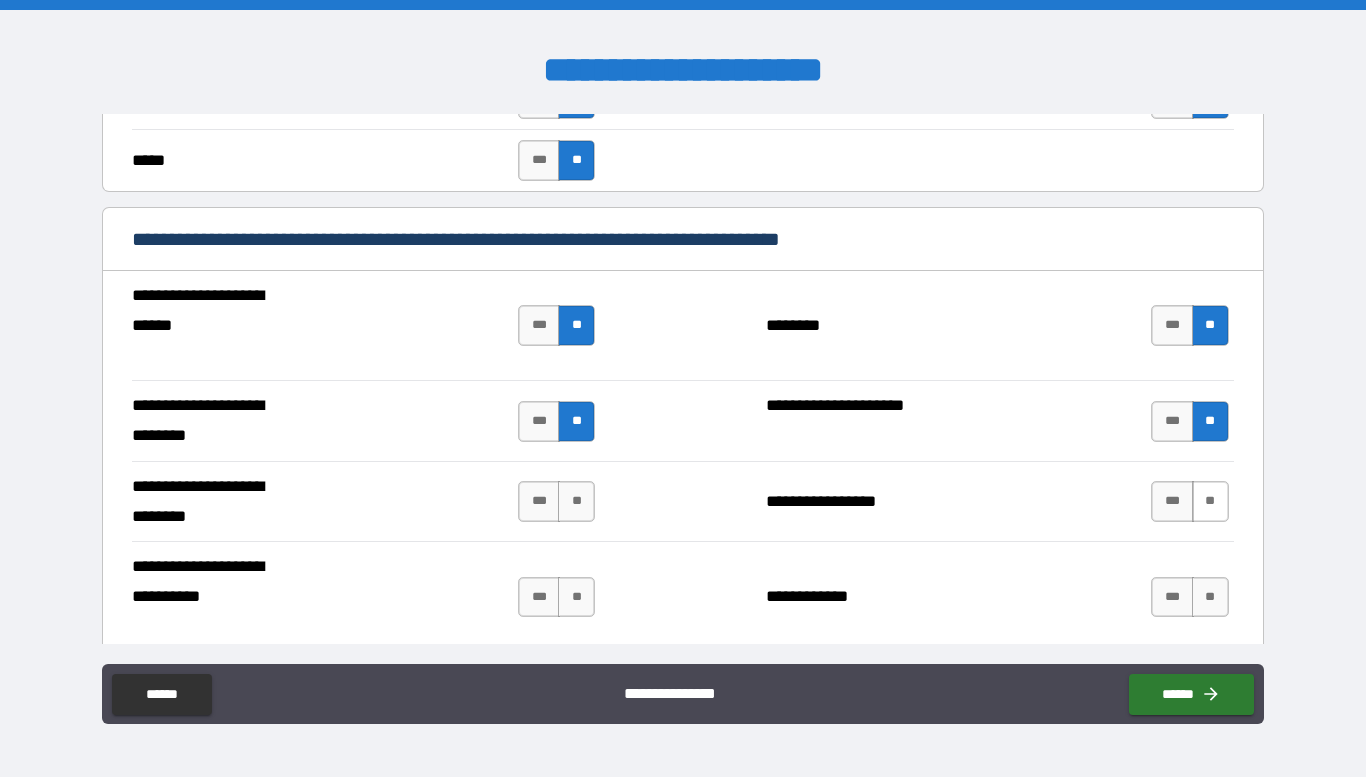 click on "**" at bounding box center (1210, 501) 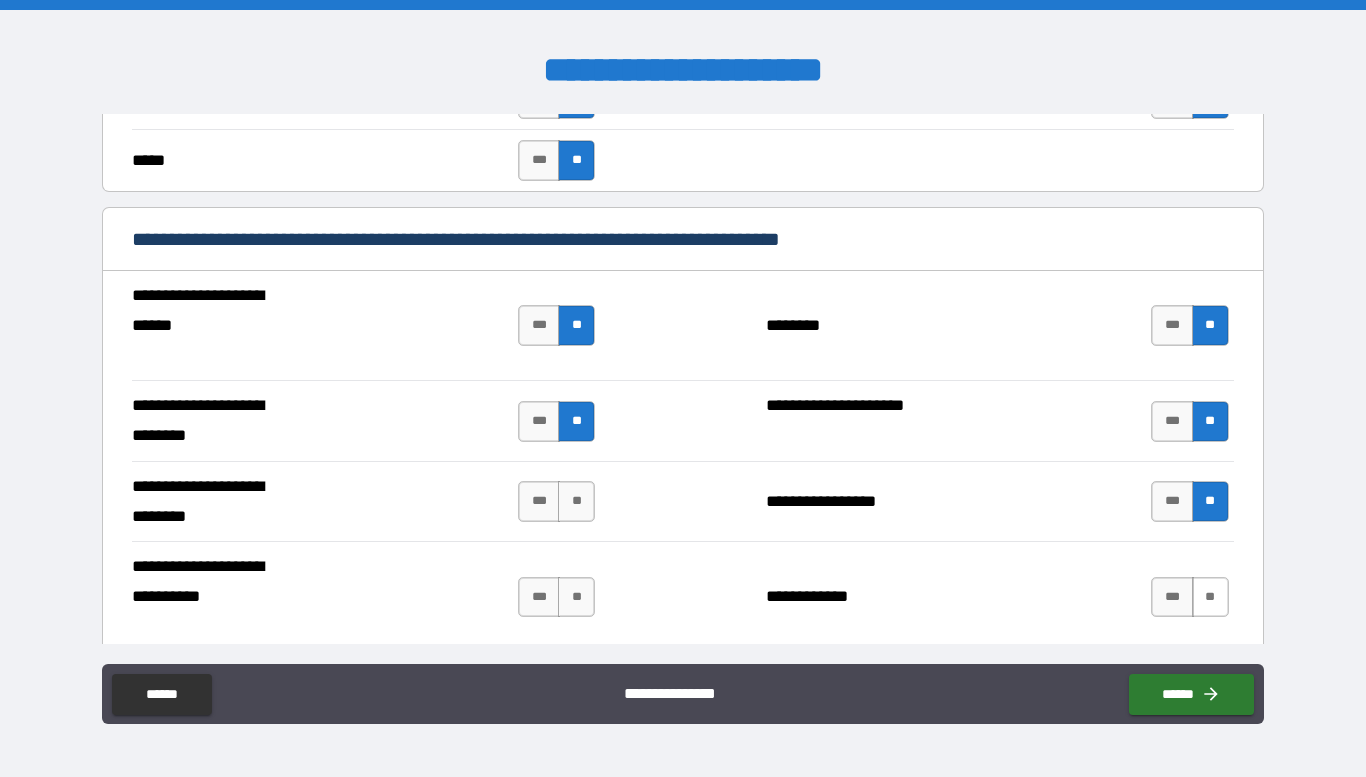 click on "**" at bounding box center (1210, 597) 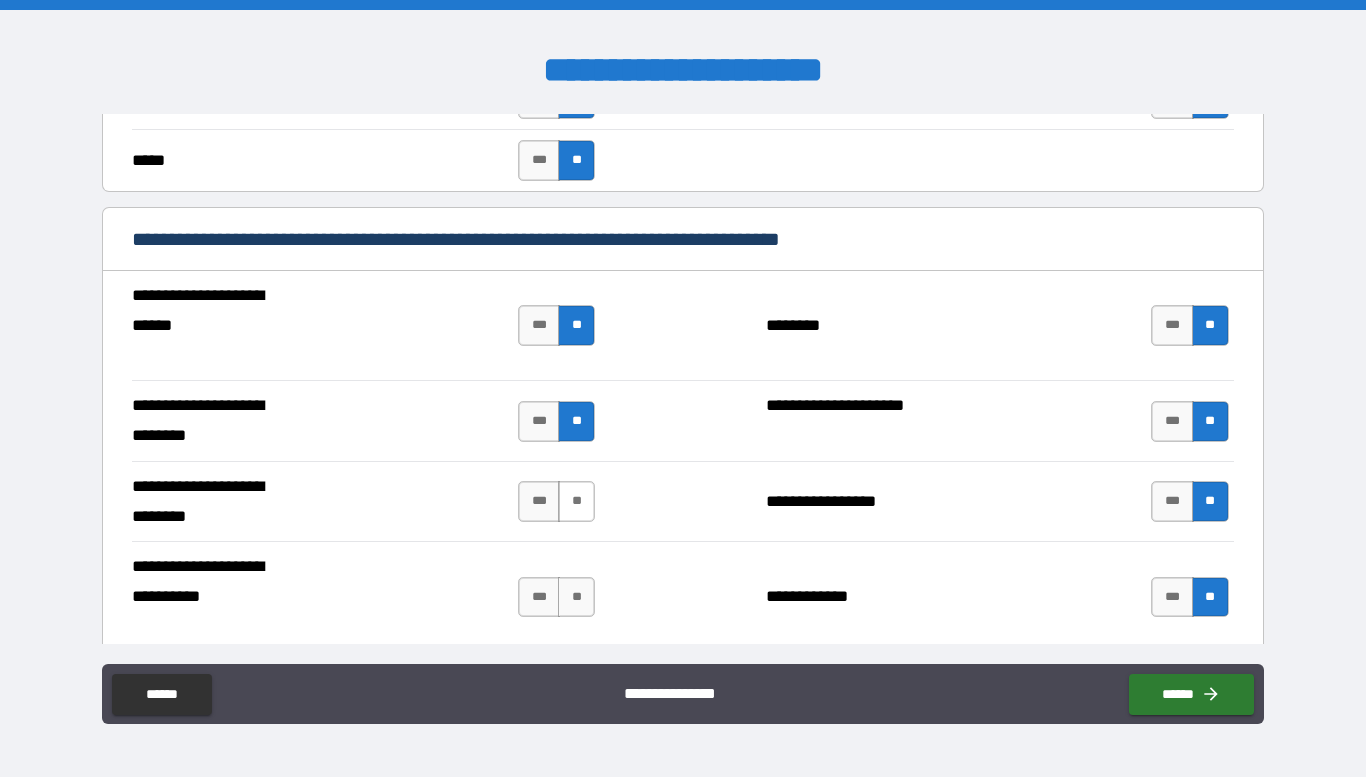 click on "**" at bounding box center (576, 501) 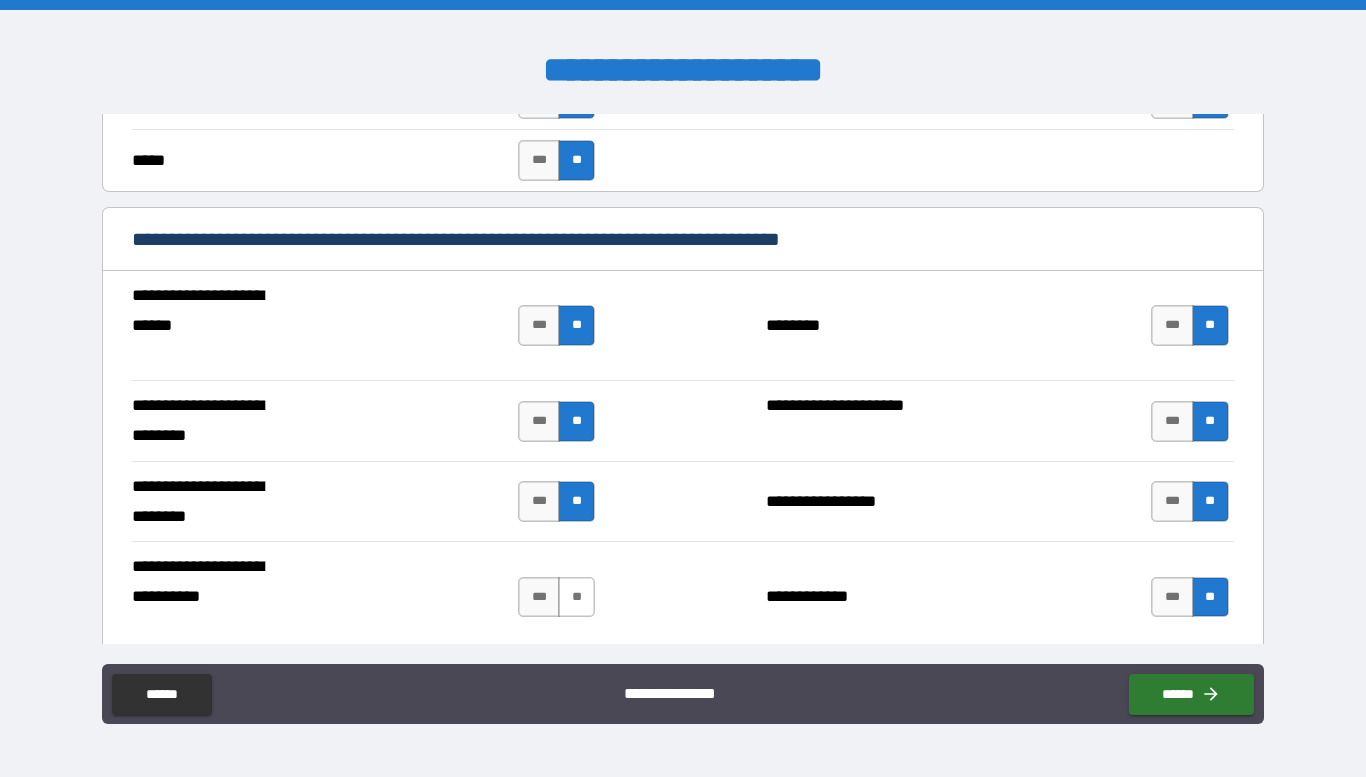 click on "**" at bounding box center [576, 597] 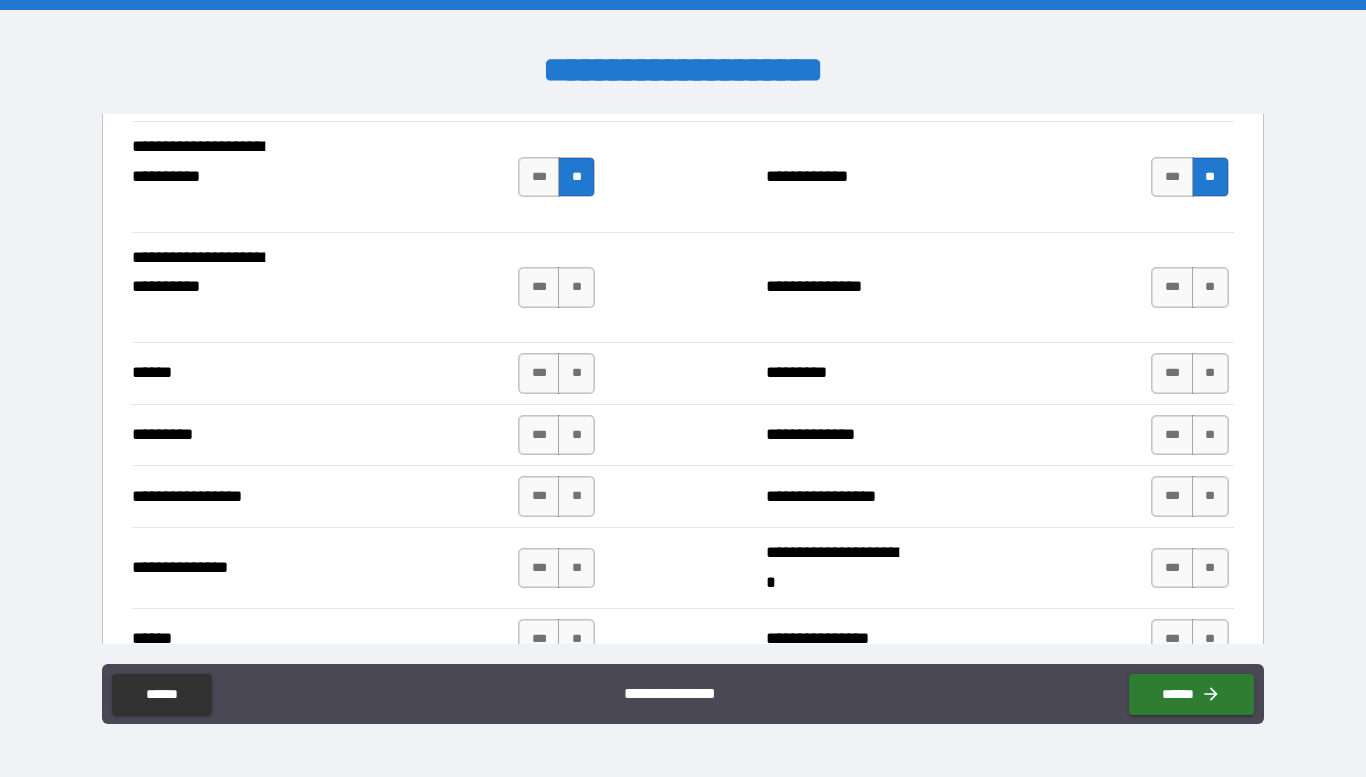 scroll, scrollTop: 1122, scrollLeft: 0, axis: vertical 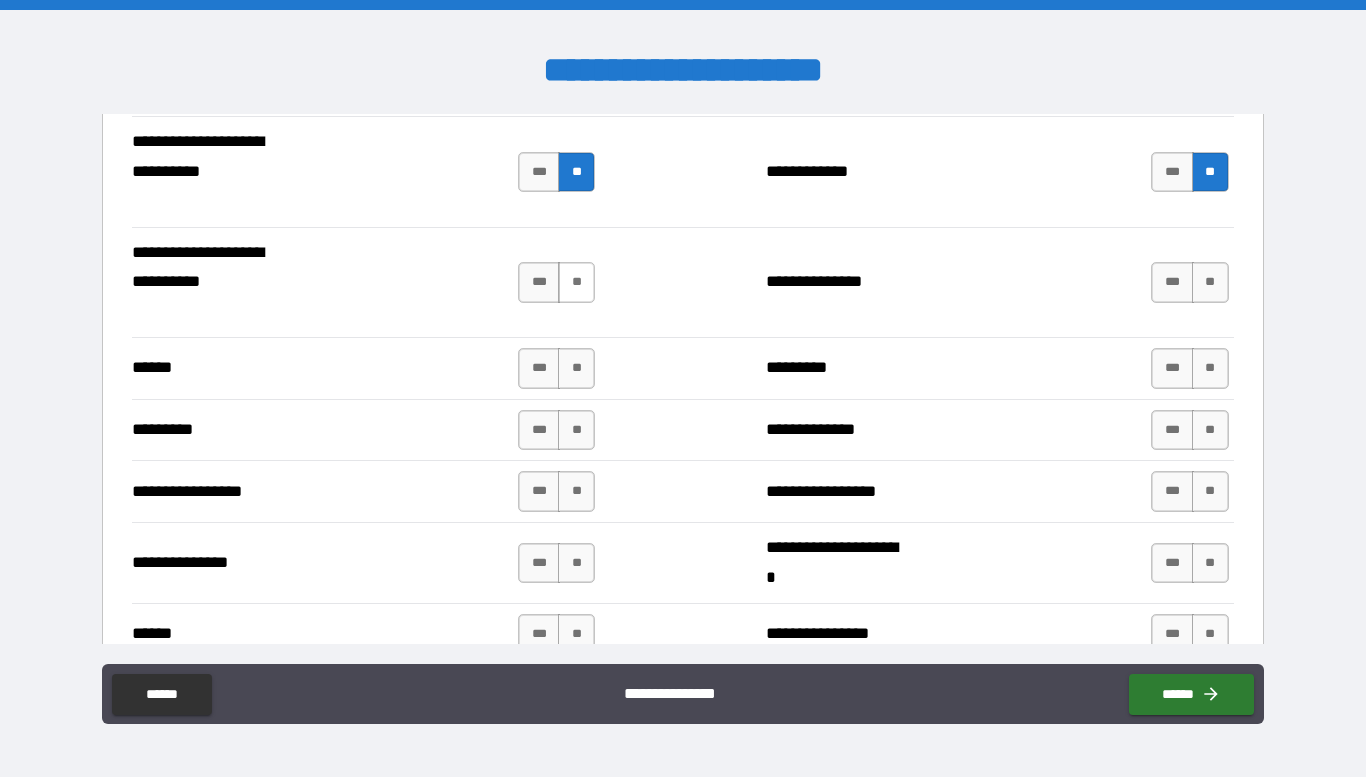click on "**" at bounding box center [576, 282] 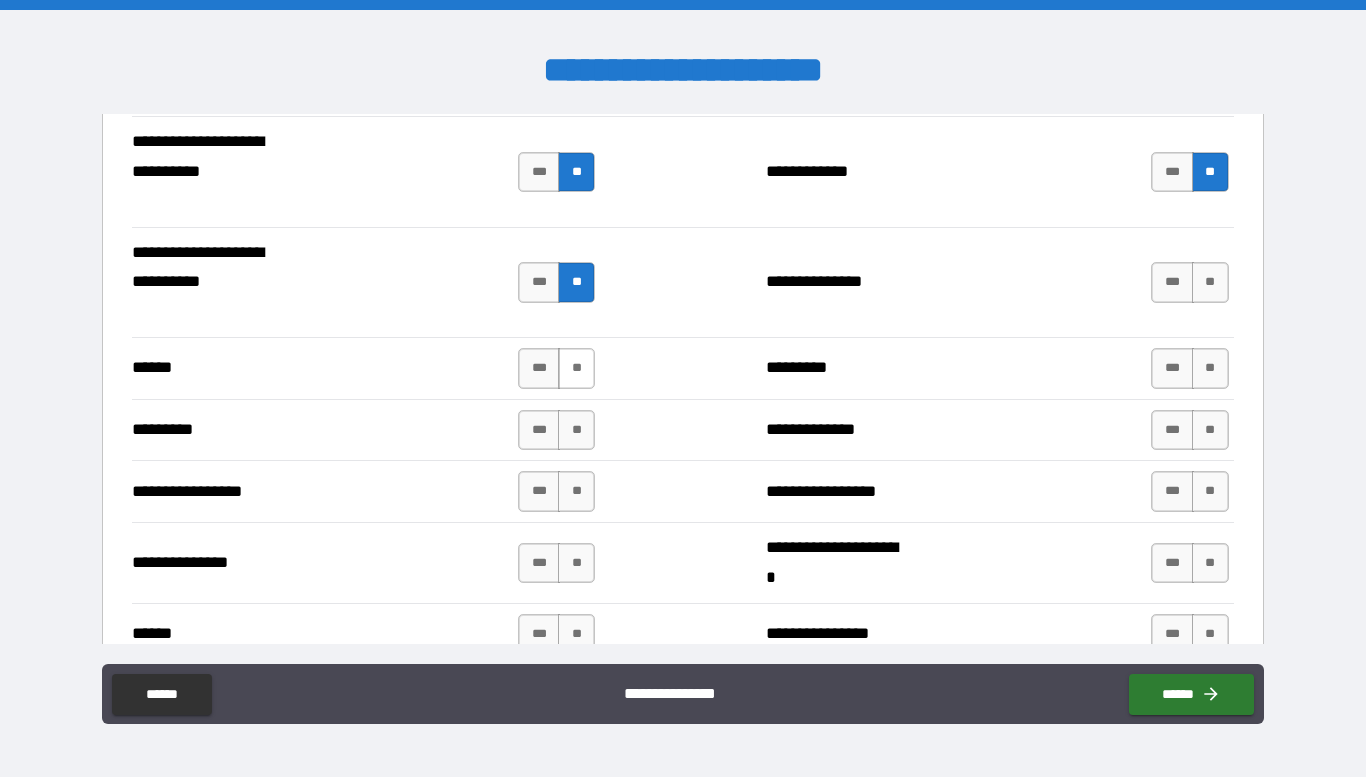 click on "**" at bounding box center (576, 368) 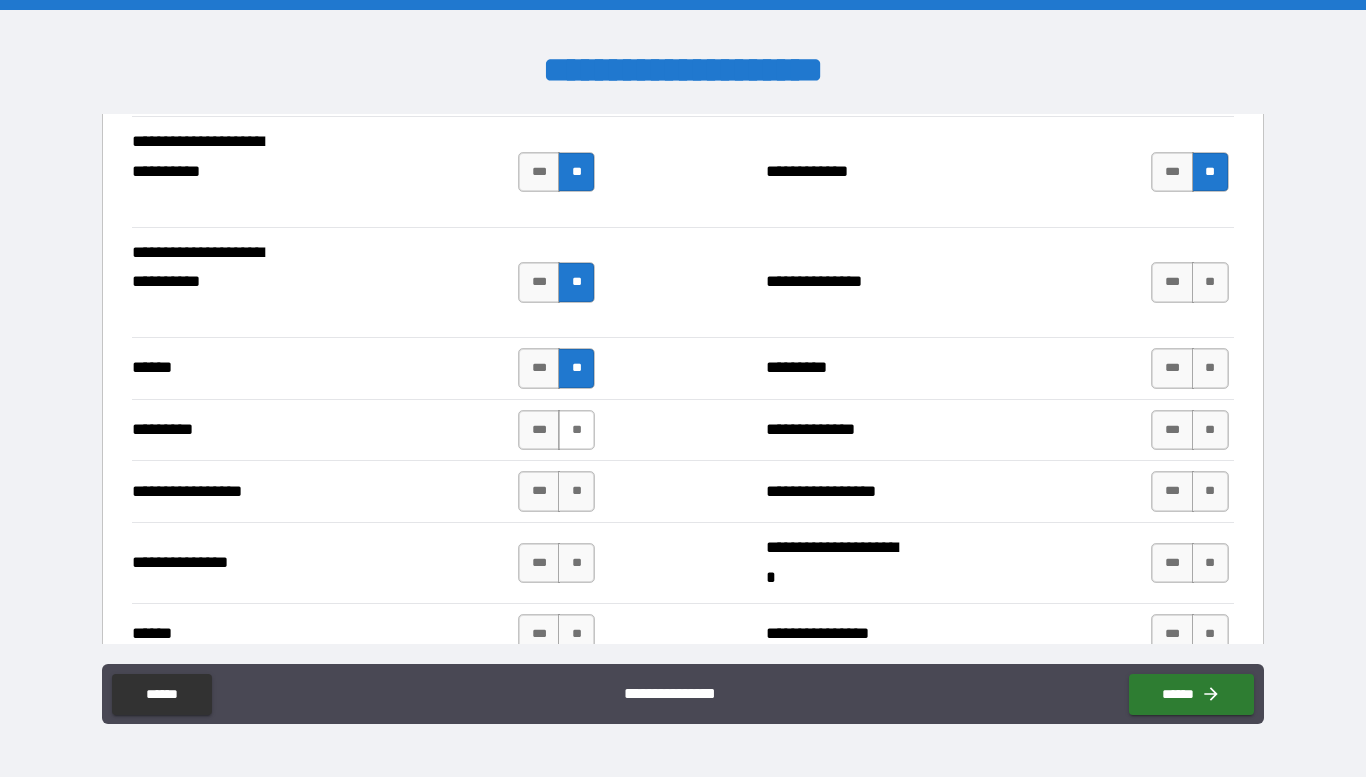 click on "**" at bounding box center [576, 430] 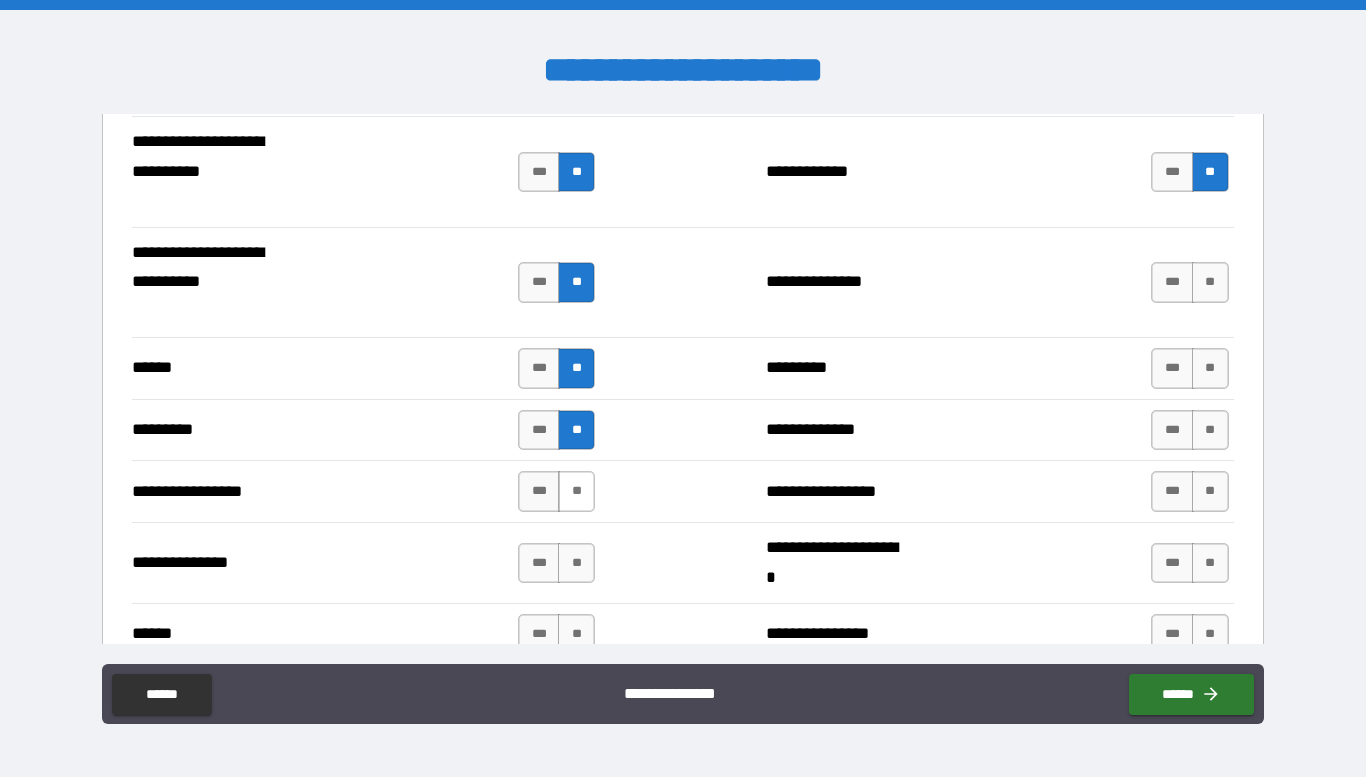 click on "**" at bounding box center (576, 491) 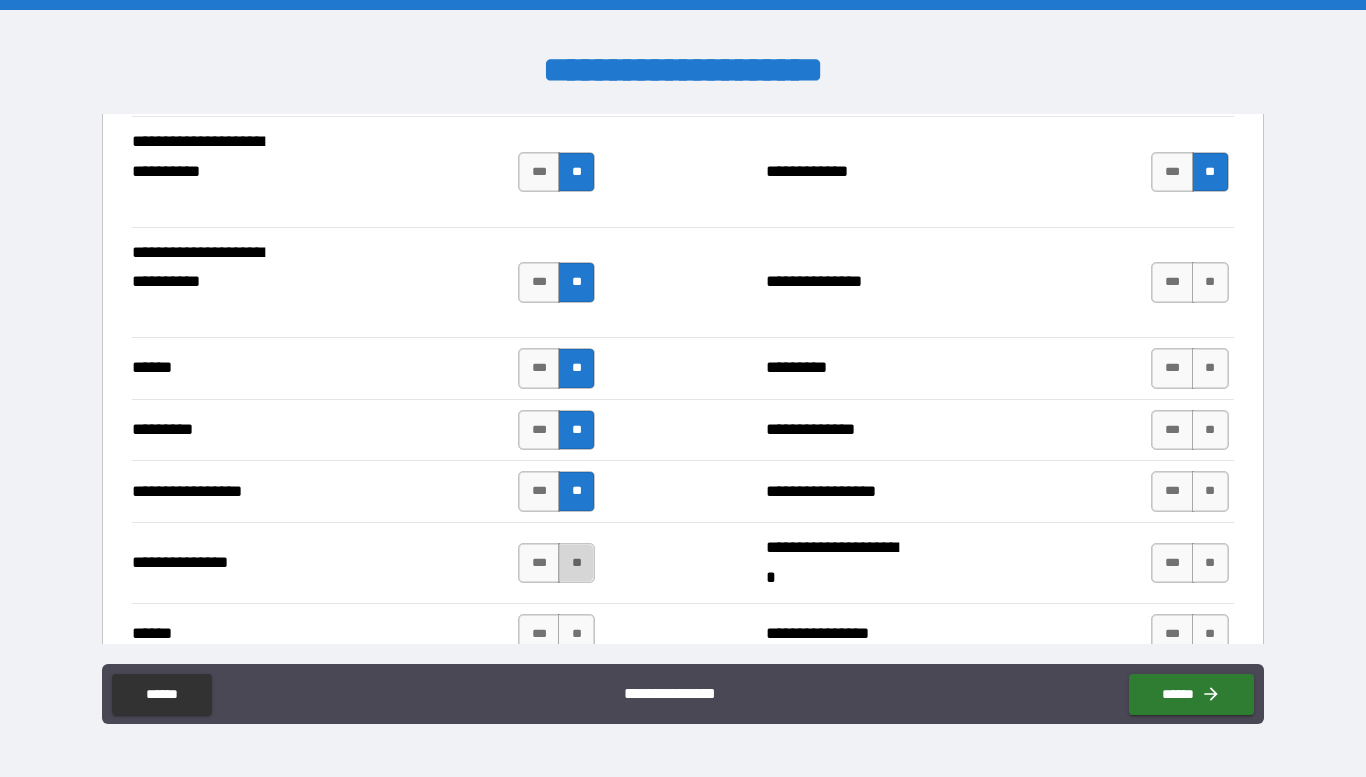 click on "**" at bounding box center (576, 563) 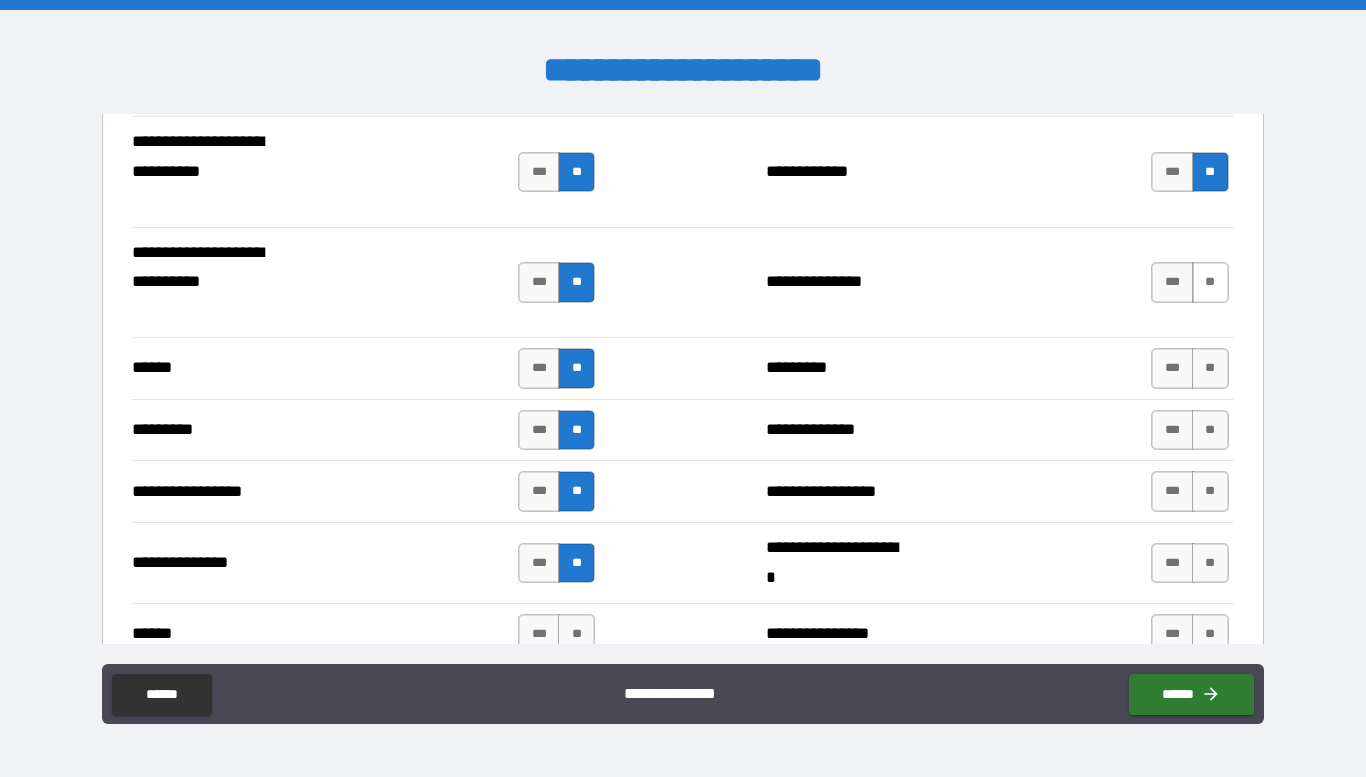 click on "**" at bounding box center (1210, 282) 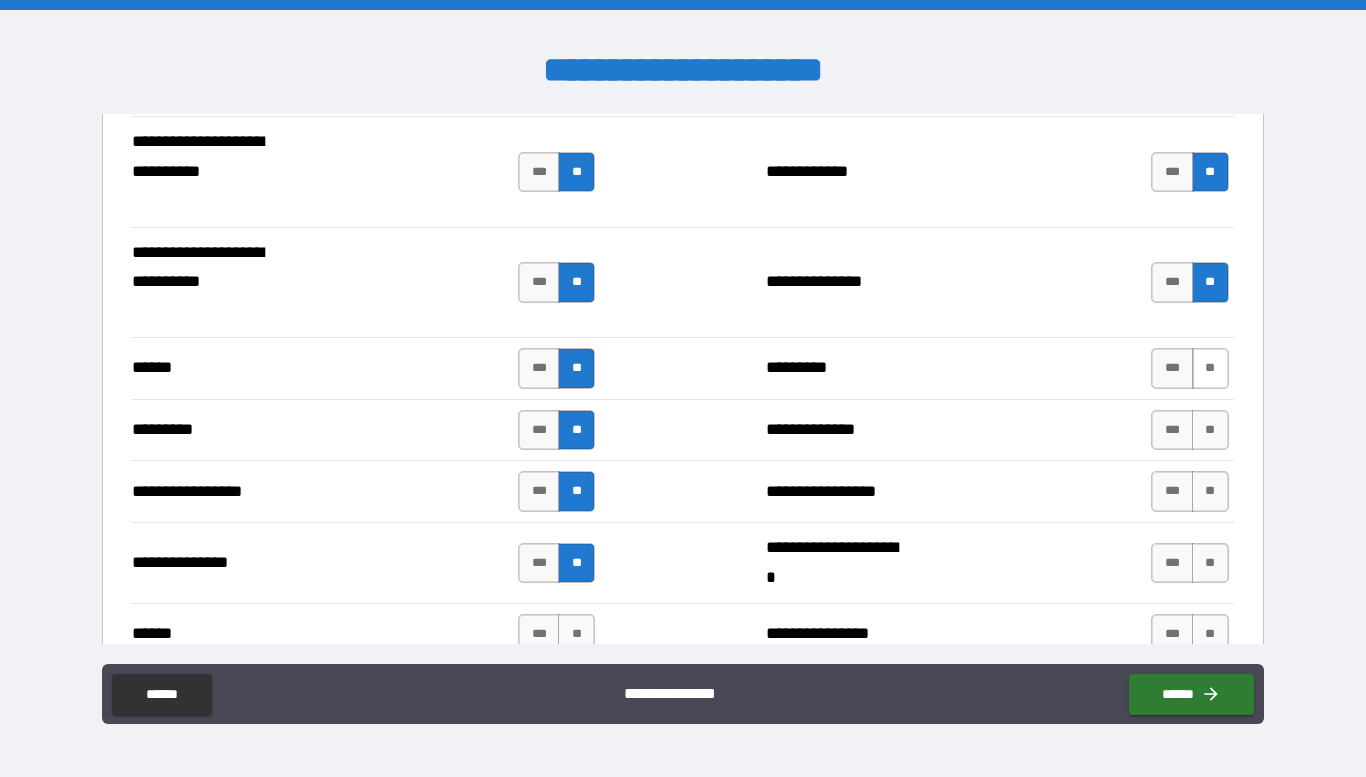 click on "**" at bounding box center [1210, 368] 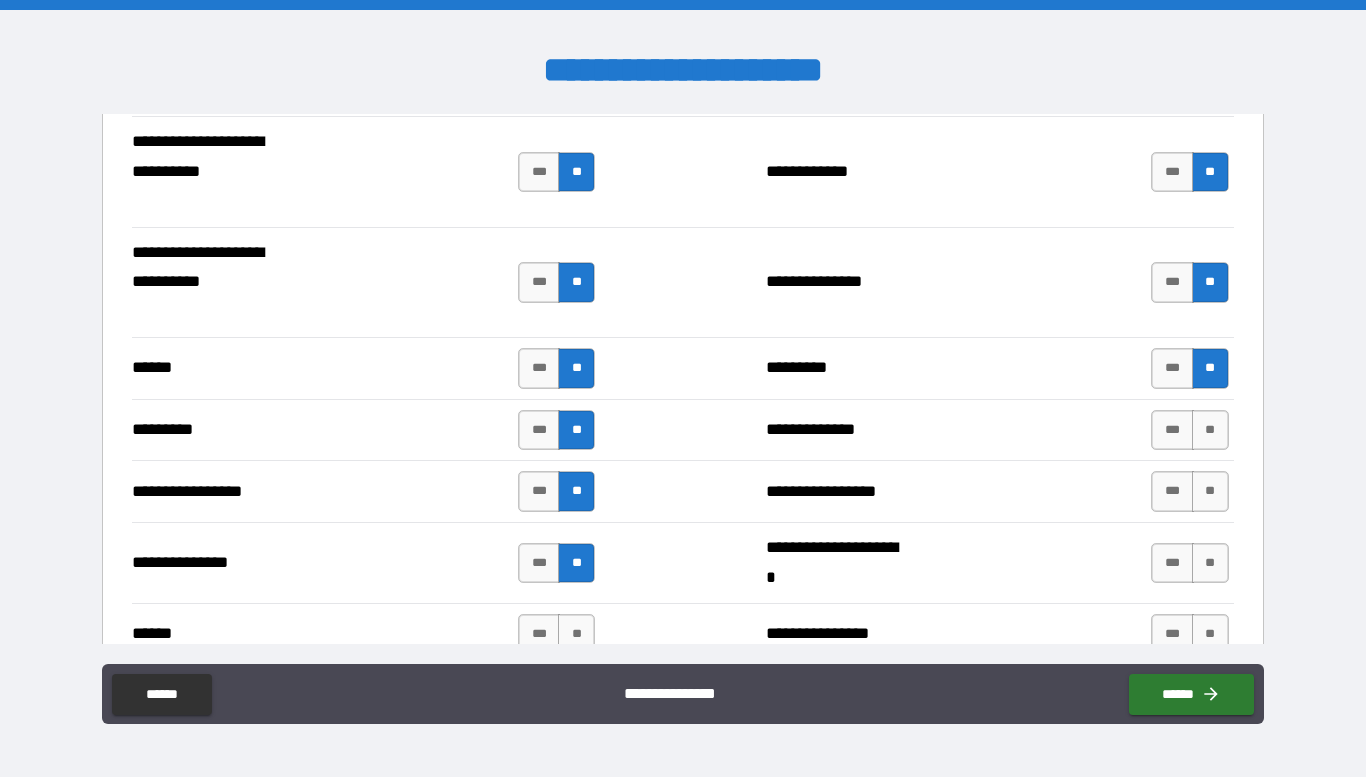 click on "*** **" at bounding box center (1189, 430) 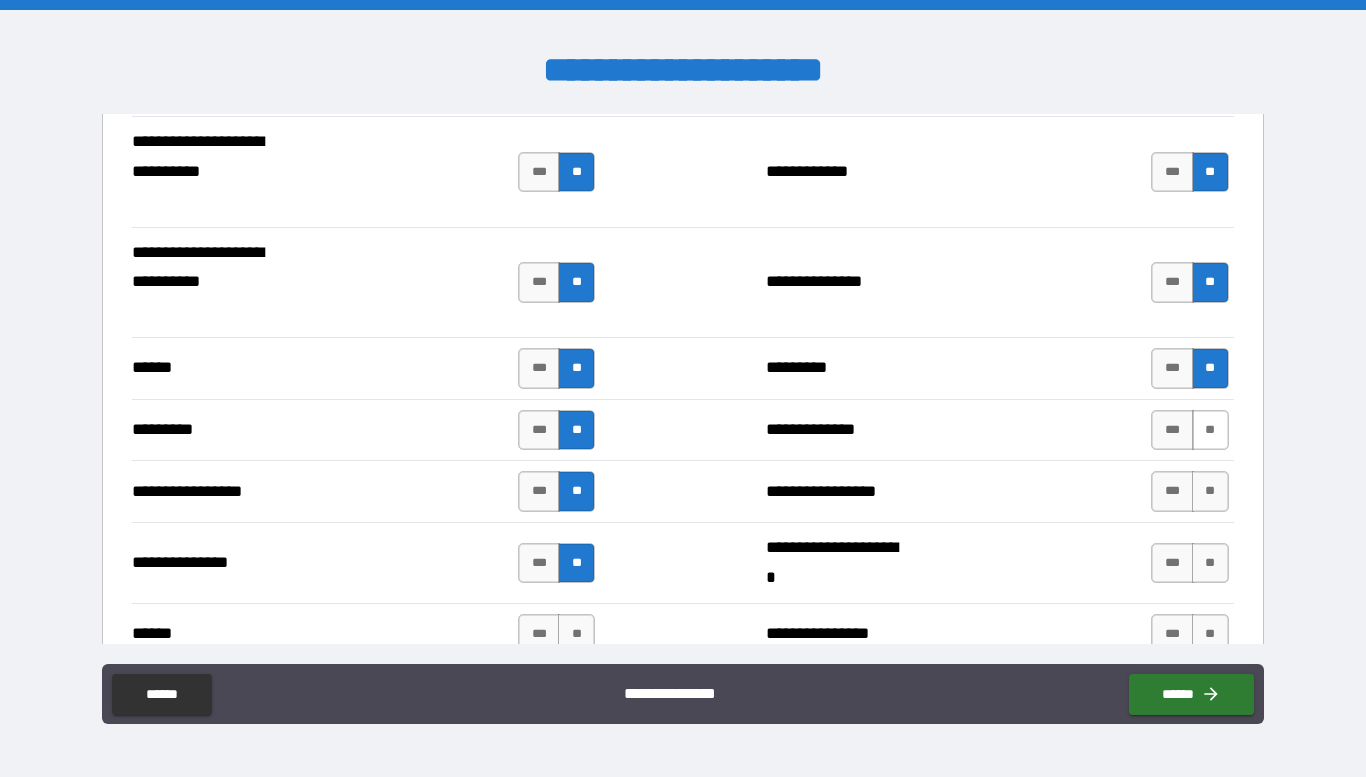 click on "**" at bounding box center [1210, 430] 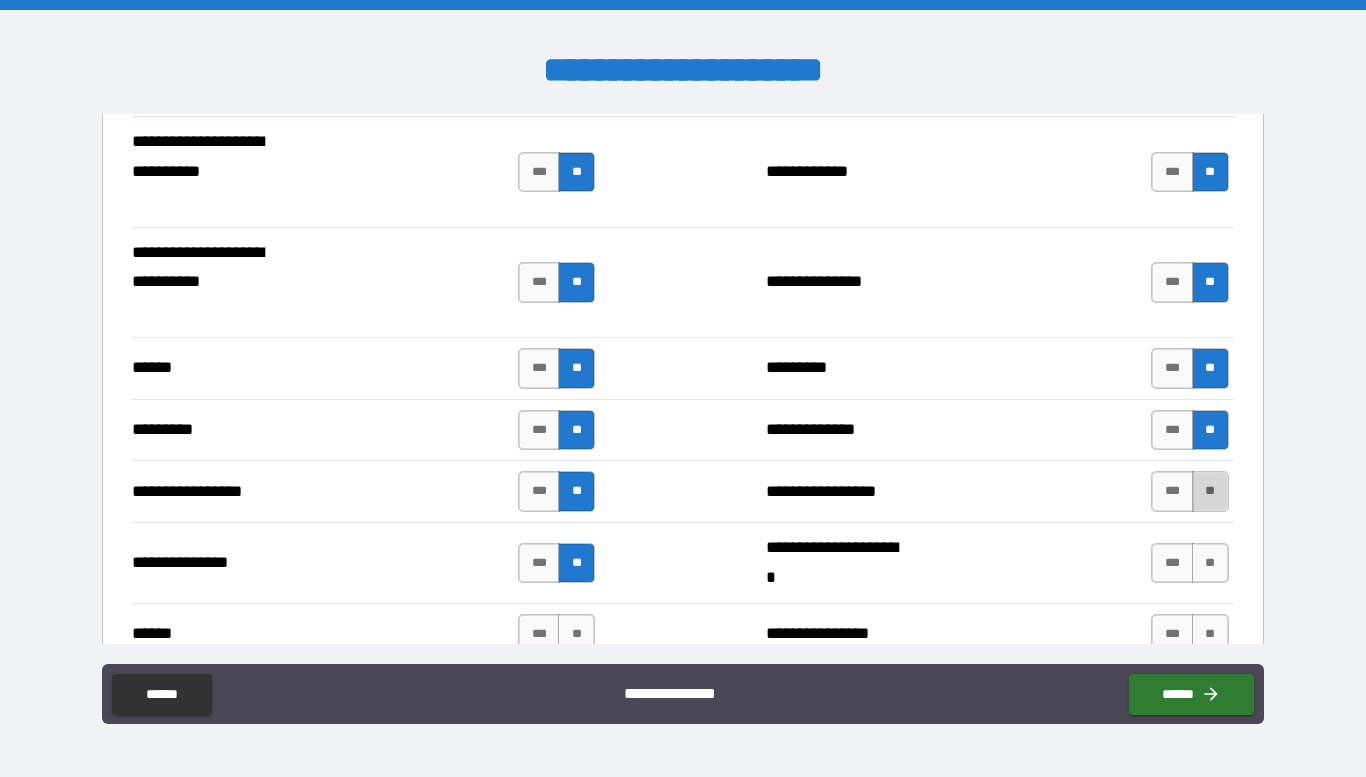 click on "**" at bounding box center (1210, 491) 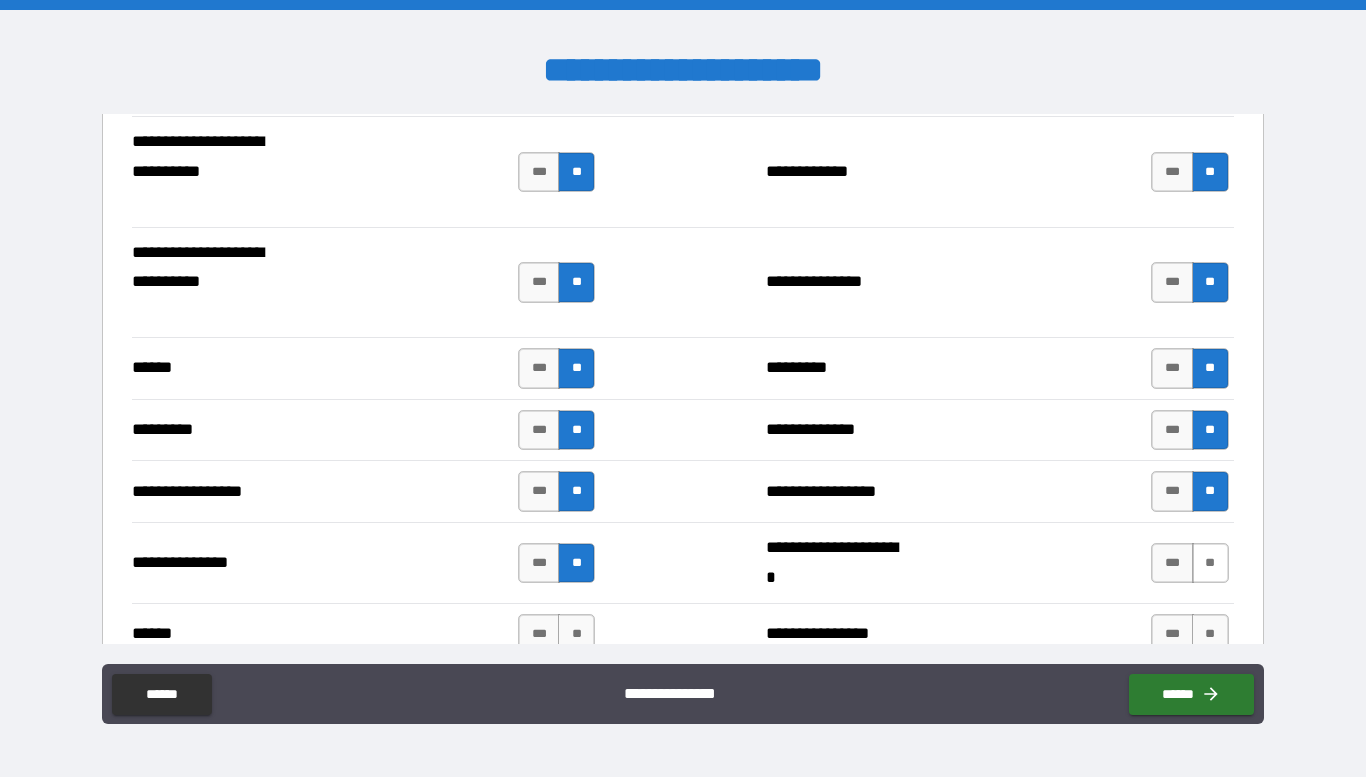 click on "**" at bounding box center [1210, 563] 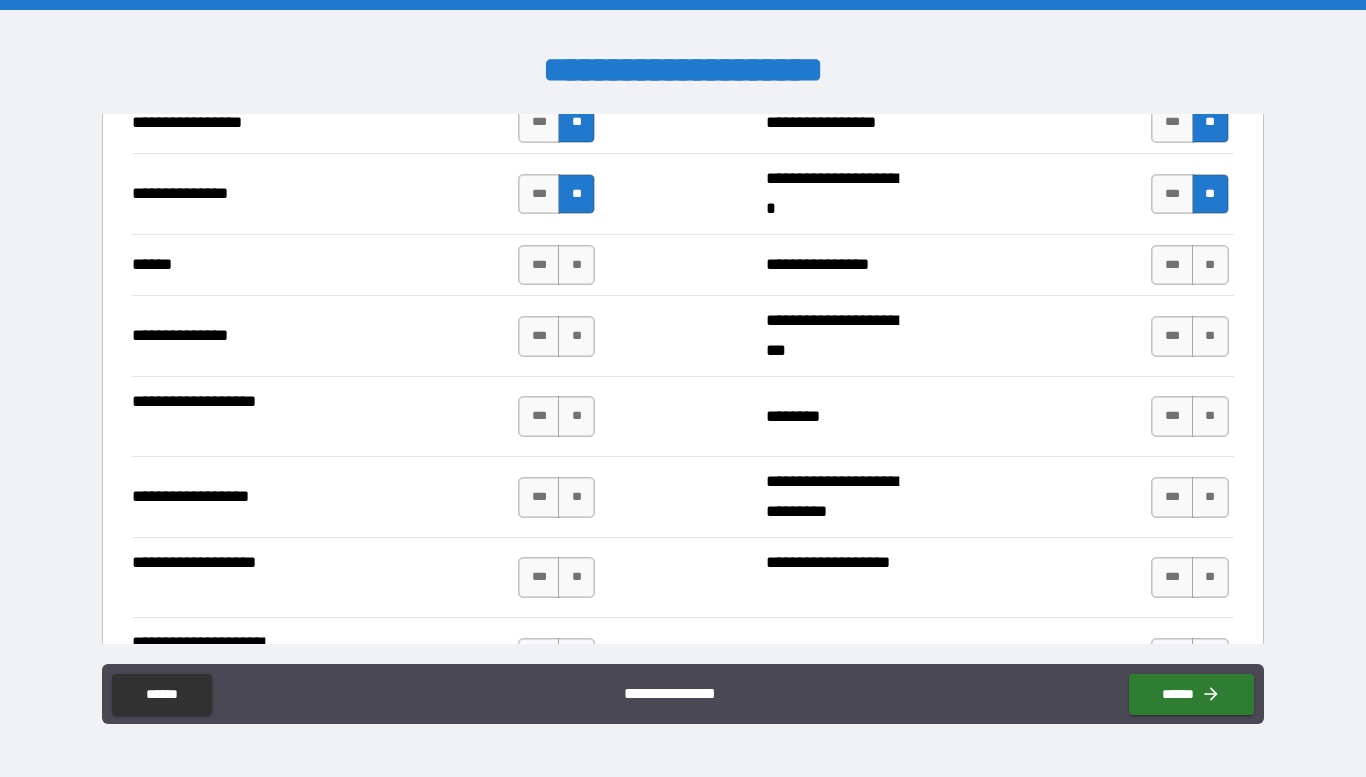scroll, scrollTop: 1496, scrollLeft: 0, axis: vertical 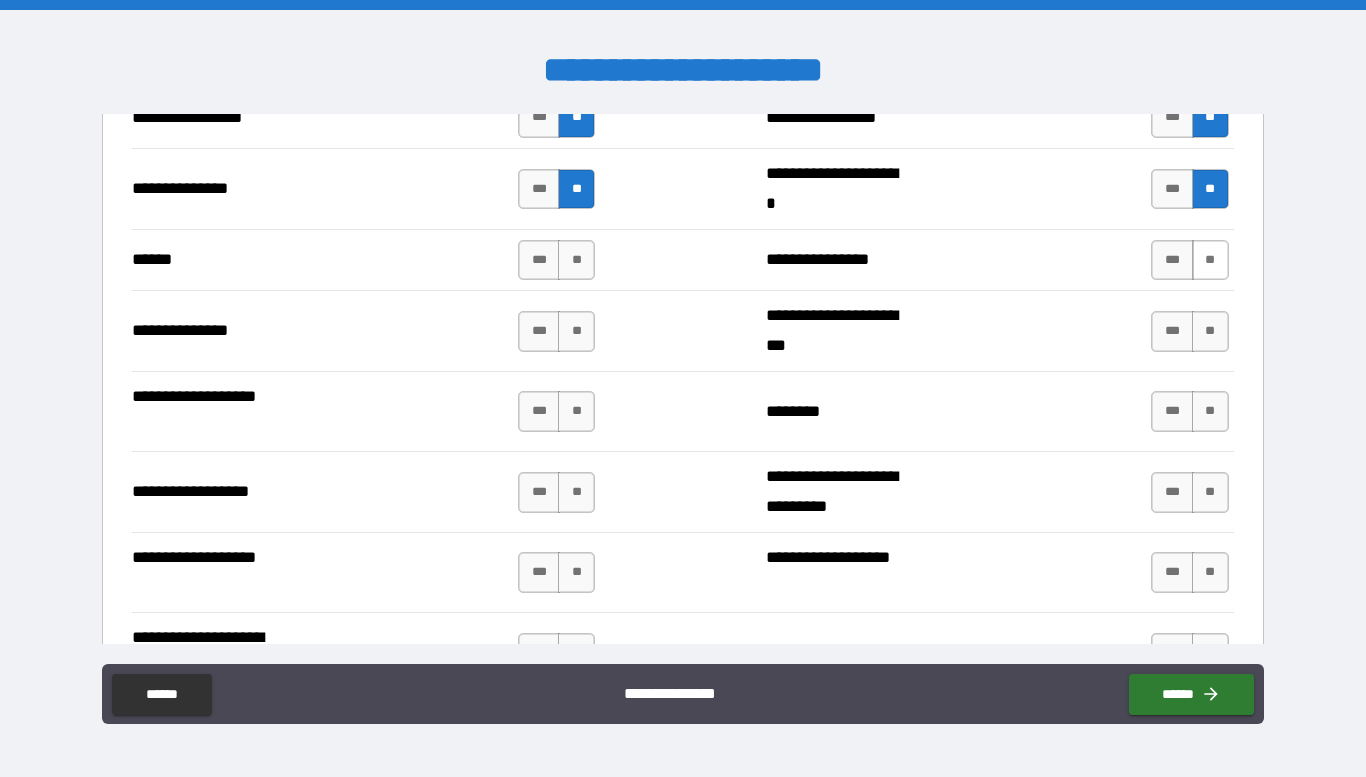 click on "**" at bounding box center (1210, 260) 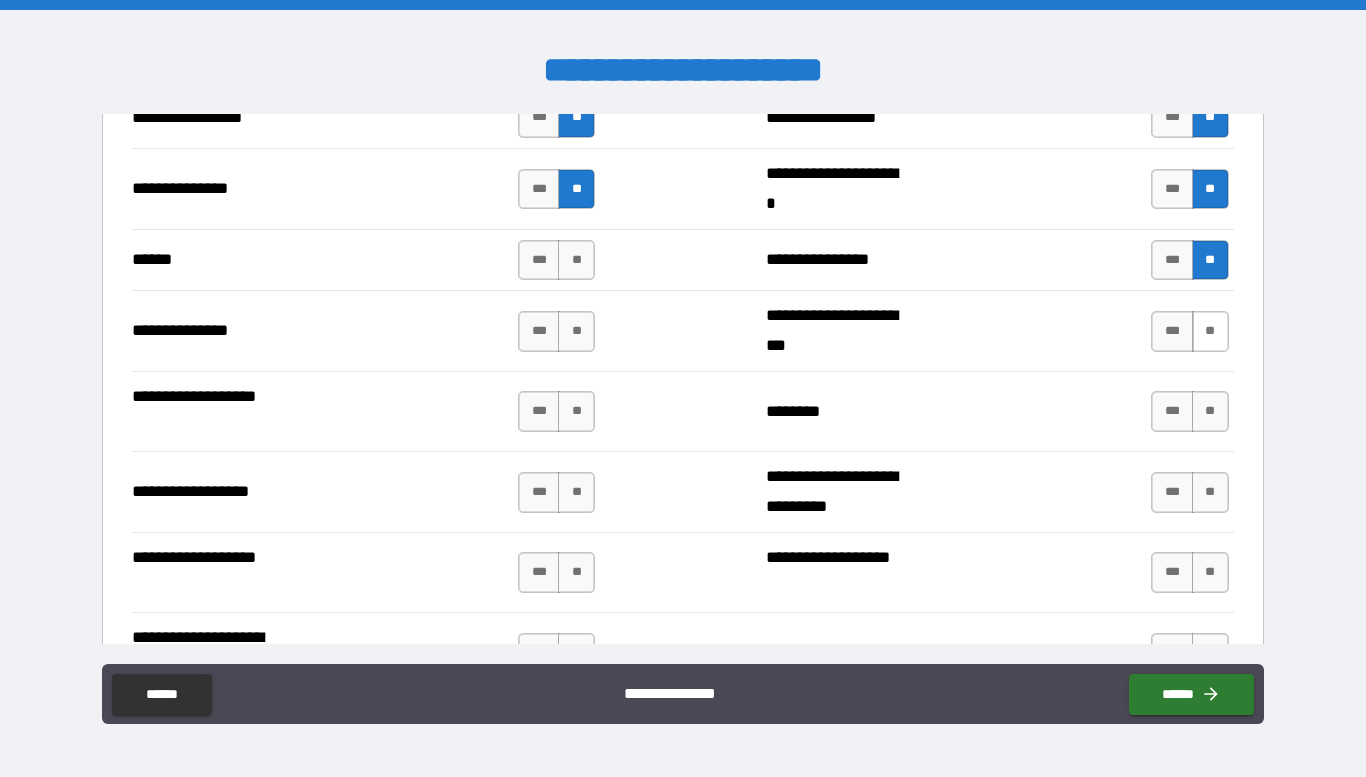 click on "**" at bounding box center [1210, 331] 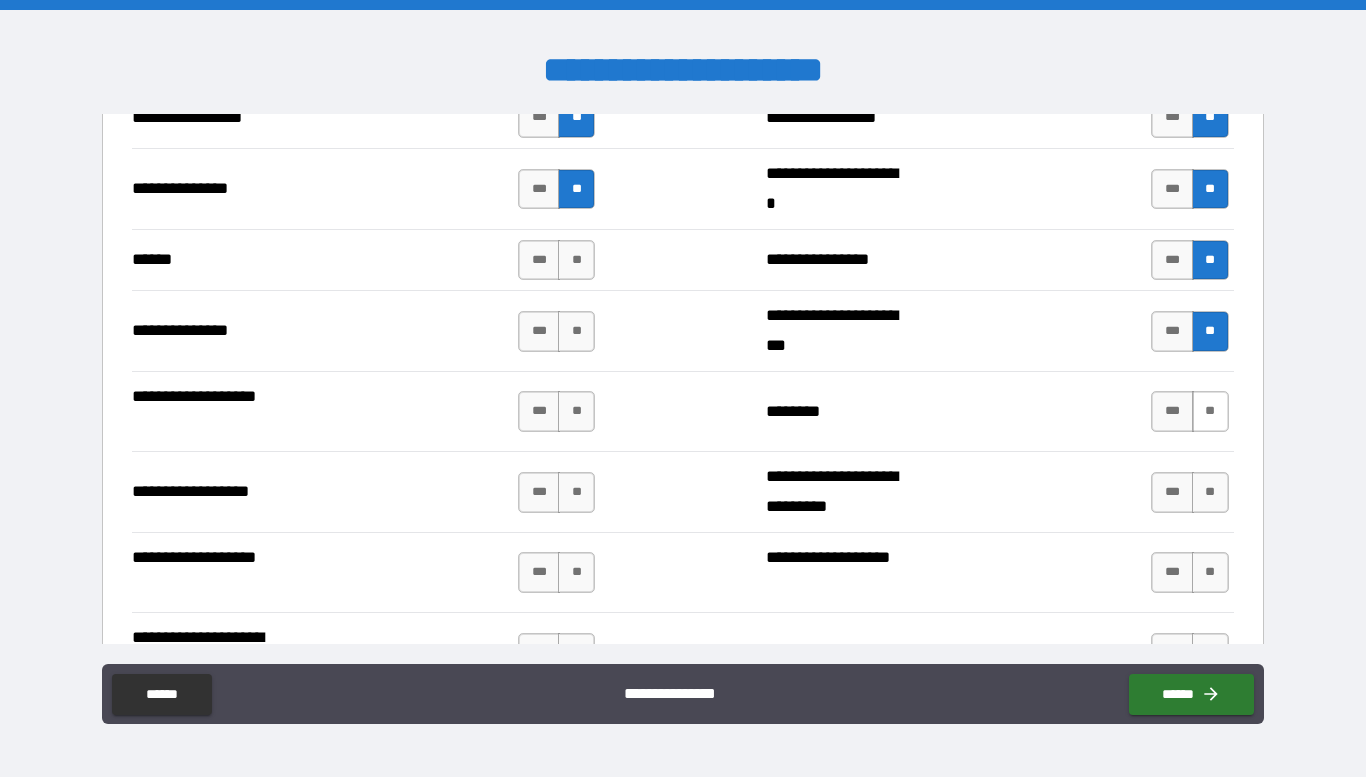 click on "**" at bounding box center [1210, 411] 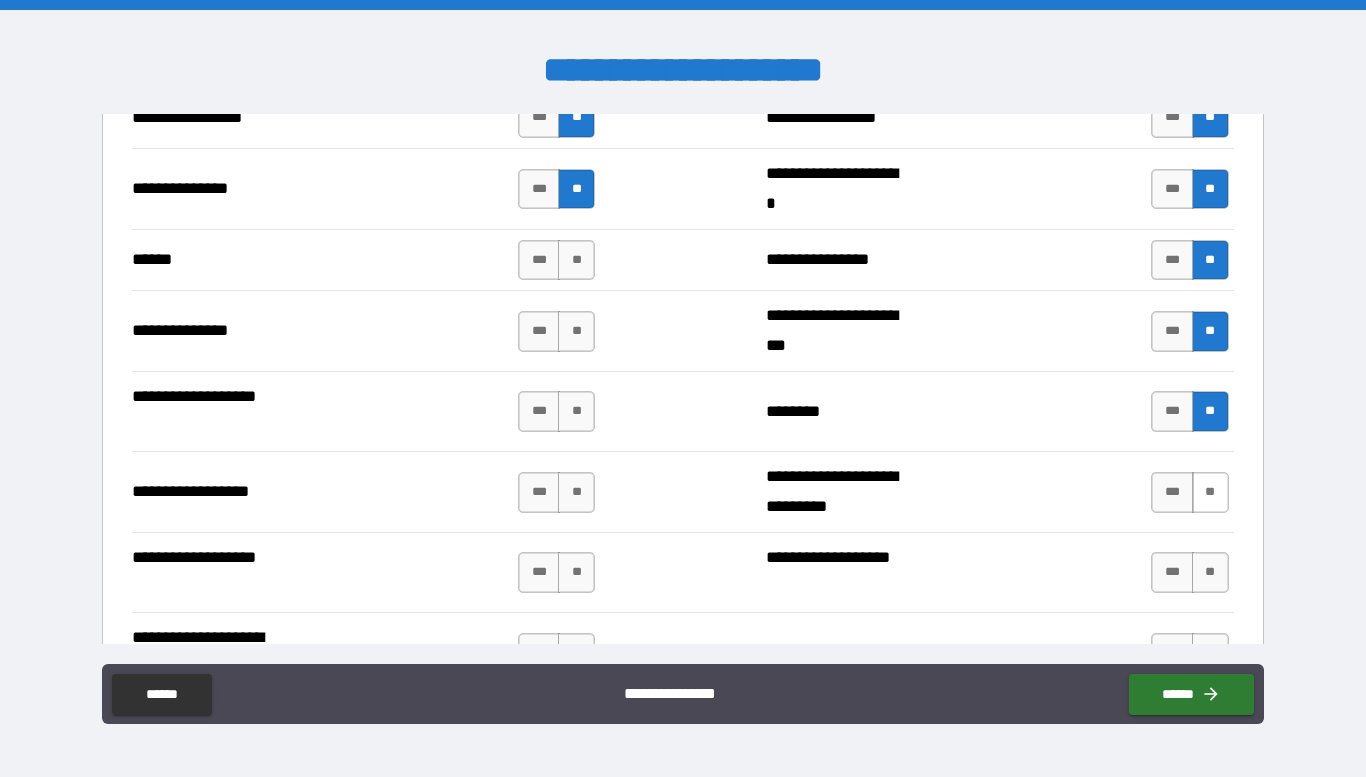 click on "**" at bounding box center [1210, 492] 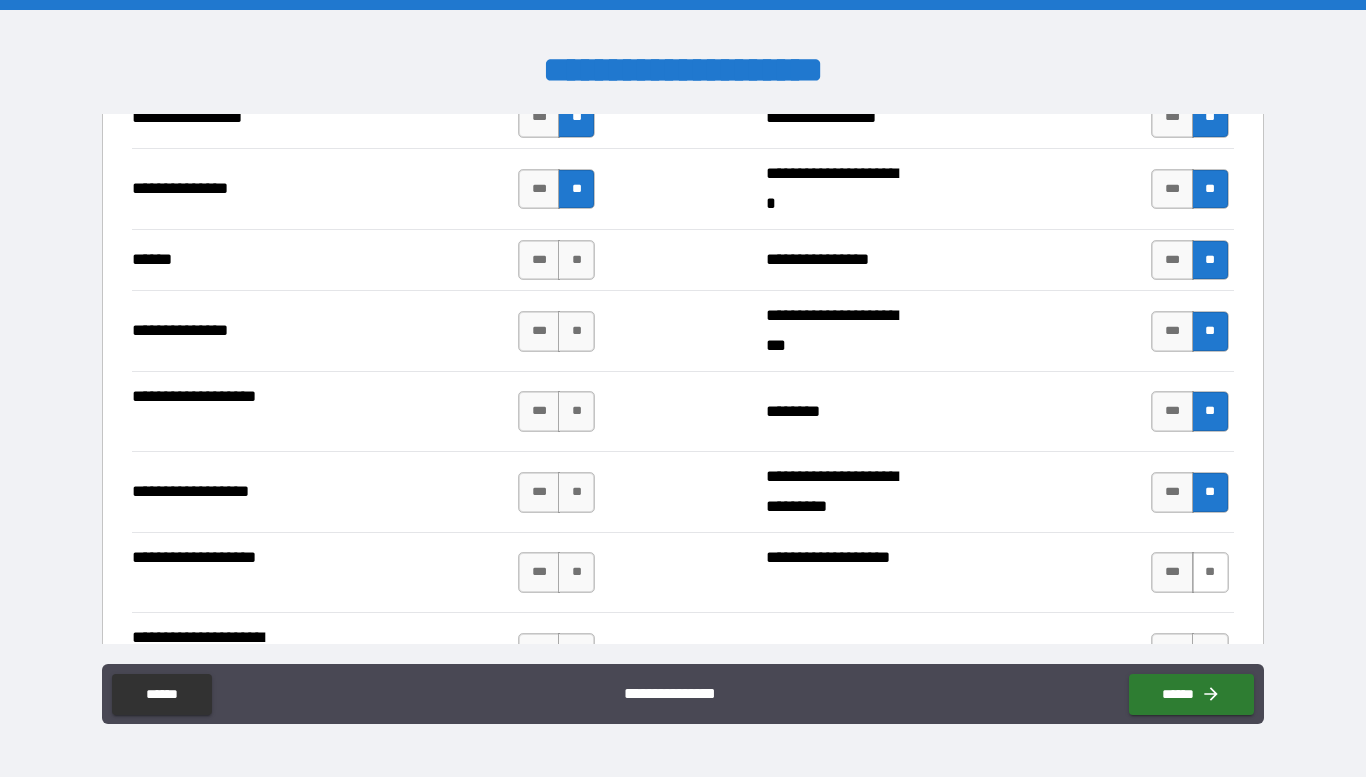 click on "**" at bounding box center [1210, 572] 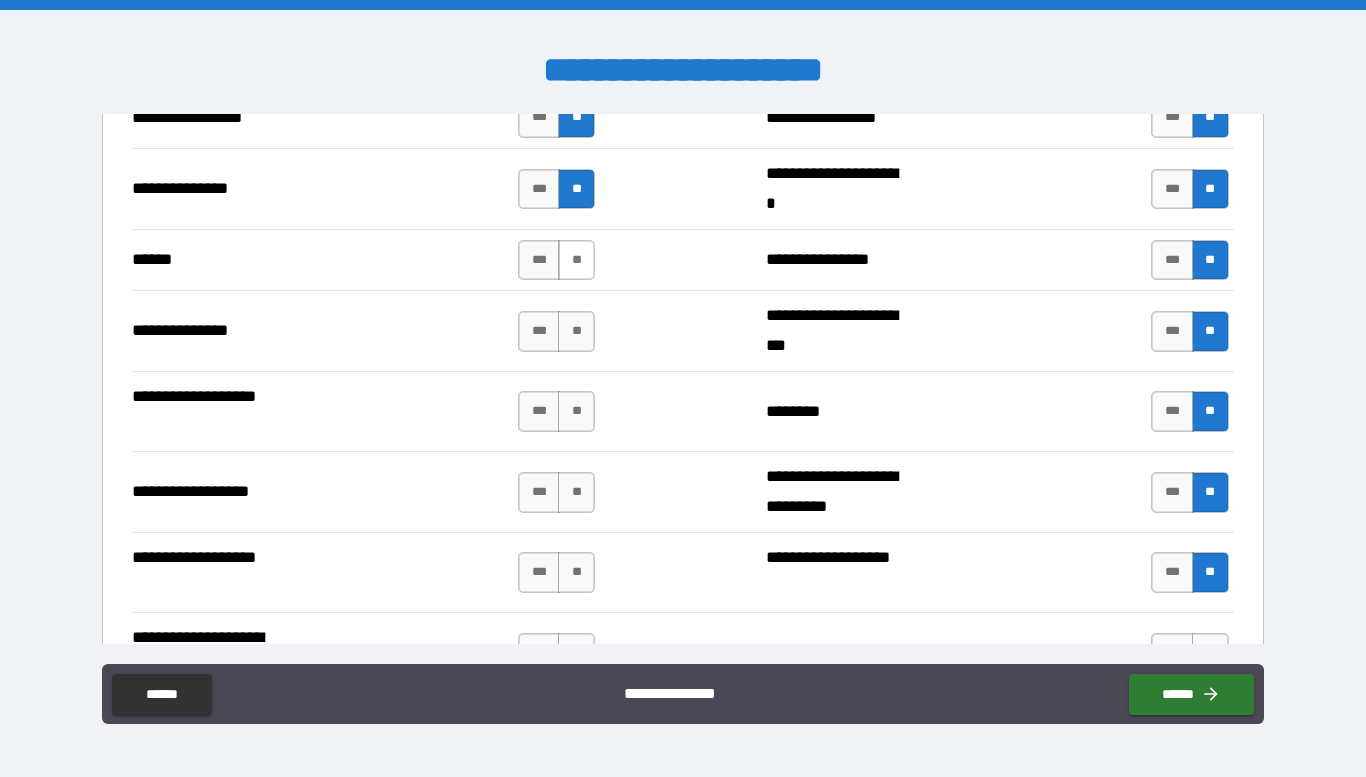click on "**" at bounding box center [576, 260] 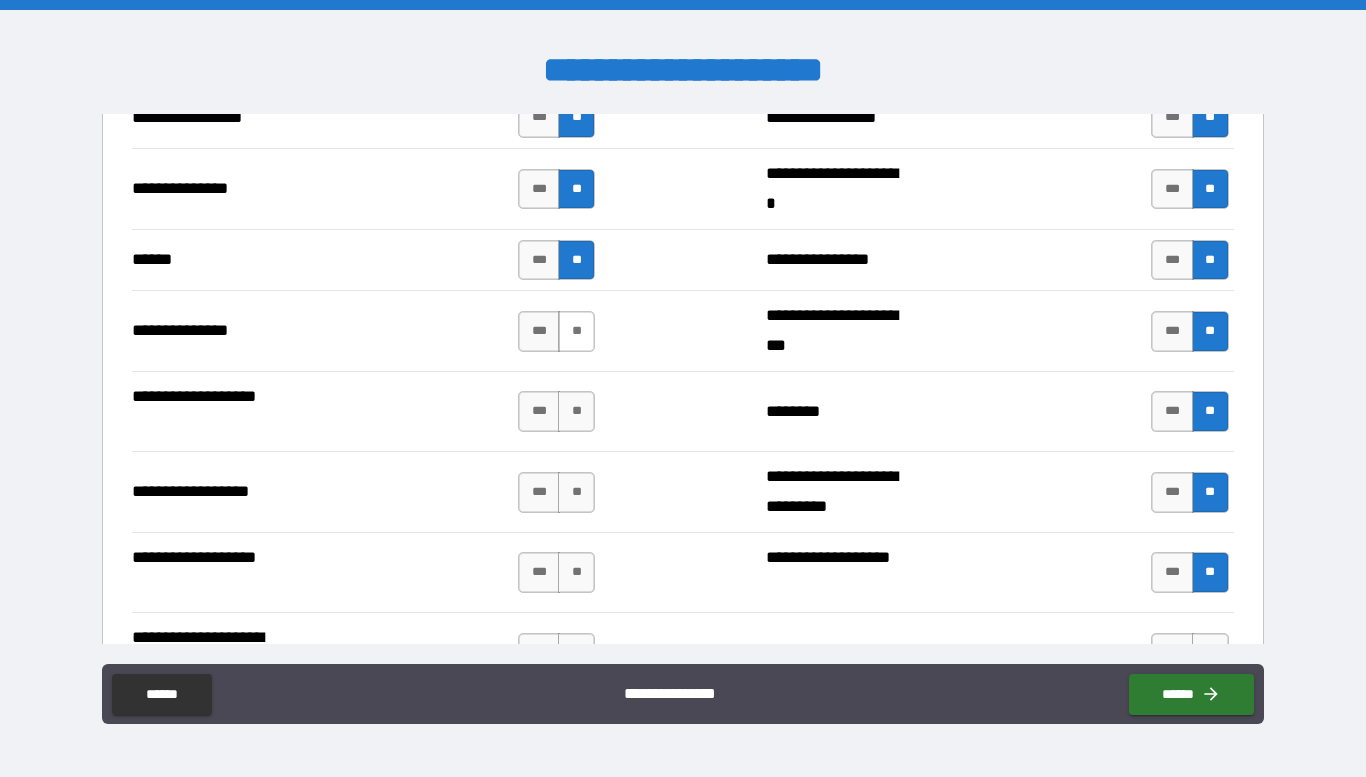 click on "**" at bounding box center (576, 331) 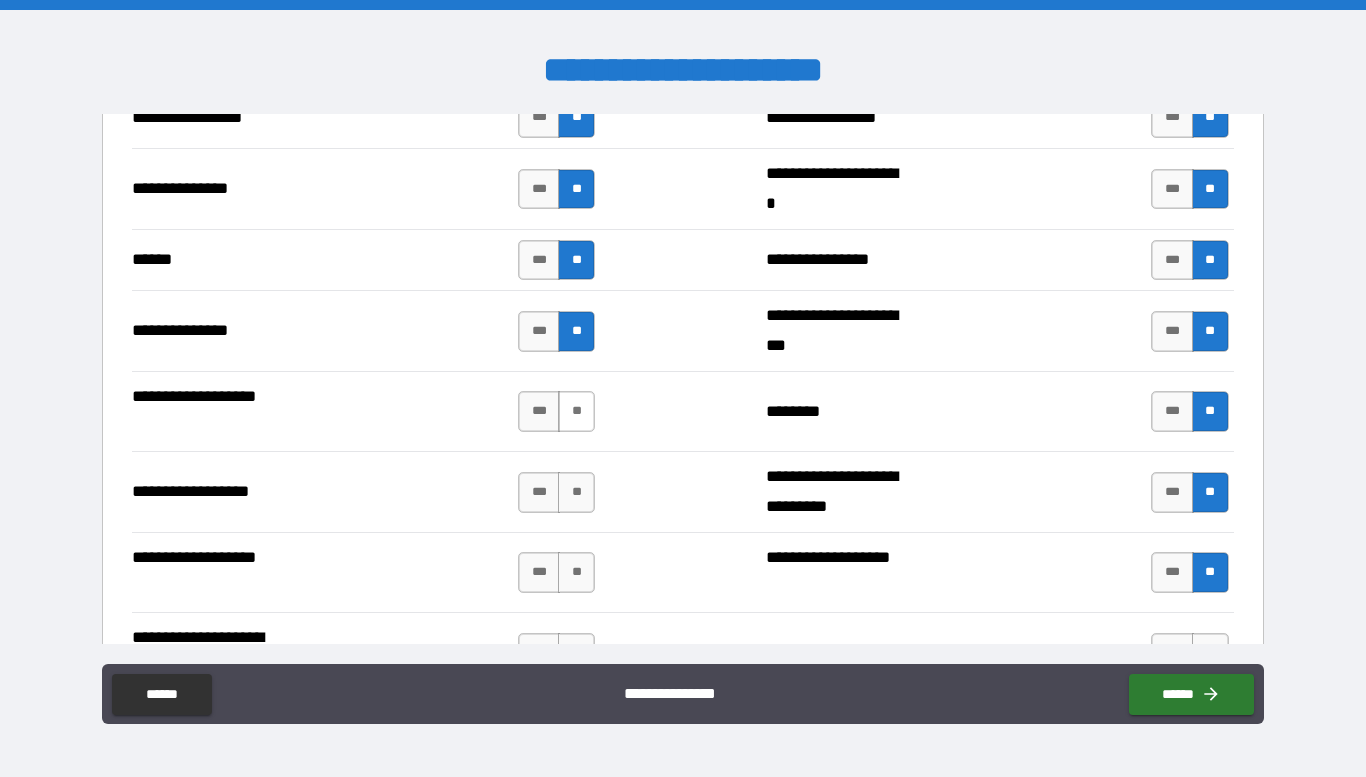 click on "**" at bounding box center [576, 411] 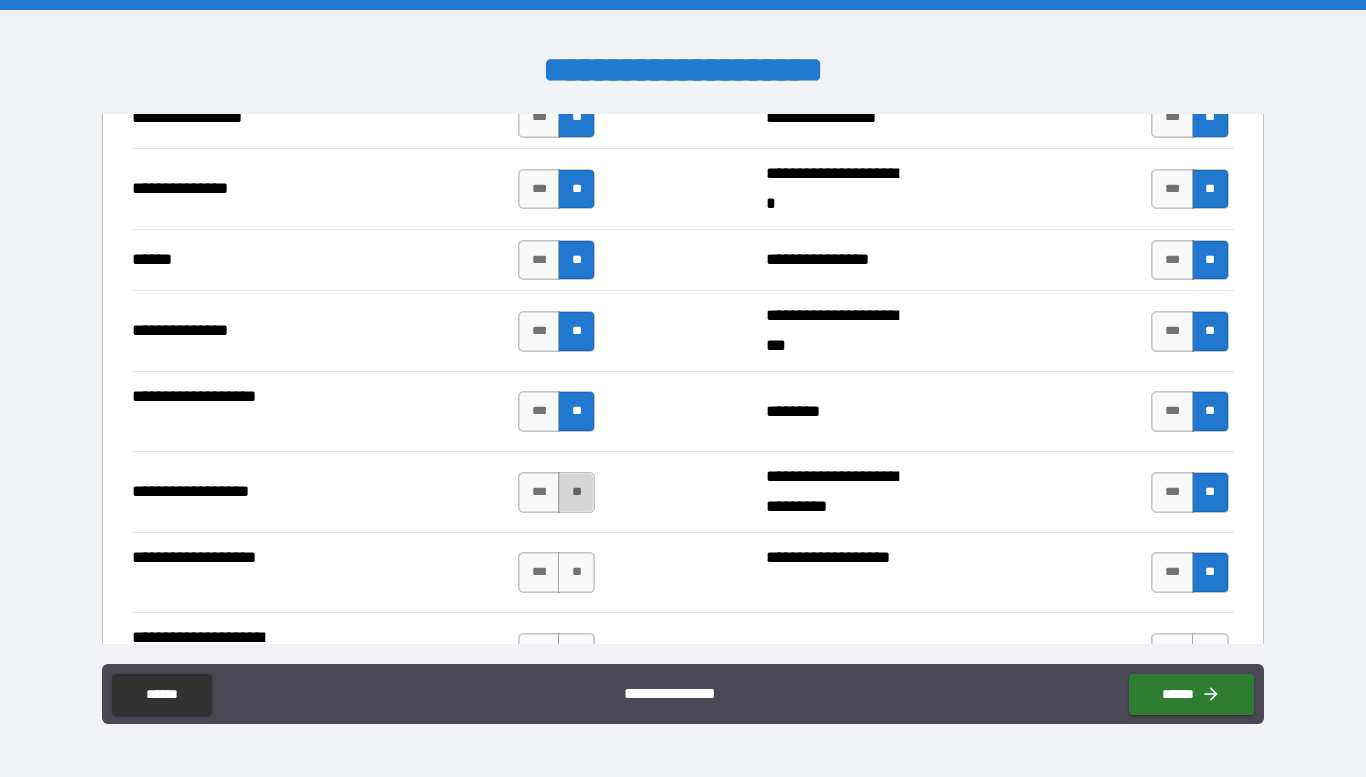 click on "**" at bounding box center [576, 492] 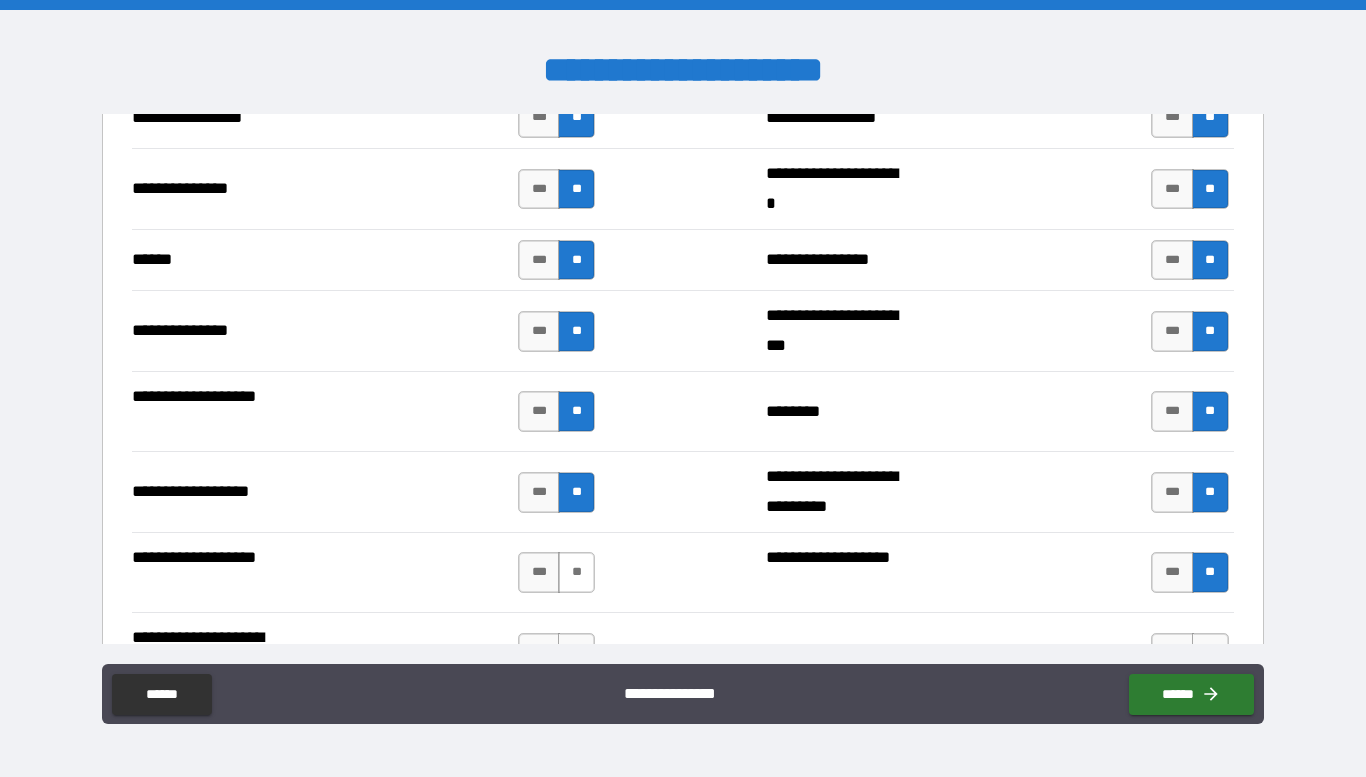 click on "**" at bounding box center (576, 572) 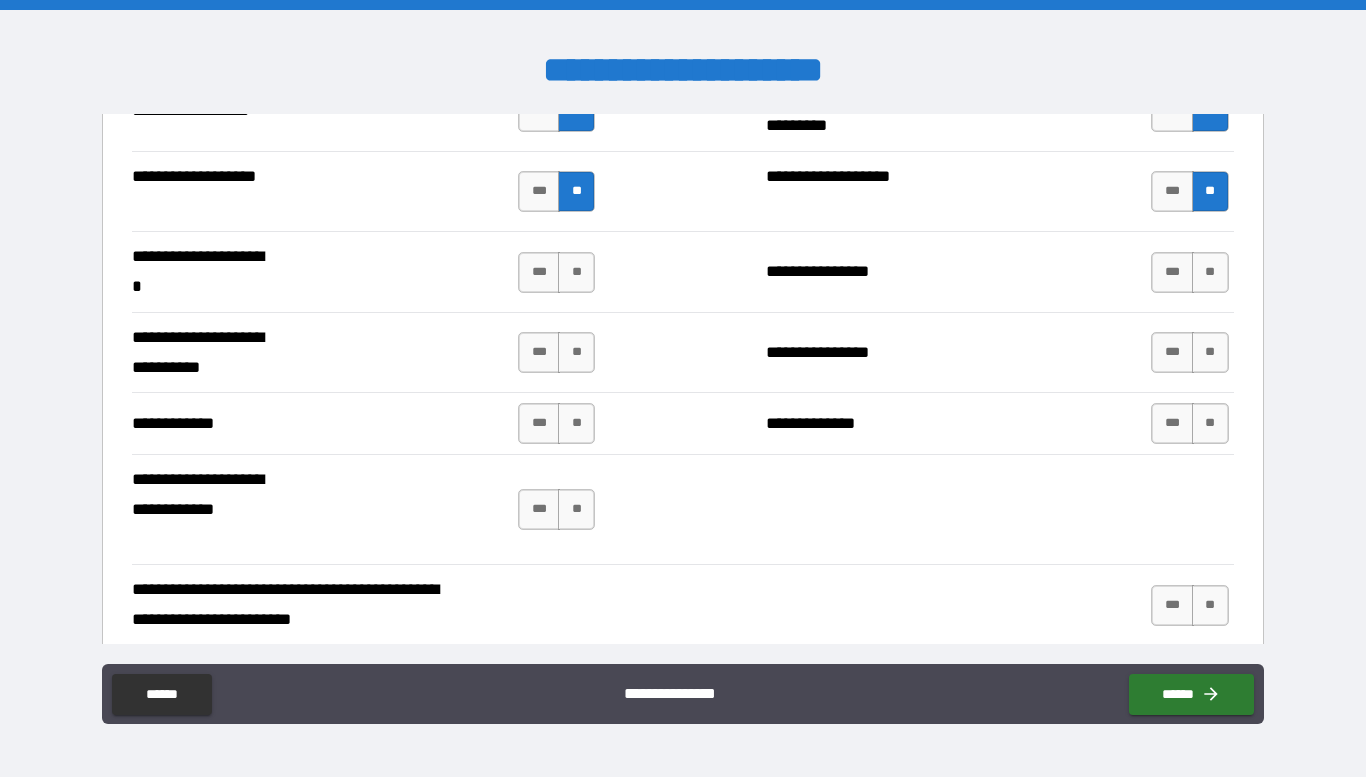 scroll, scrollTop: 1880, scrollLeft: 0, axis: vertical 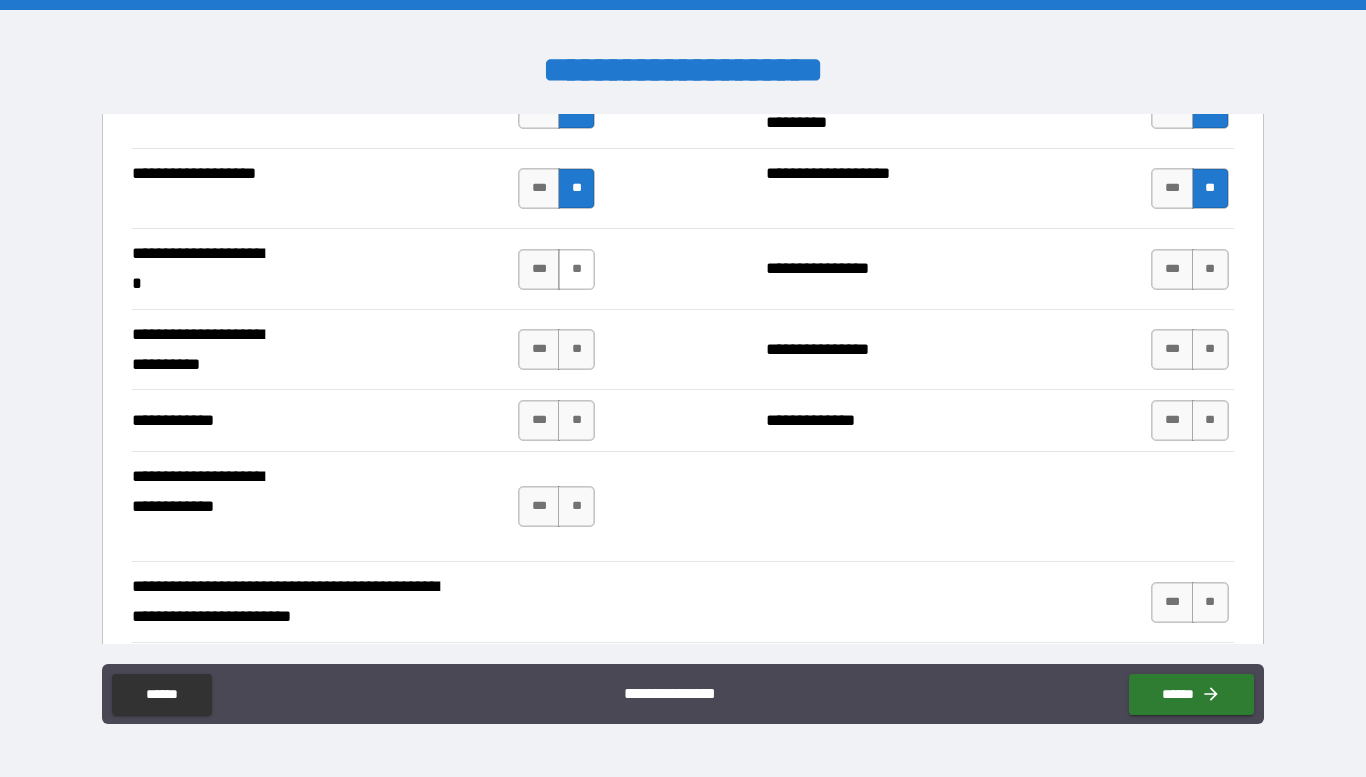 click on "**" at bounding box center [576, 269] 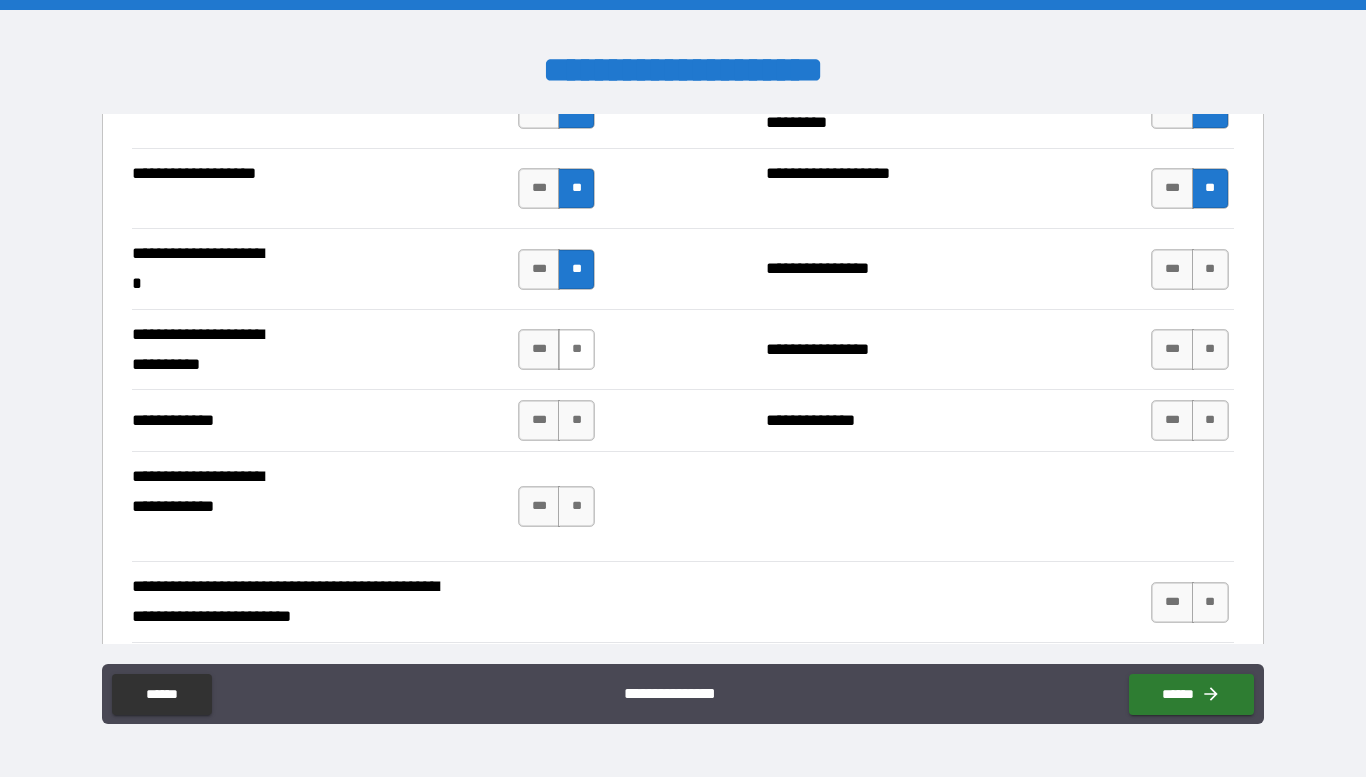 click on "**" at bounding box center (576, 349) 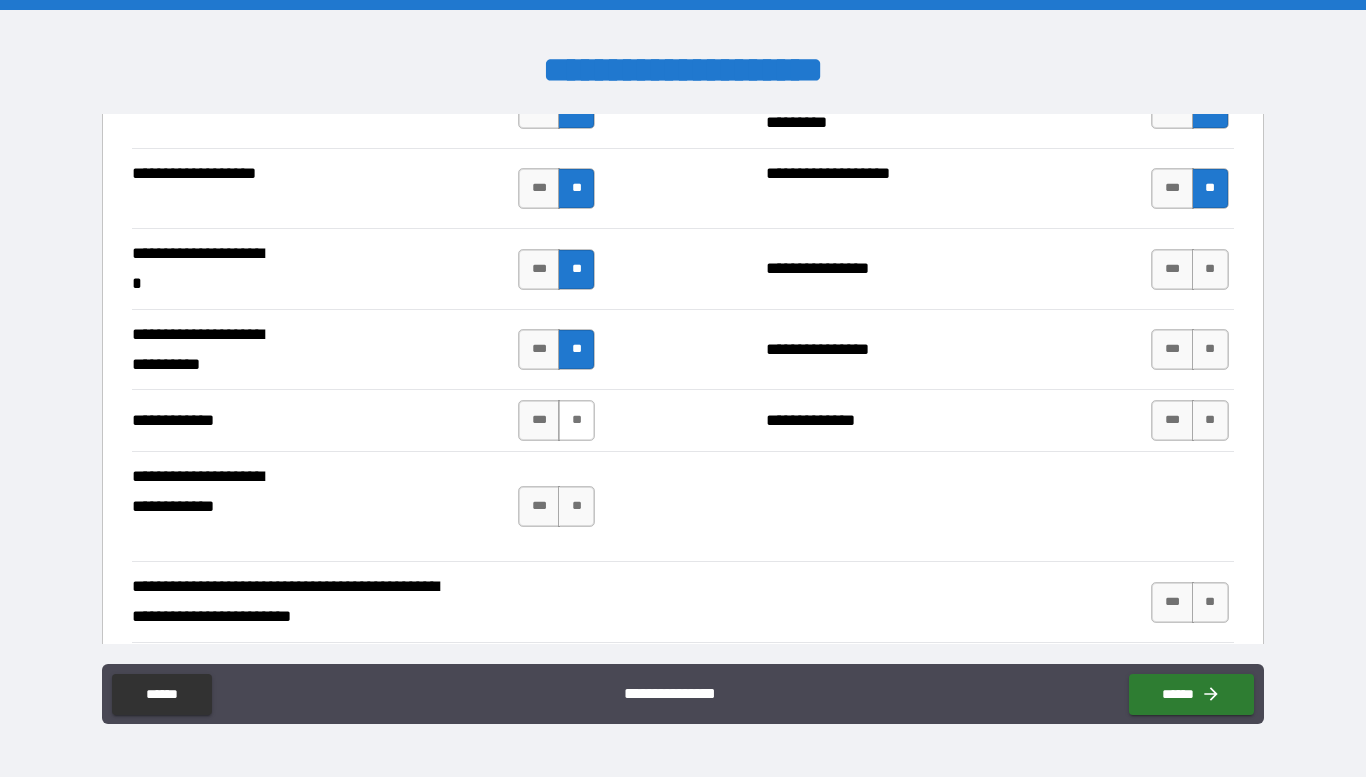 click on "**" at bounding box center (576, 420) 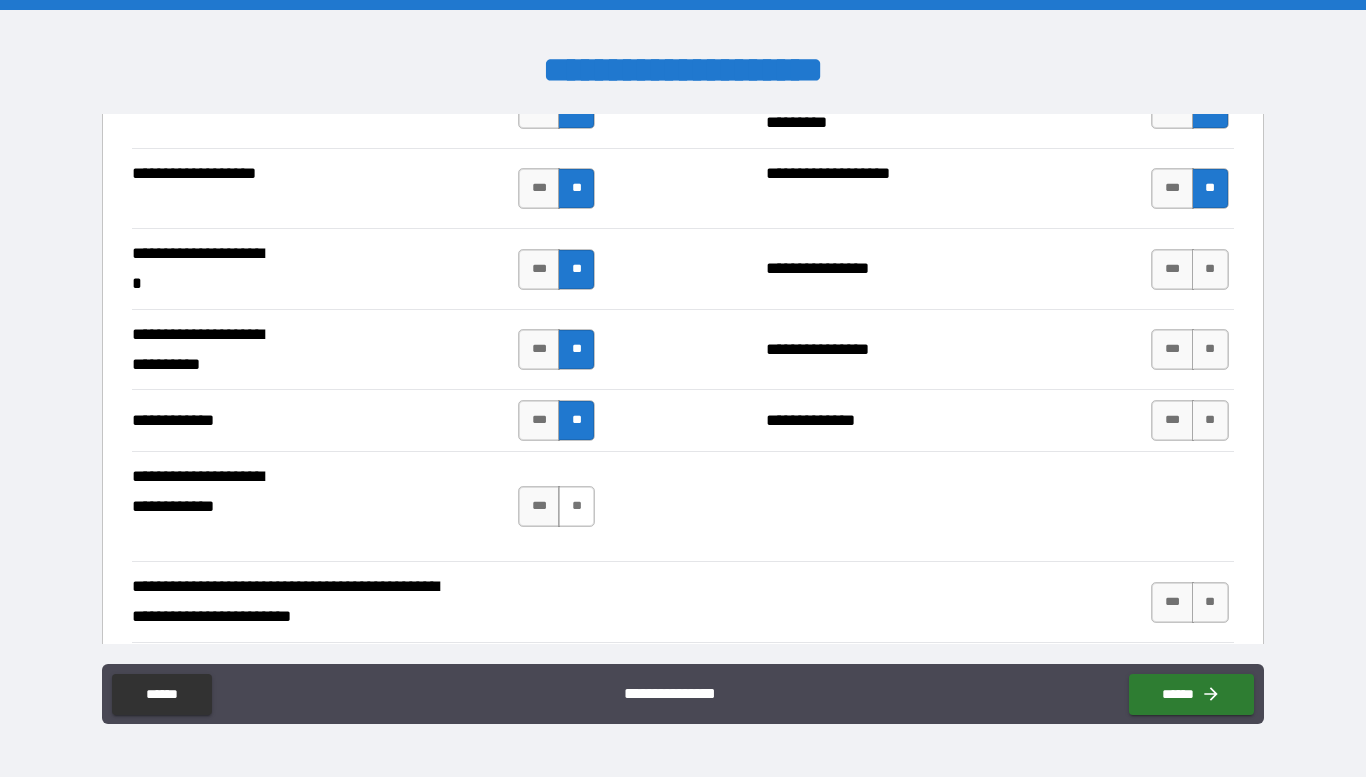 click on "**" at bounding box center (576, 506) 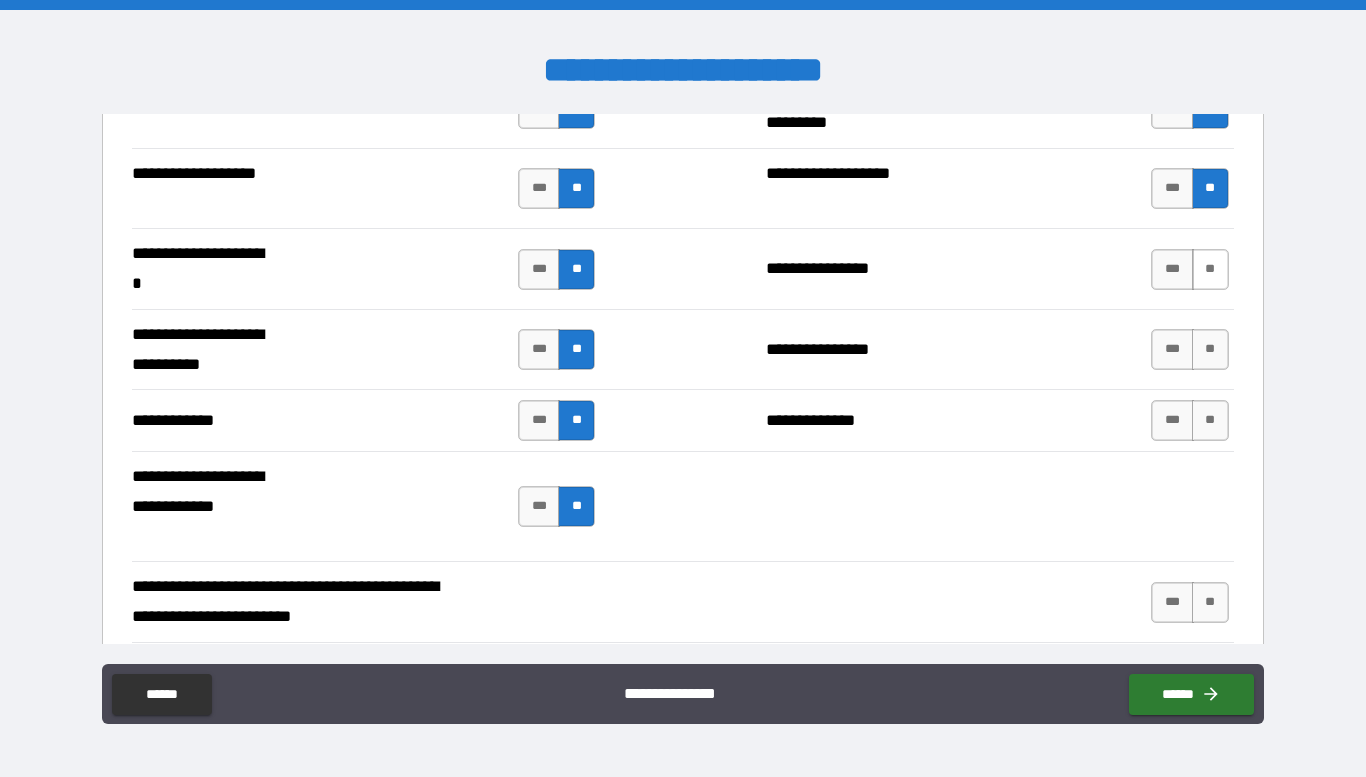 click on "**" at bounding box center [1210, 269] 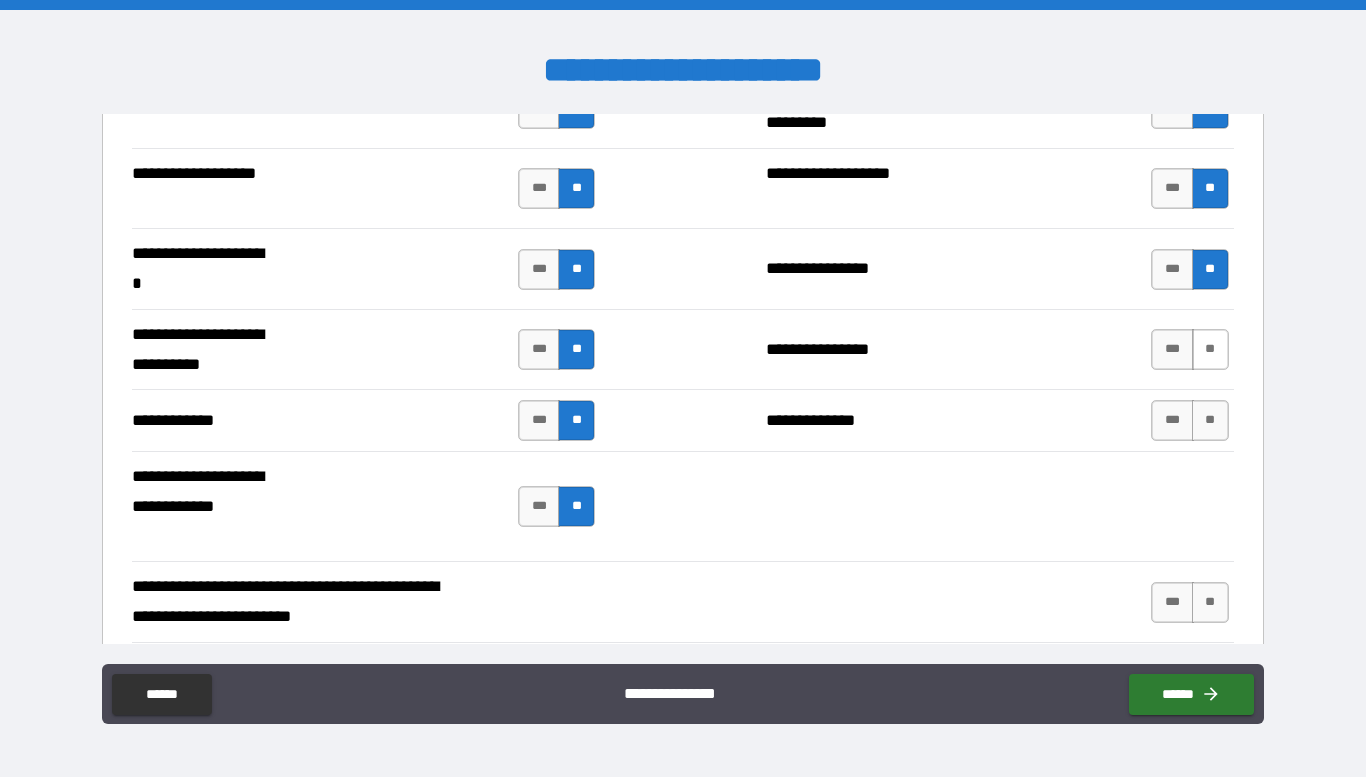 click on "**" at bounding box center (1210, 349) 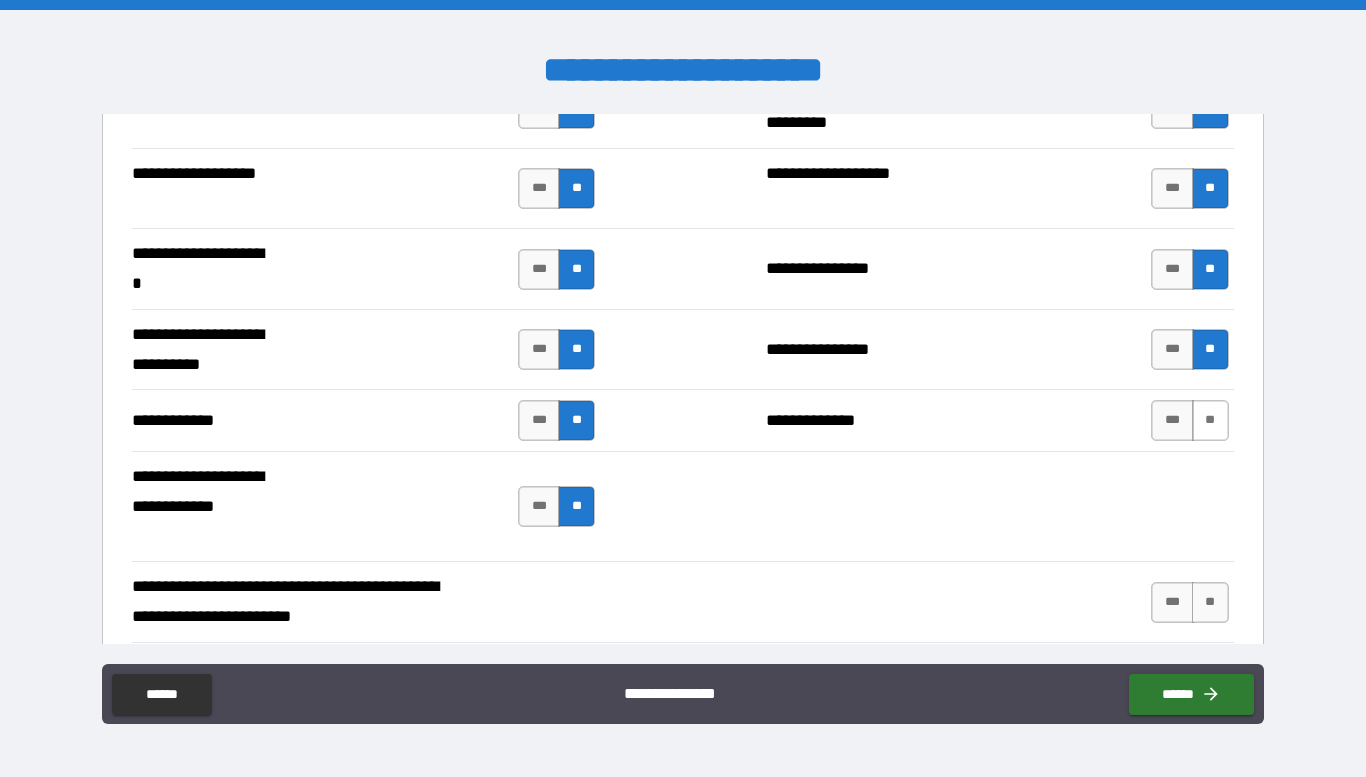 click on "**" at bounding box center (1210, 420) 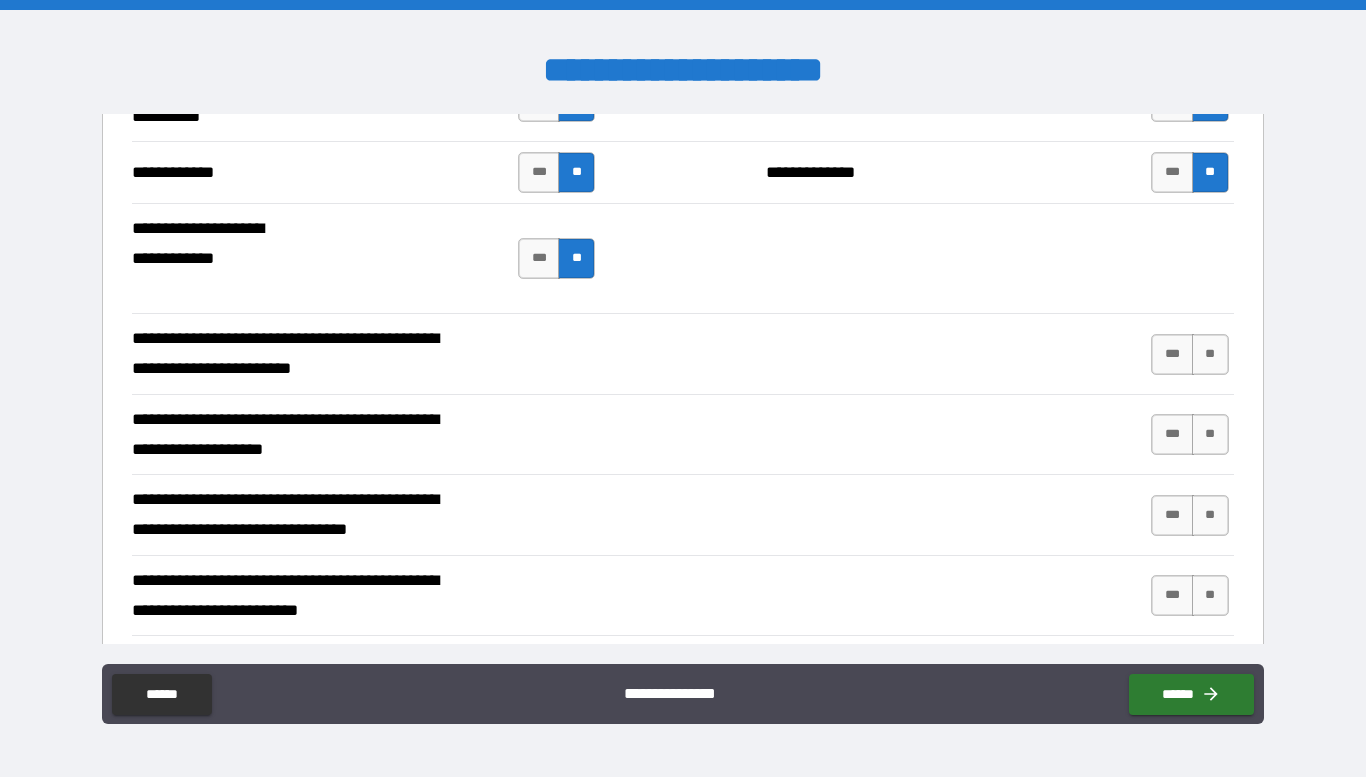 scroll, scrollTop: 2131, scrollLeft: 0, axis: vertical 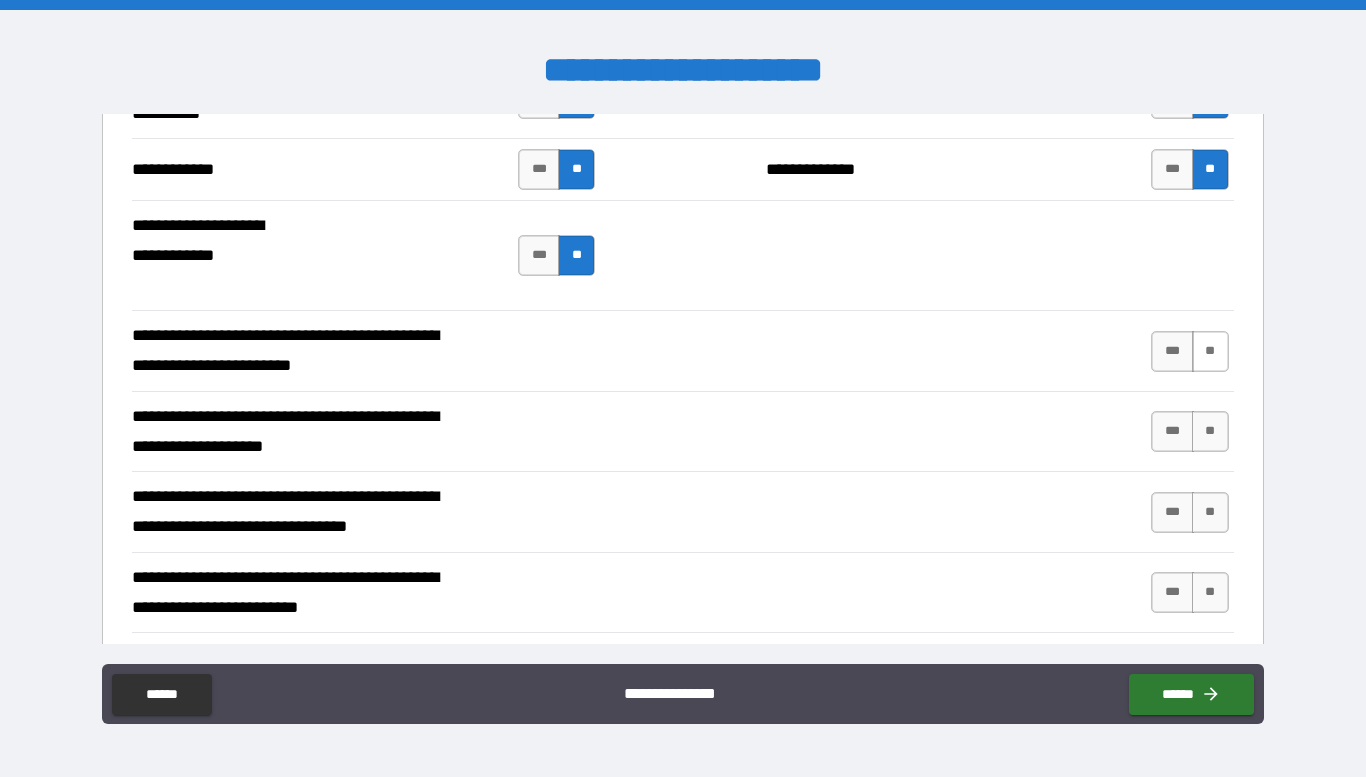click on "**" at bounding box center [1210, 351] 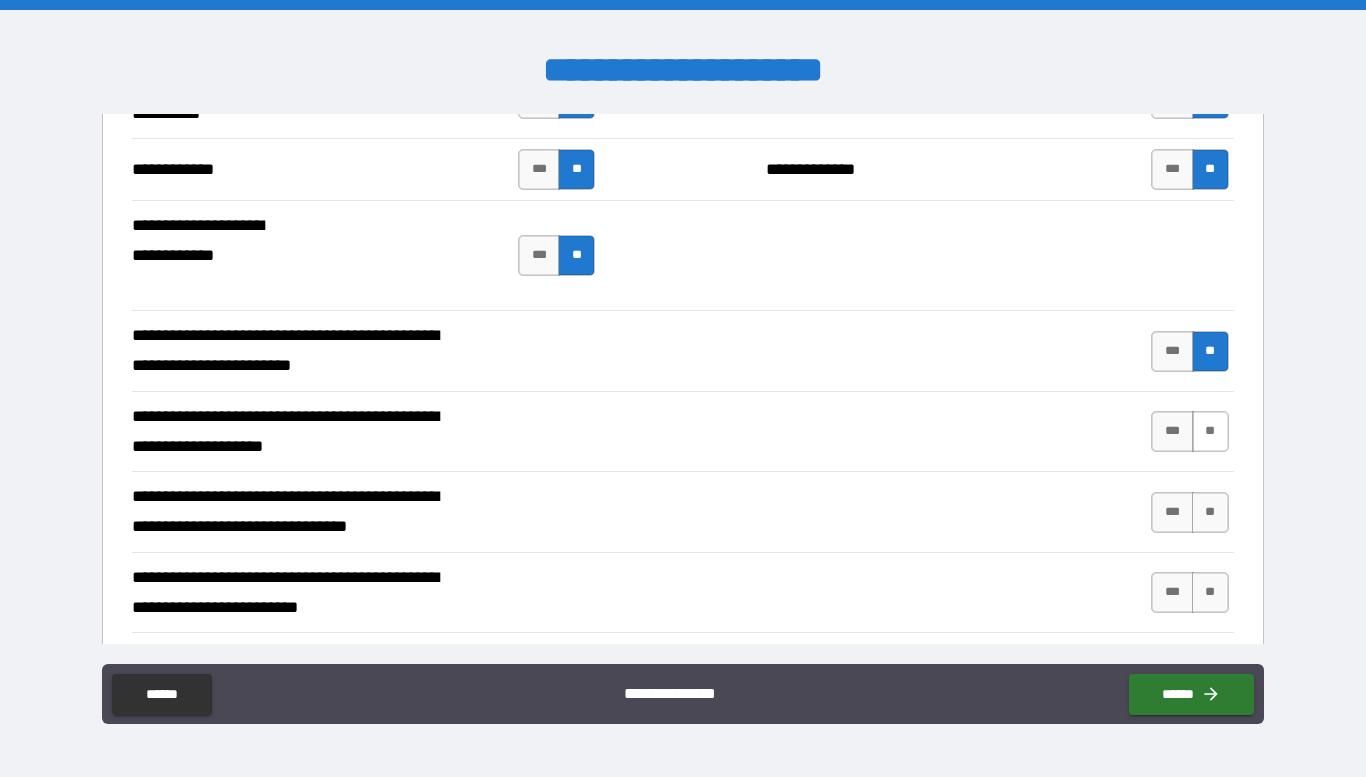 click on "**" at bounding box center [1210, 431] 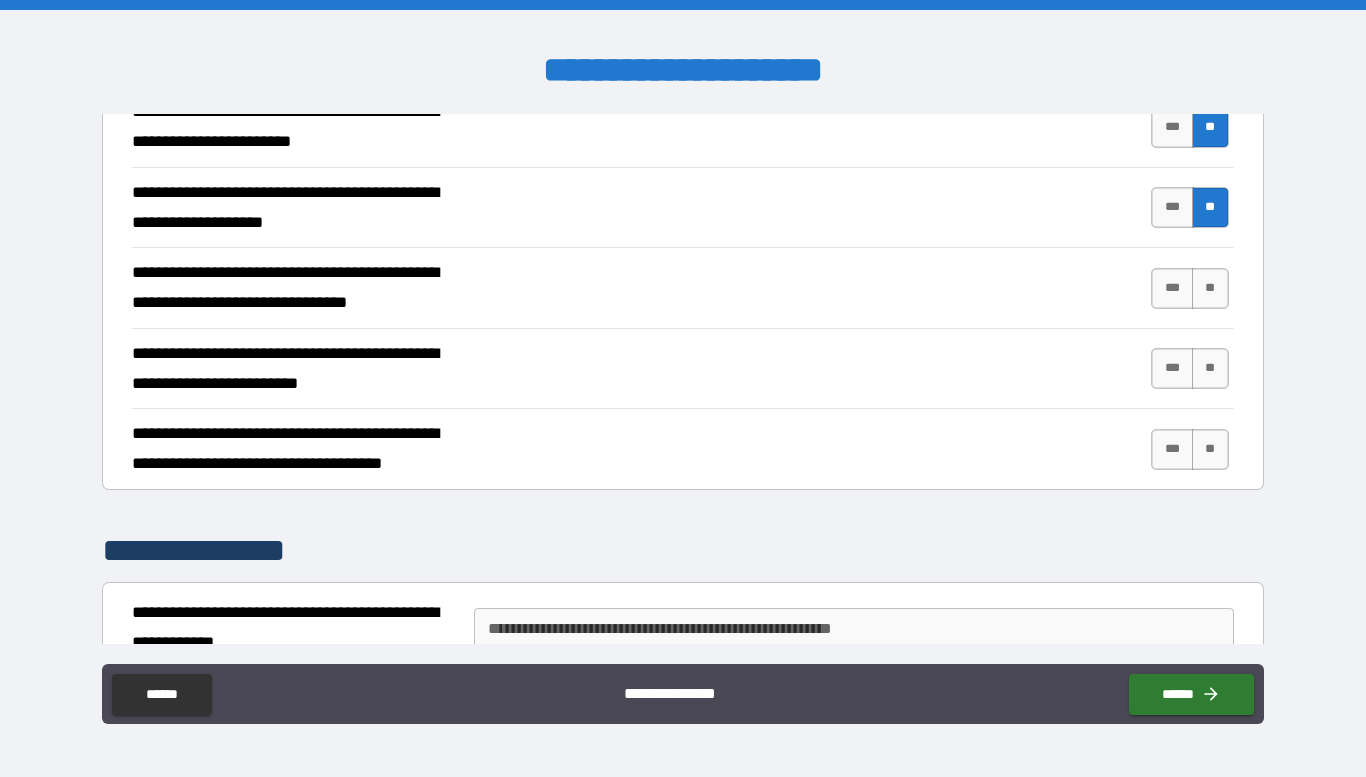 scroll, scrollTop: 2358, scrollLeft: 0, axis: vertical 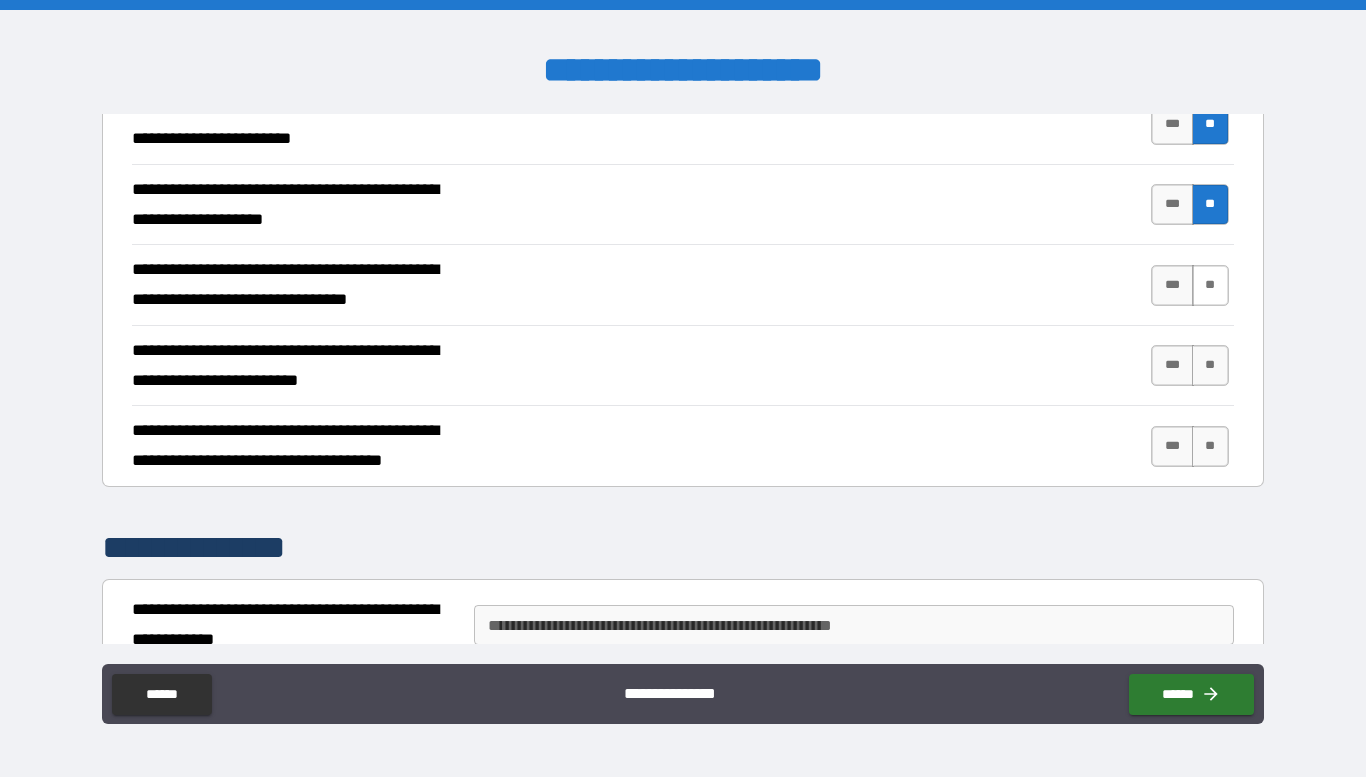 click on "**" at bounding box center (1210, 285) 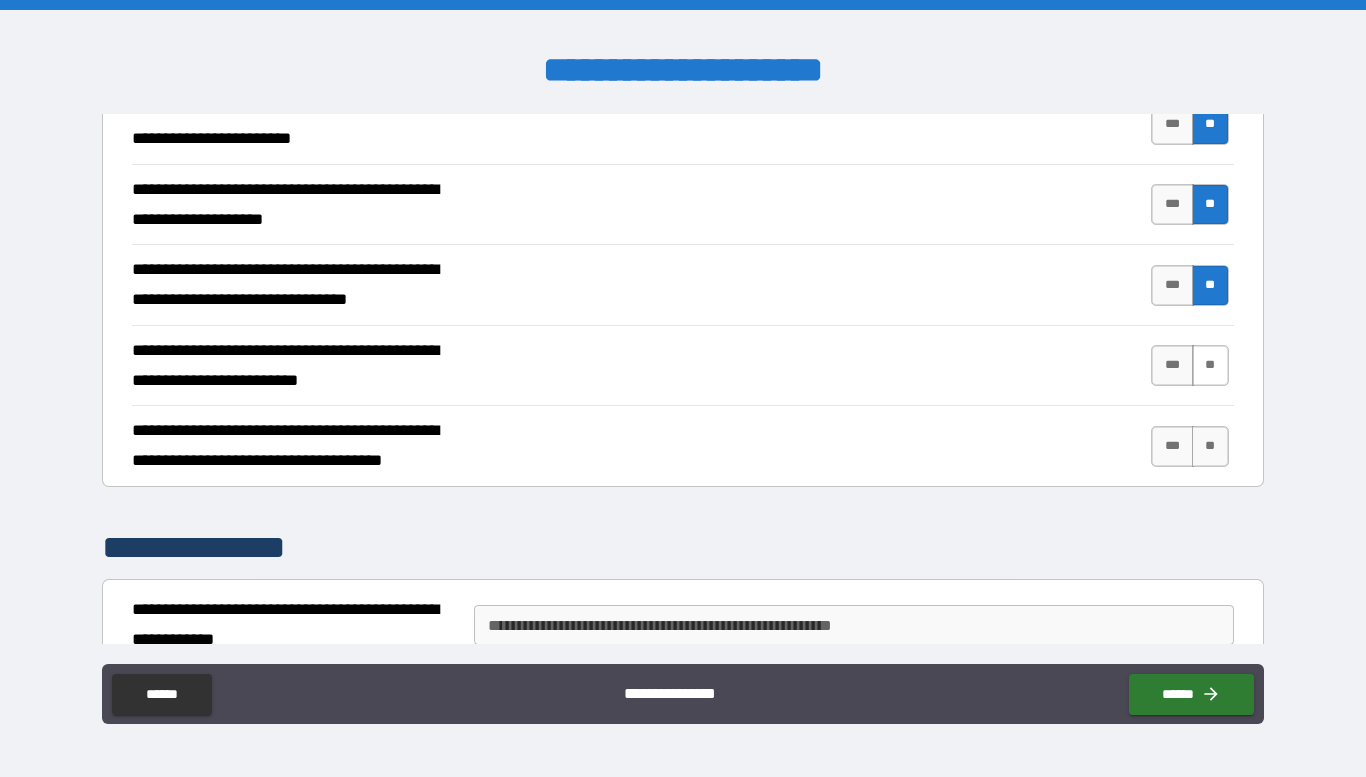 click on "**" at bounding box center [1210, 365] 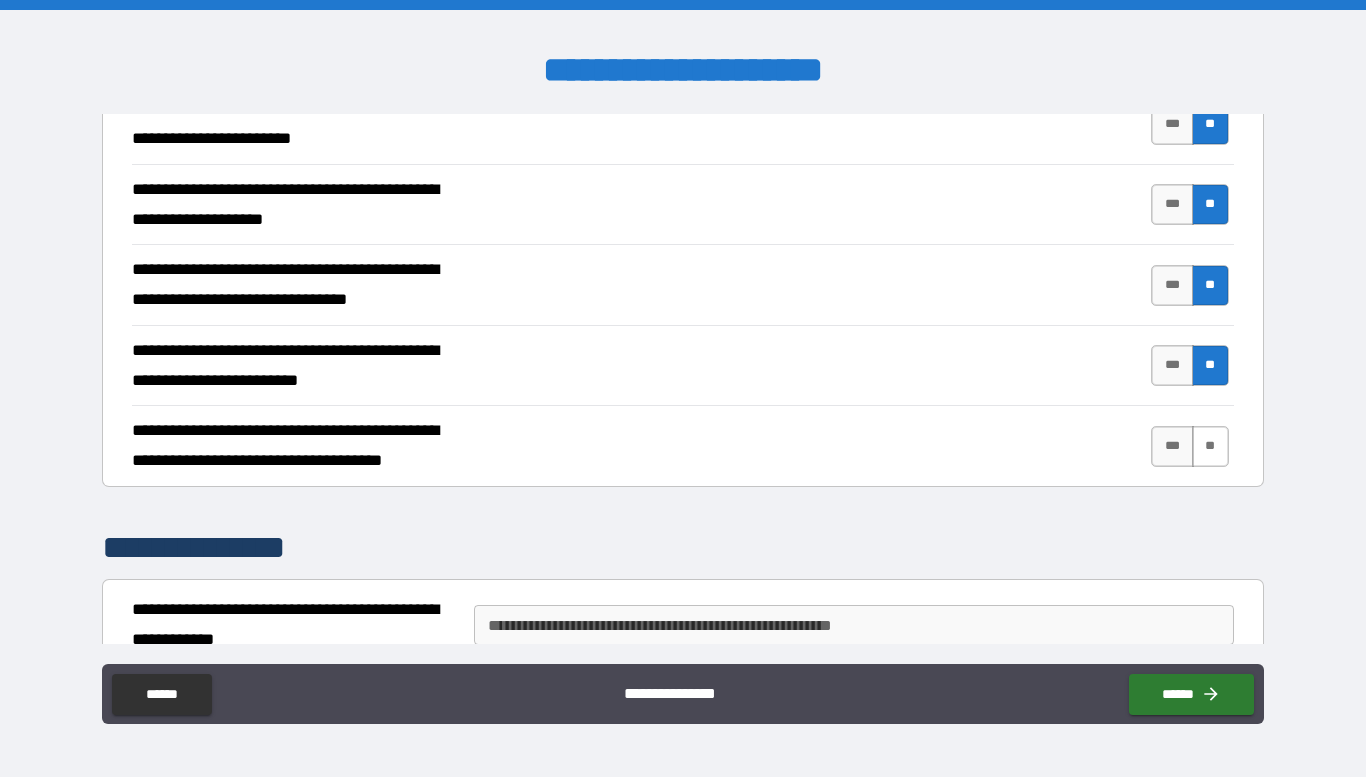 click on "**" at bounding box center [1210, 446] 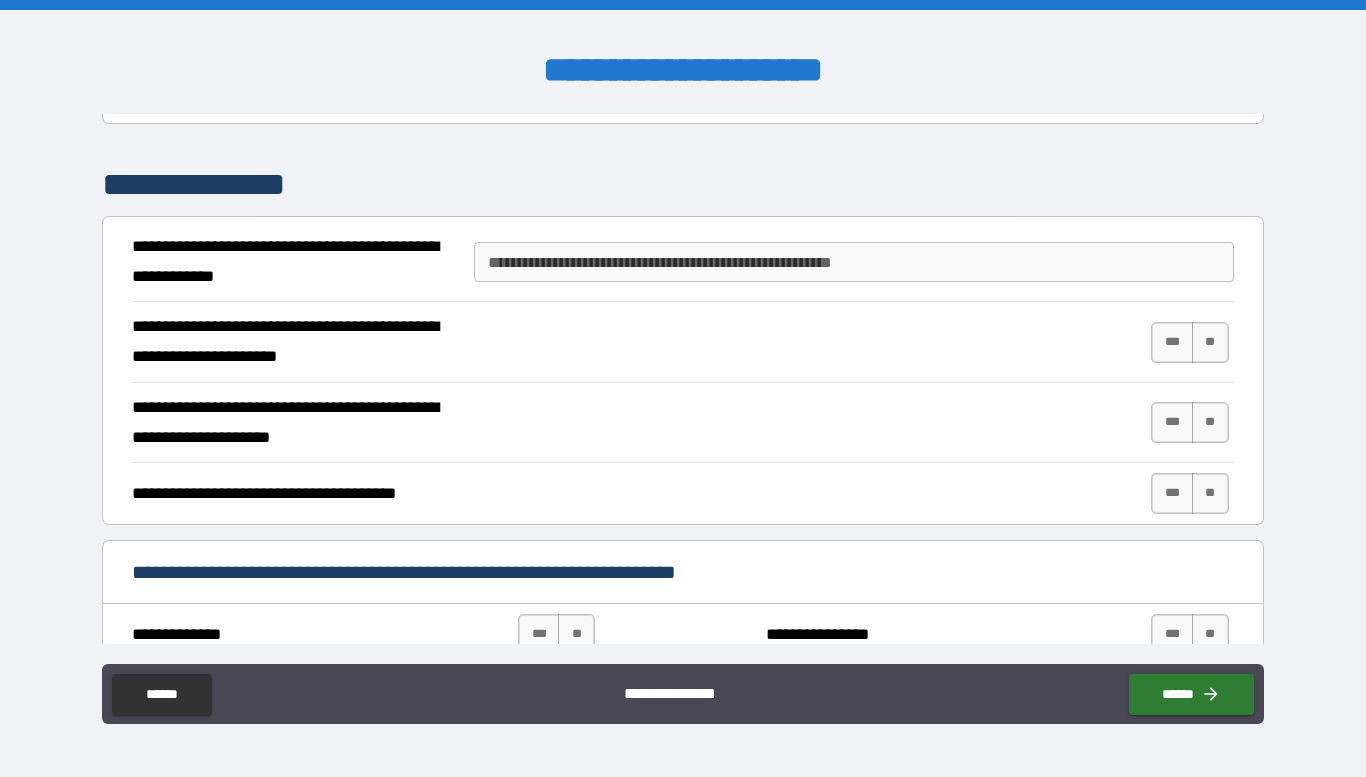 scroll, scrollTop: 2715, scrollLeft: 0, axis: vertical 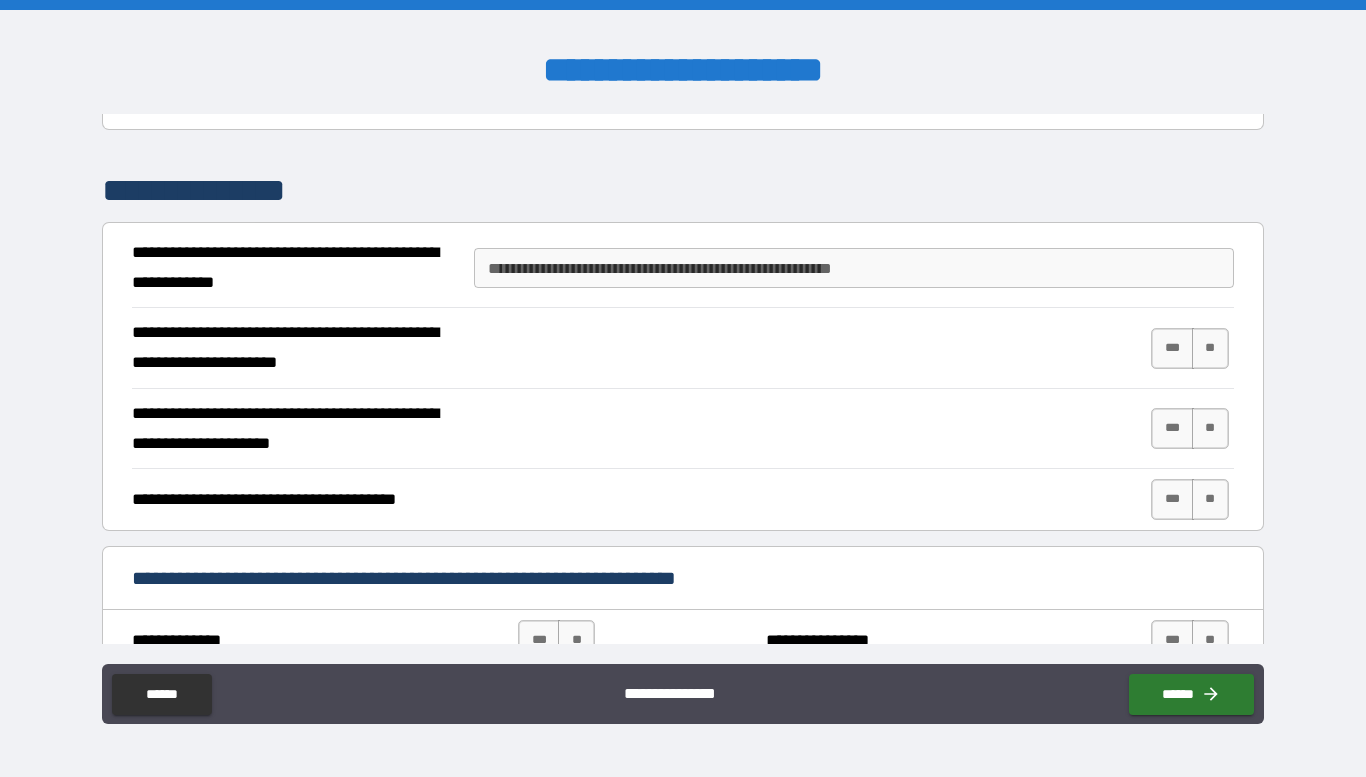 click on "**********" at bounding box center (854, 268) 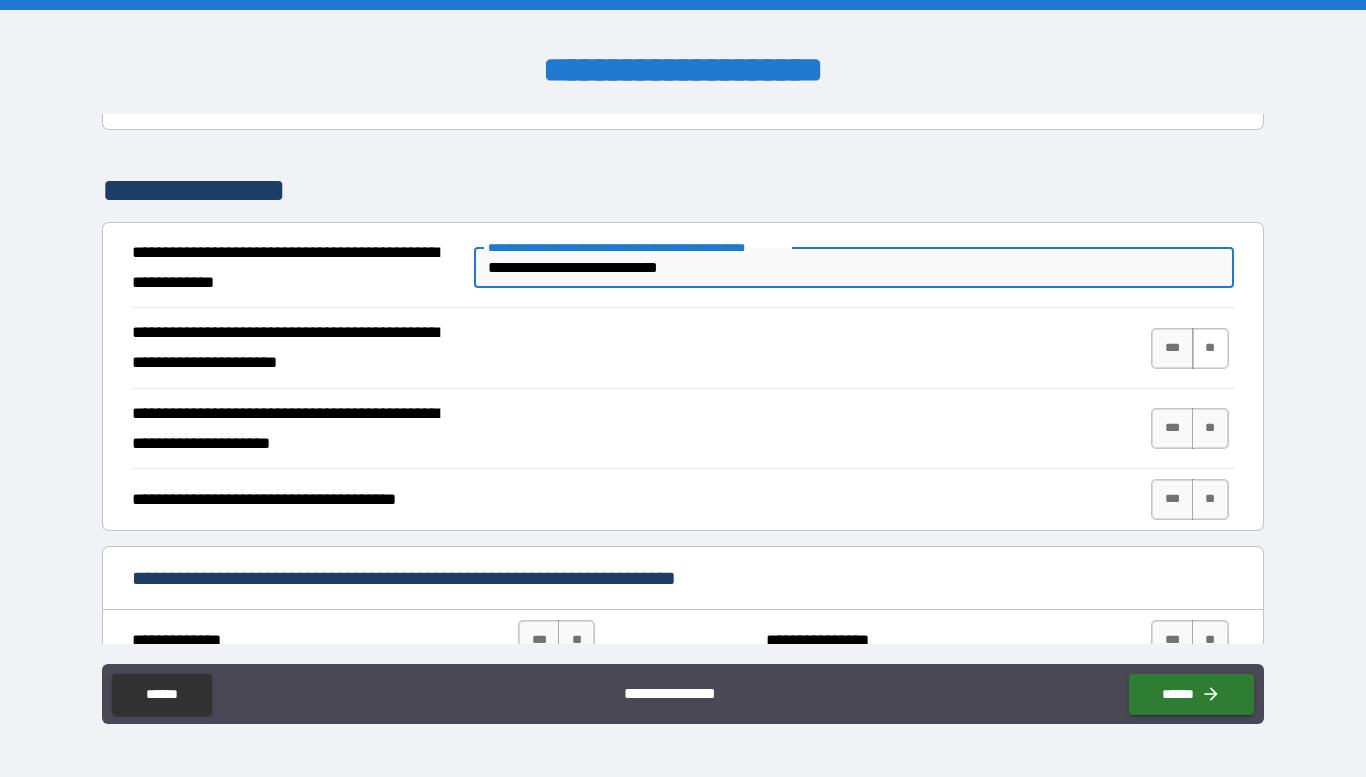type on "**********" 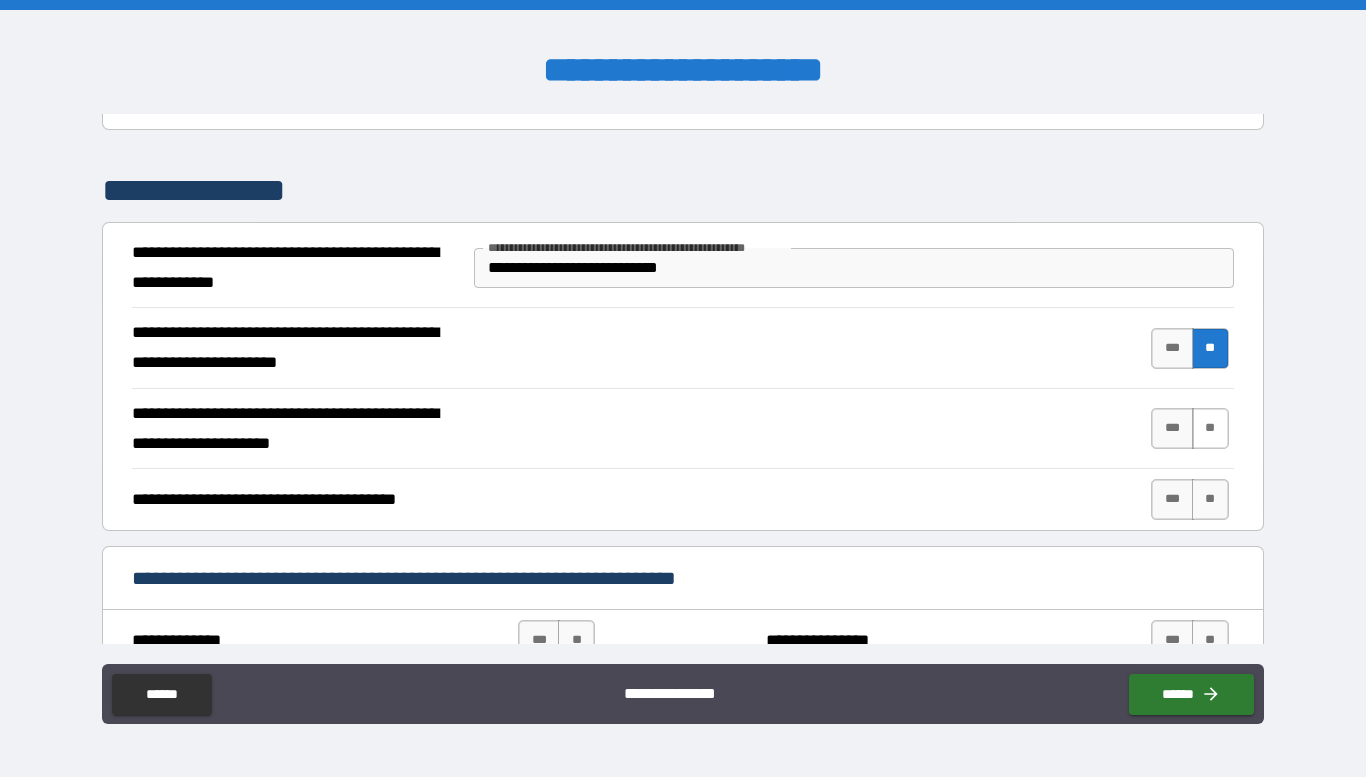 click on "**" at bounding box center (1210, 428) 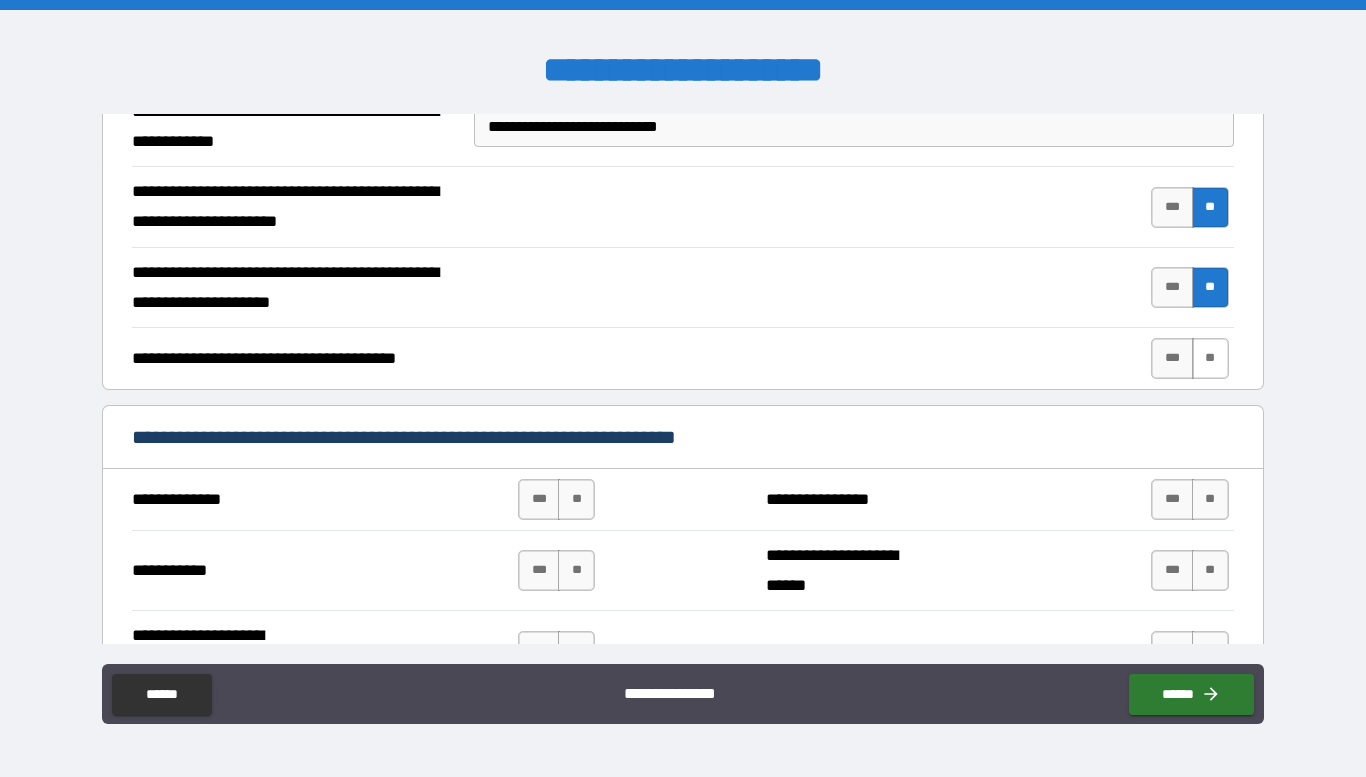 scroll, scrollTop: 2874, scrollLeft: 0, axis: vertical 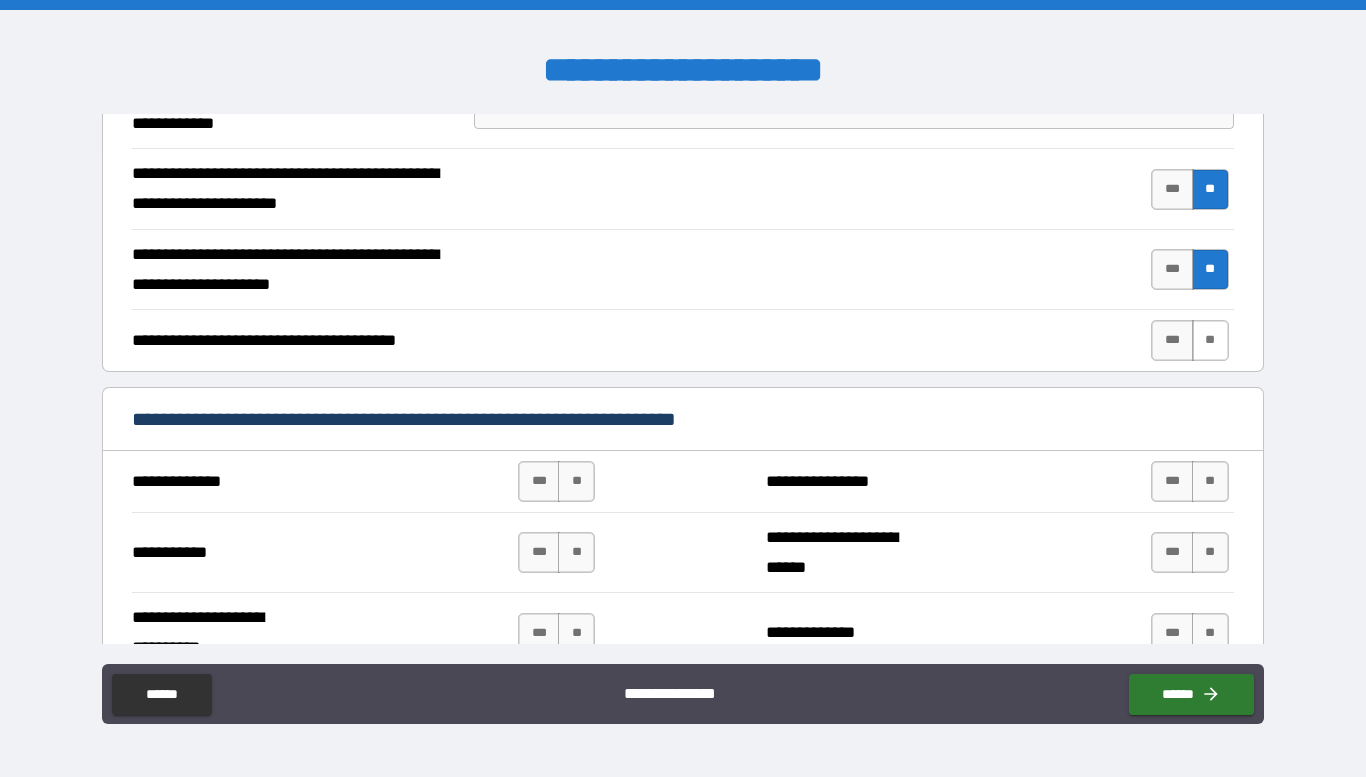 click on "**" at bounding box center [1210, 340] 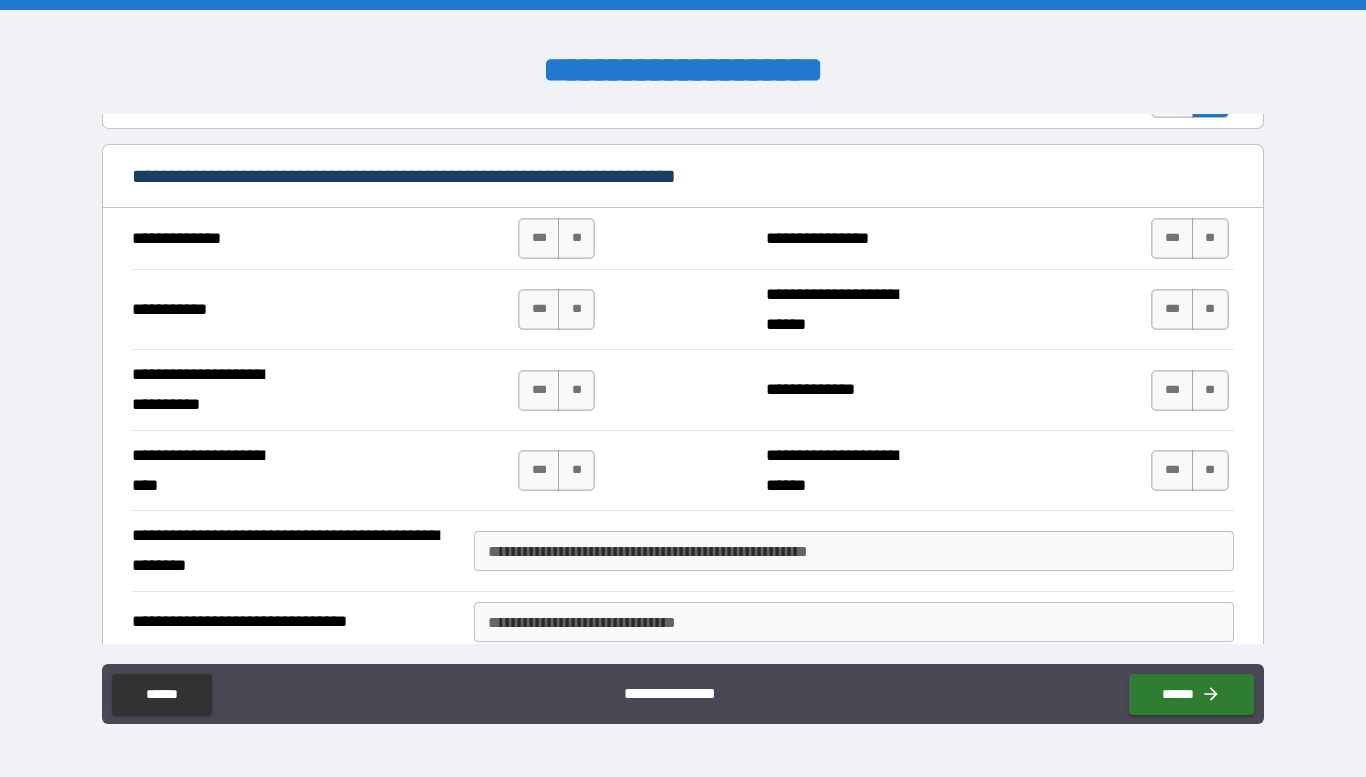 scroll, scrollTop: 3113, scrollLeft: 0, axis: vertical 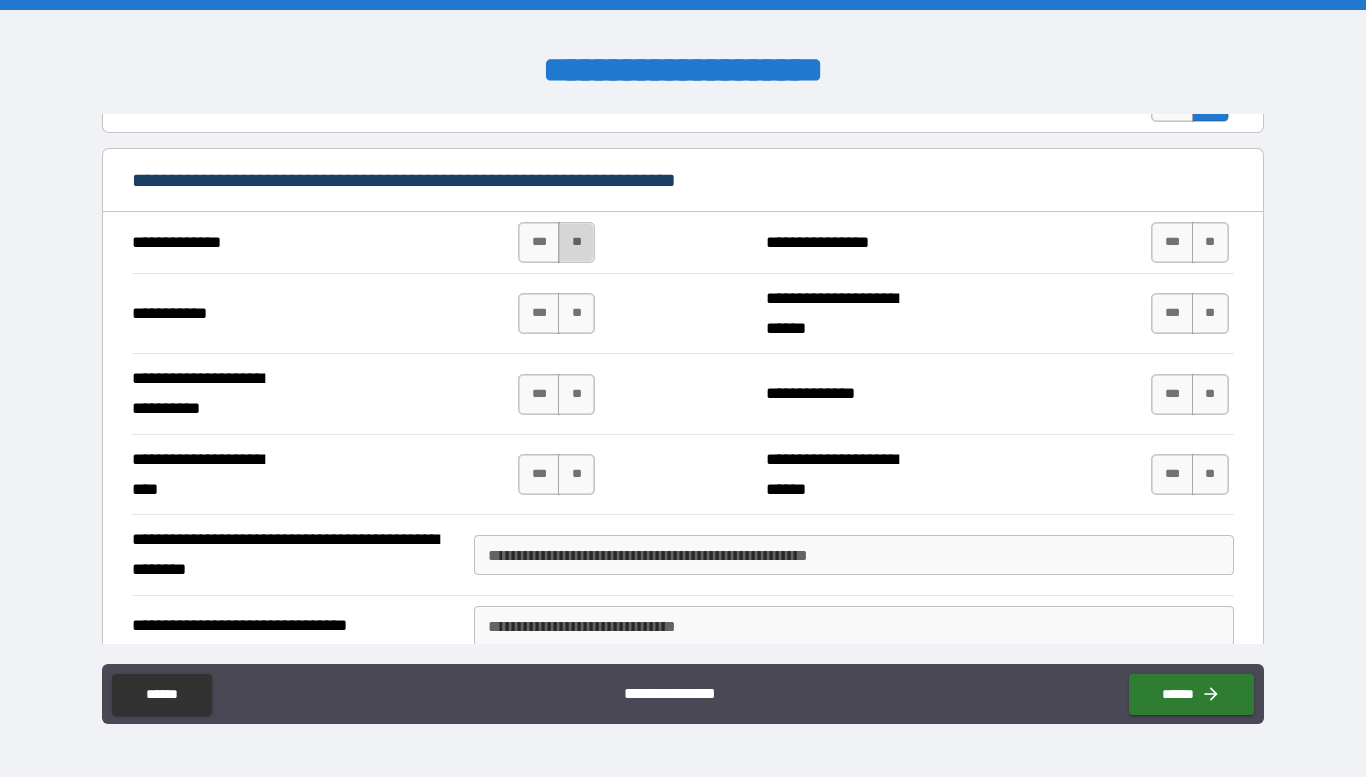 click on "**" at bounding box center (576, 242) 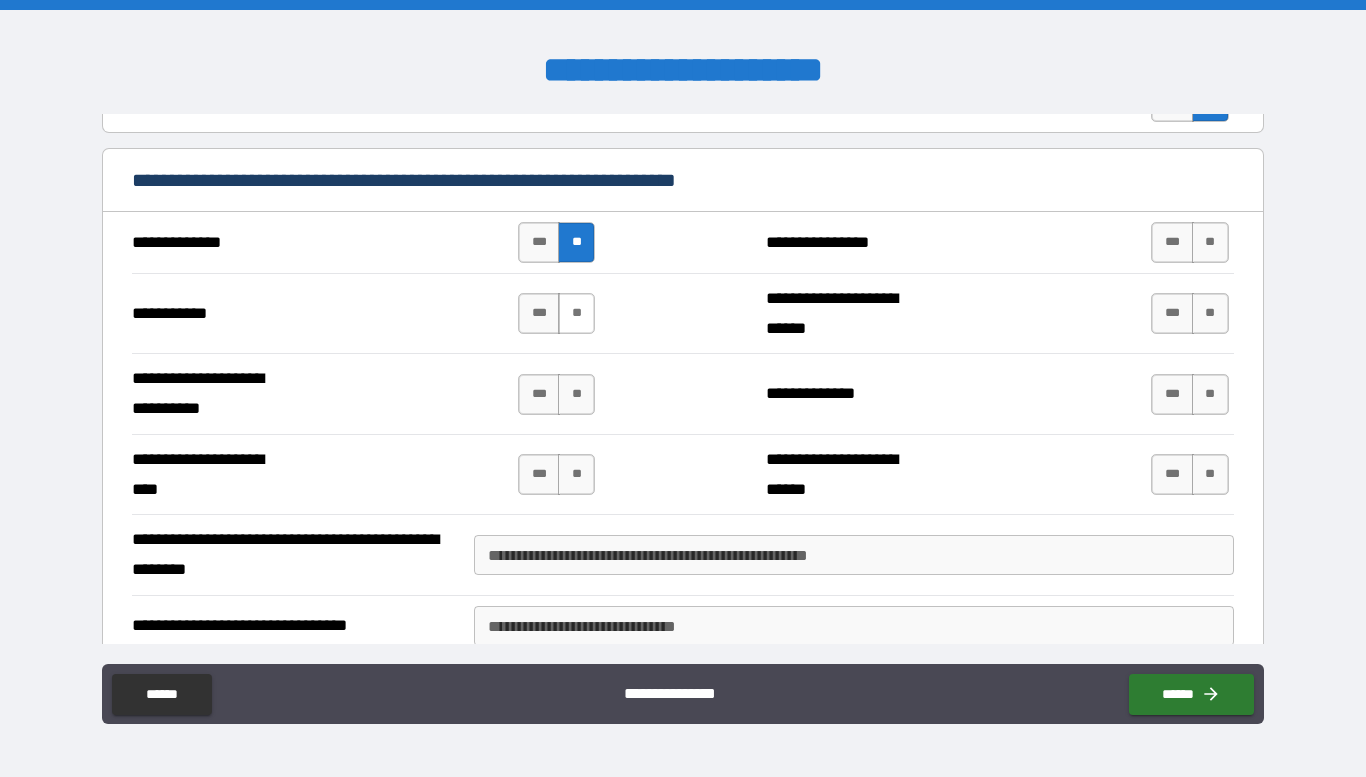 click on "**" at bounding box center [576, 313] 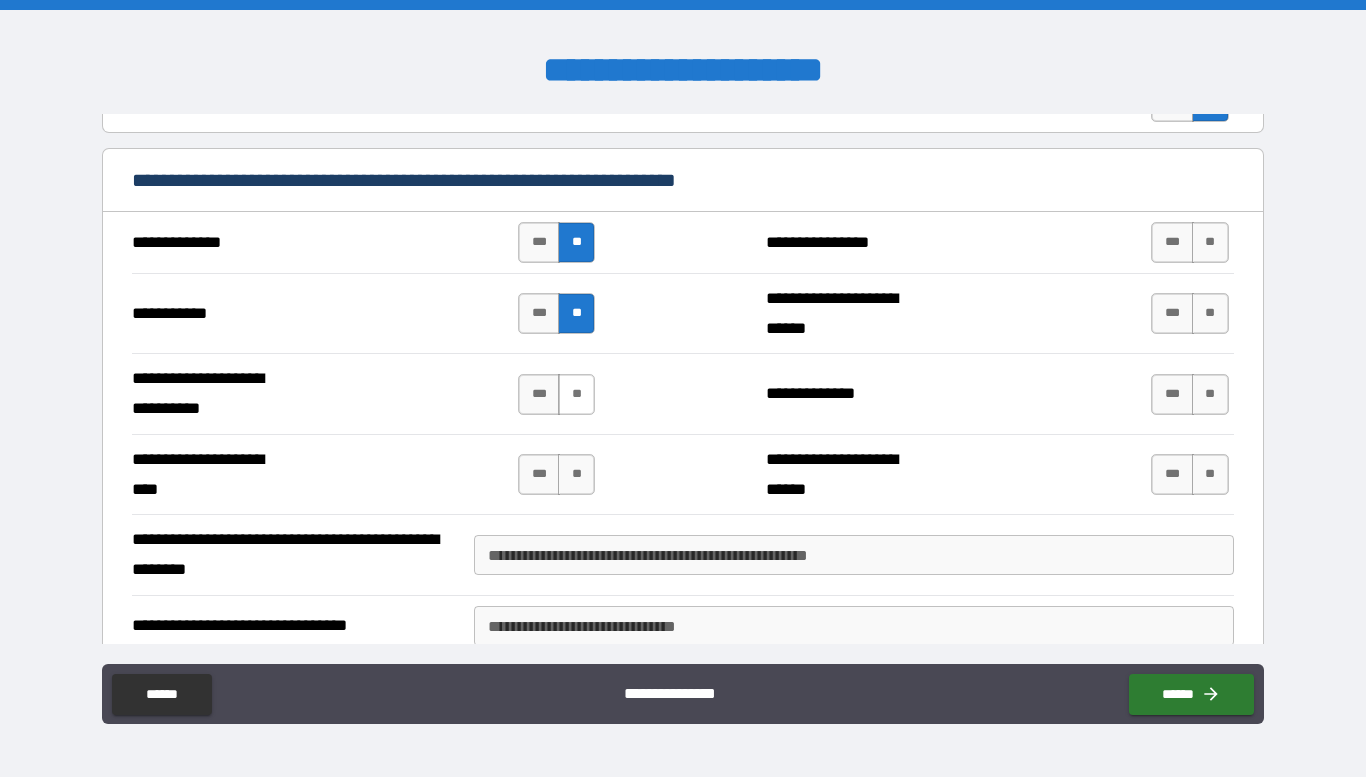 click on "**" at bounding box center [576, 394] 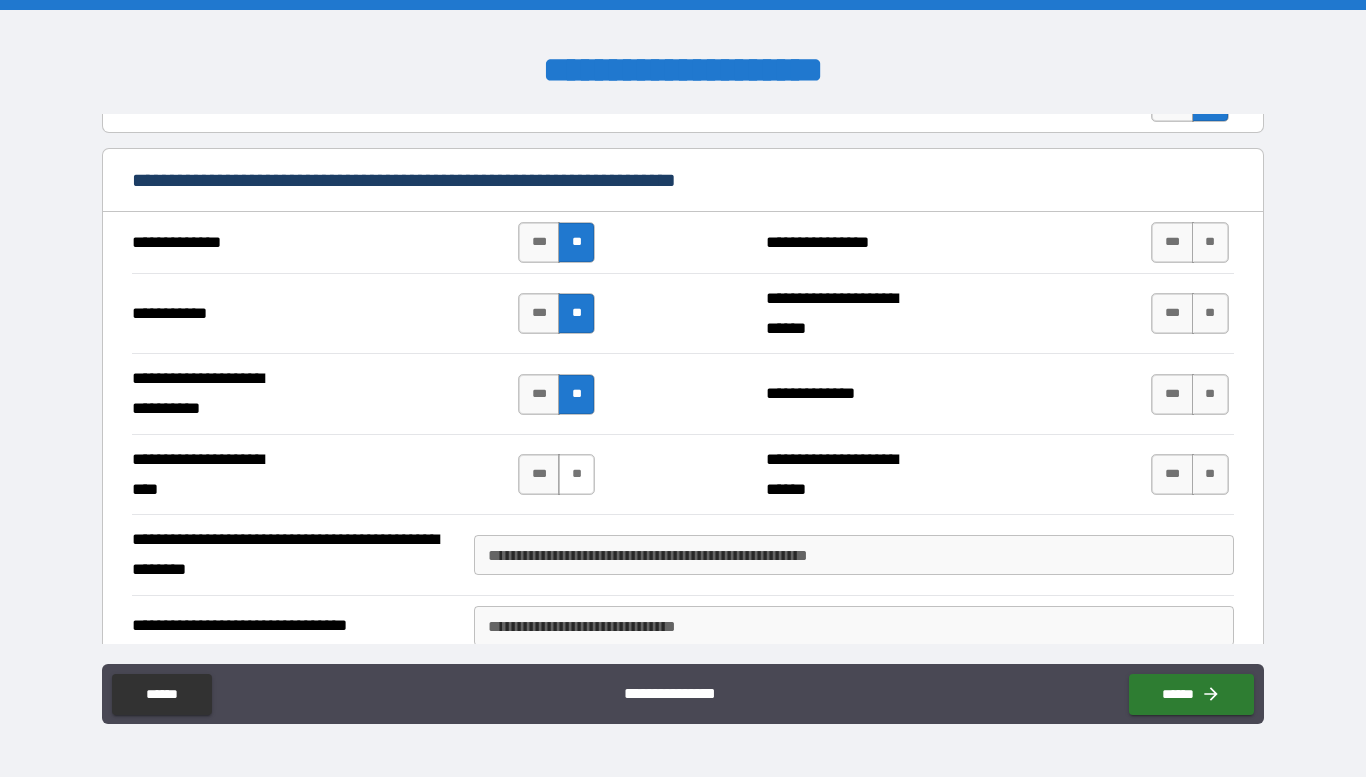 click on "**" at bounding box center [576, 474] 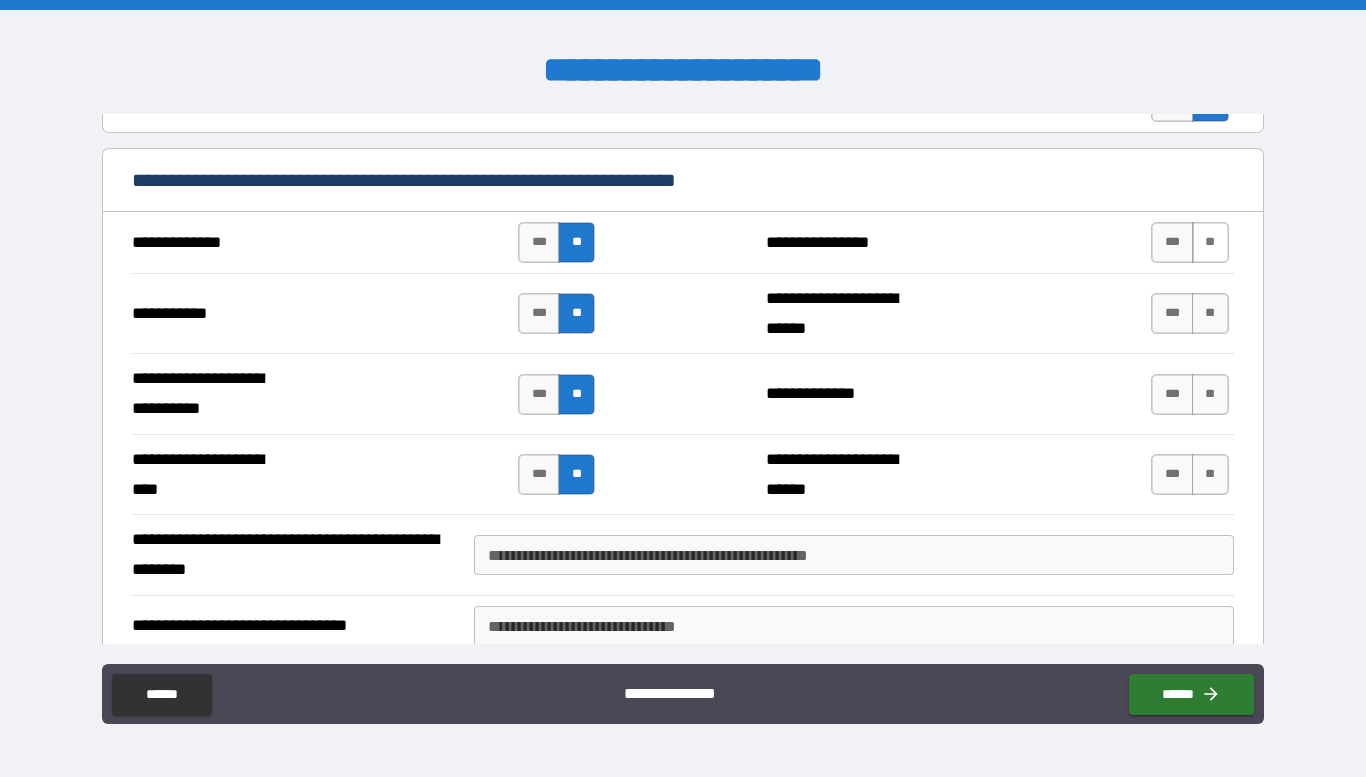 click on "**" at bounding box center (1210, 242) 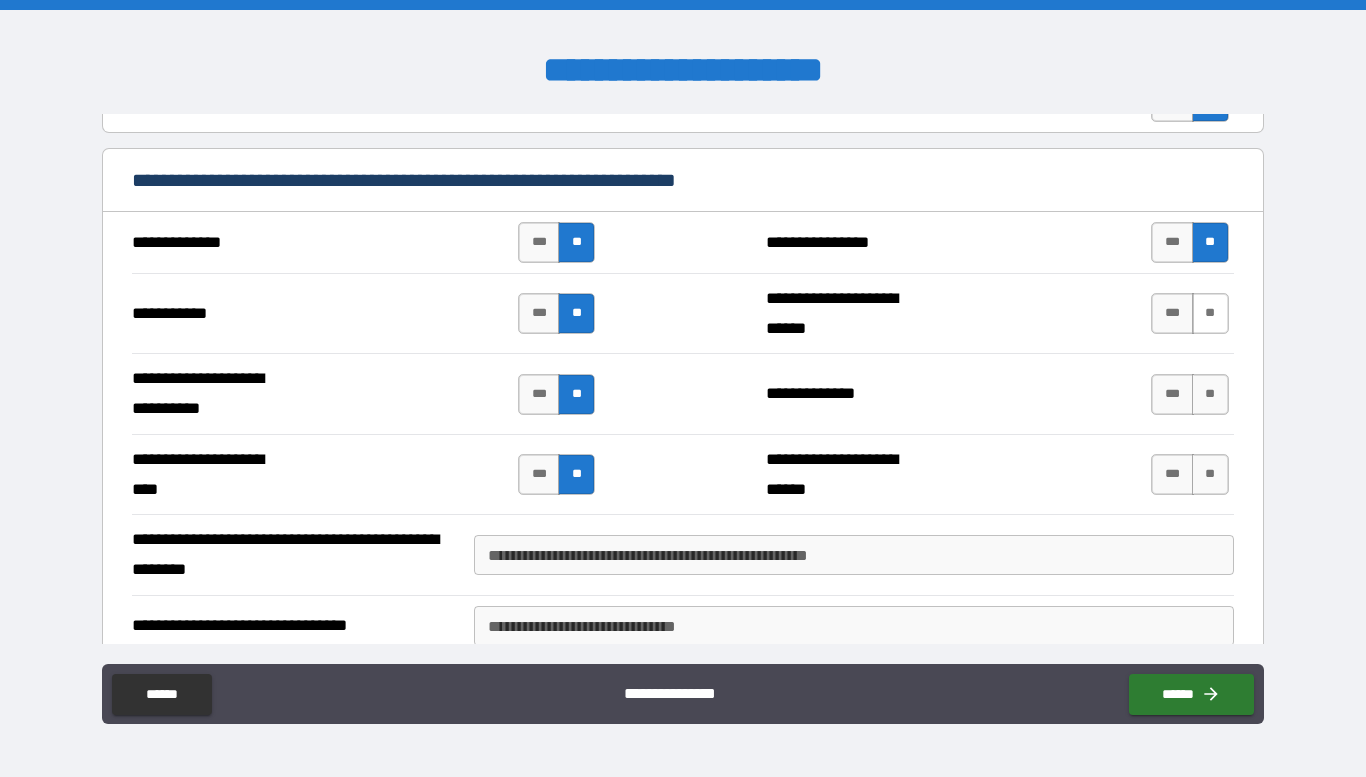 click on "**" at bounding box center [1210, 313] 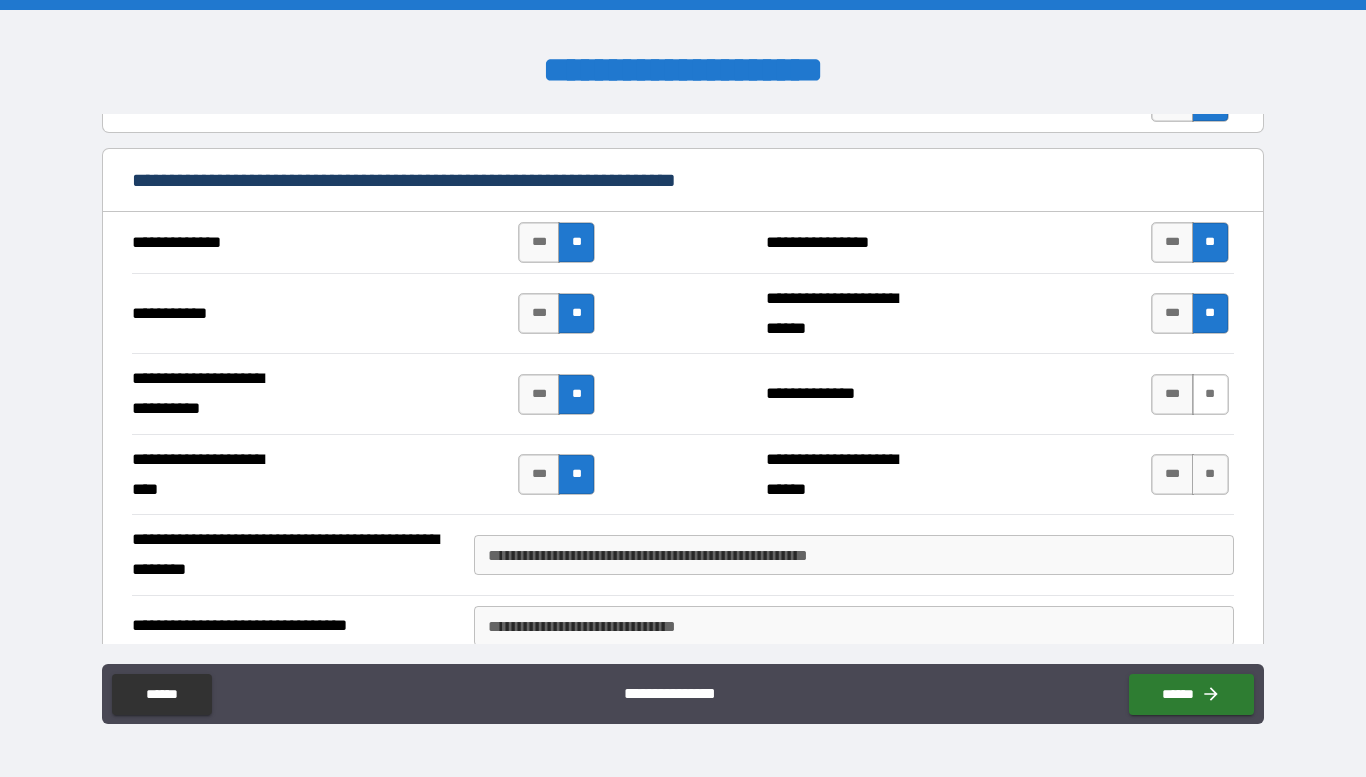 click on "**" at bounding box center [1210, 394] 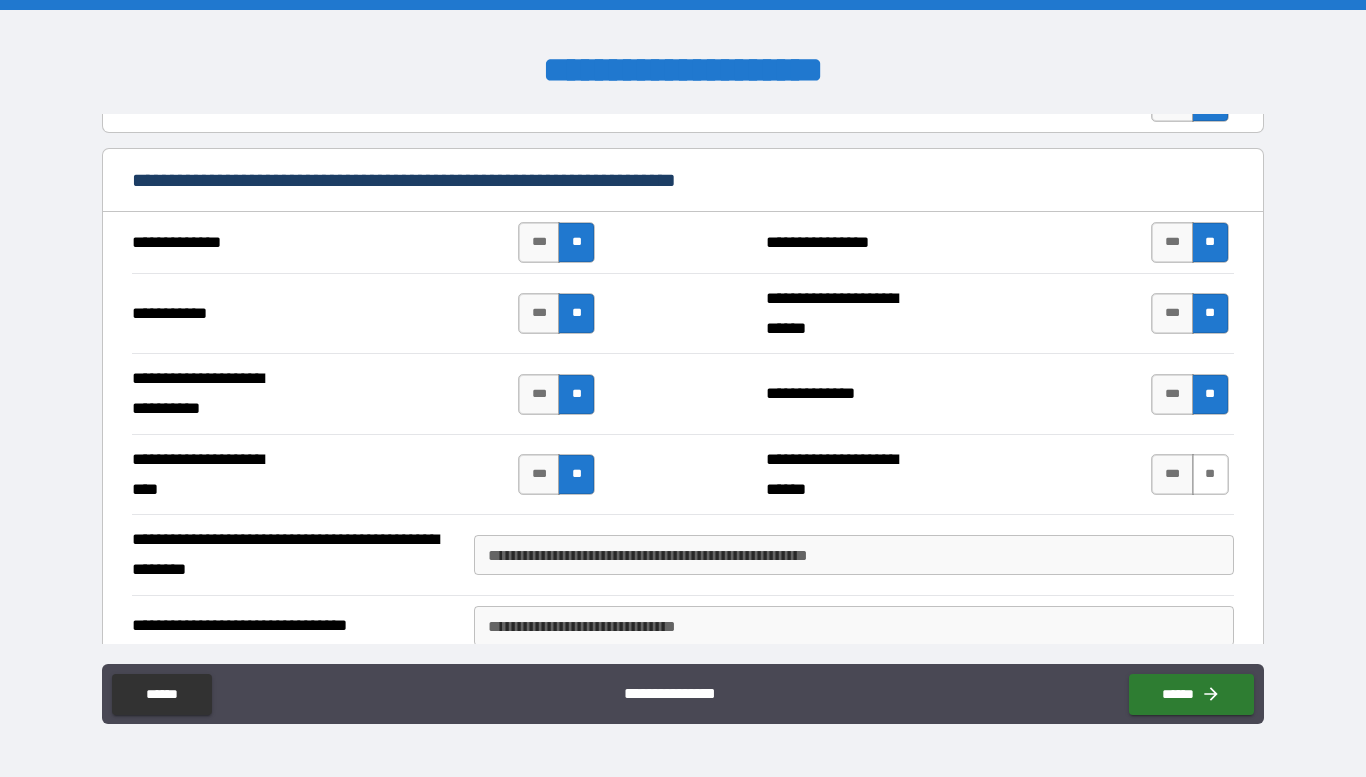 click on "**" at bounding box center (1210, 474) 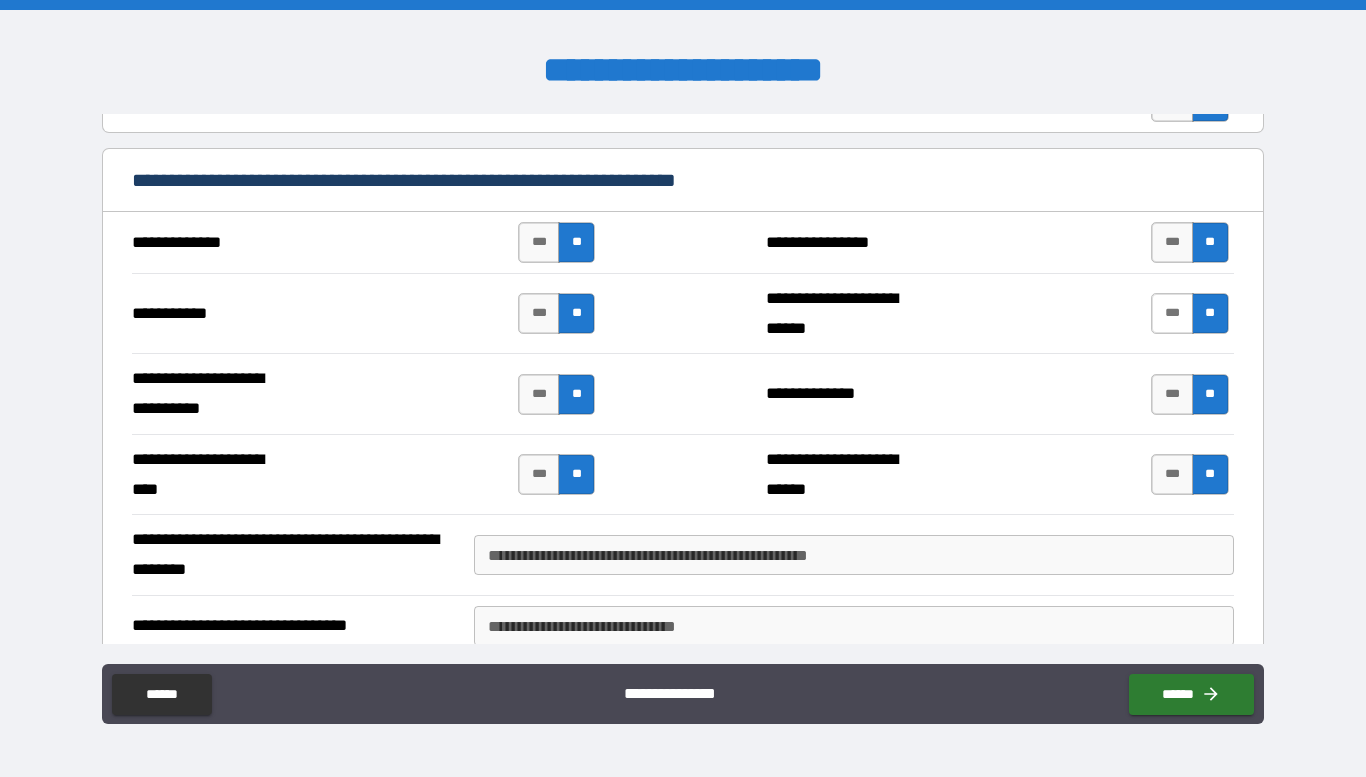 click on "***" at bounding box center [1172, 313] 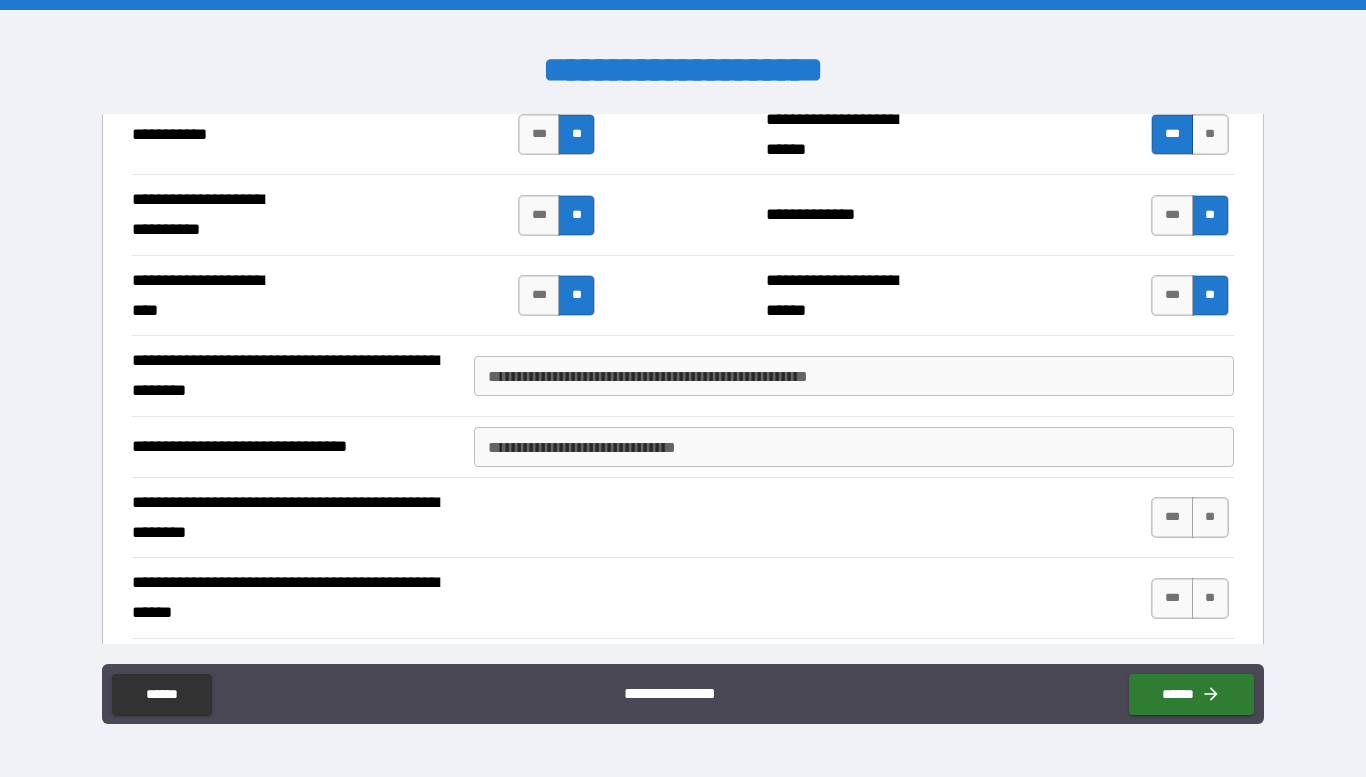 scroll, scrollTop: 3299, scrollLeft: 0, axis: vertical 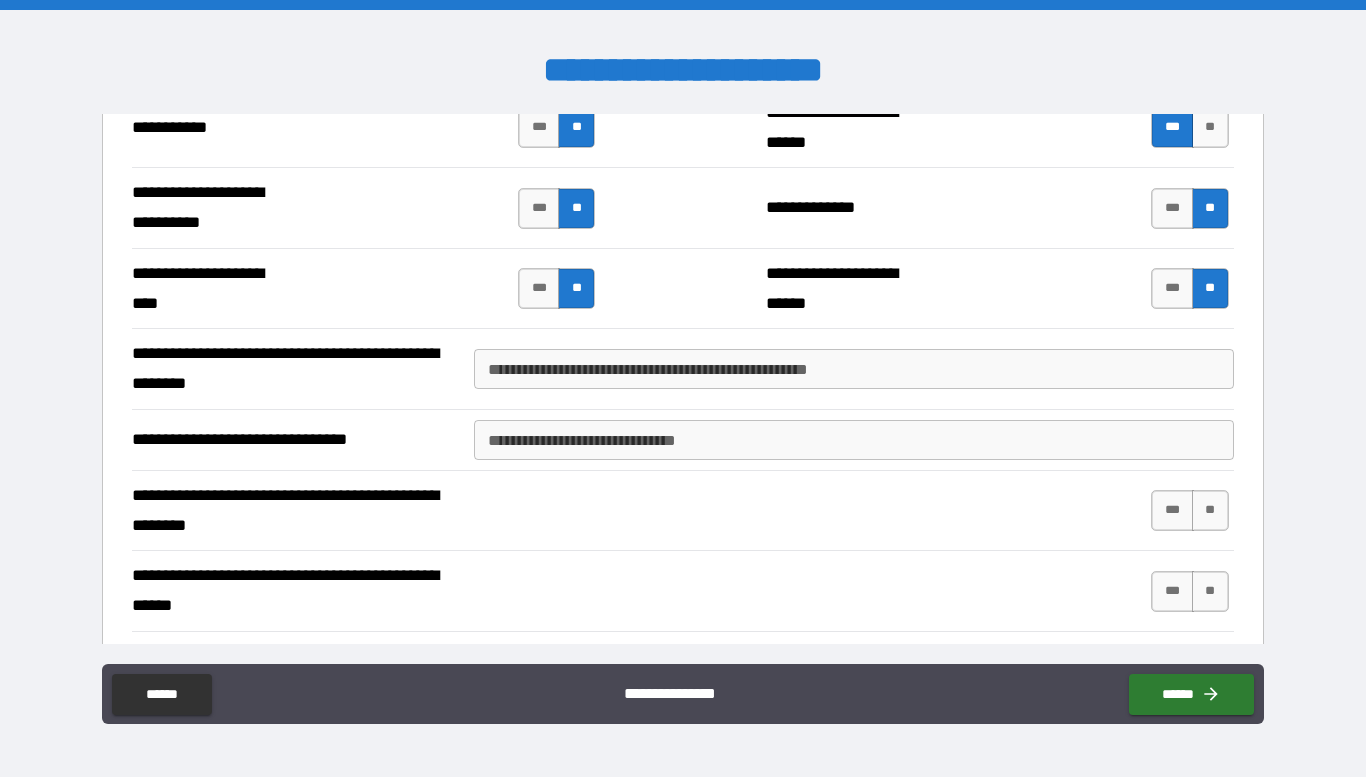 click on "**********" at bounding box center [854, 369] 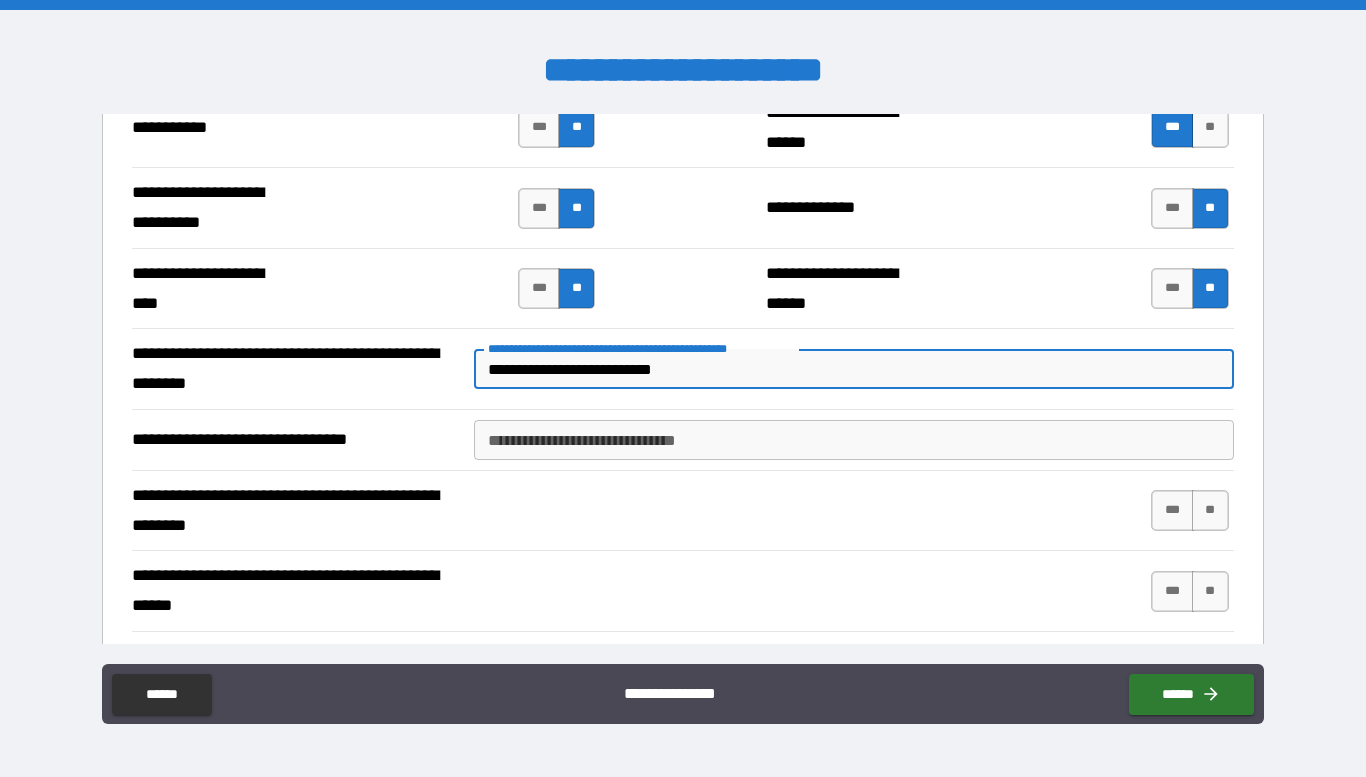 type on "**********" 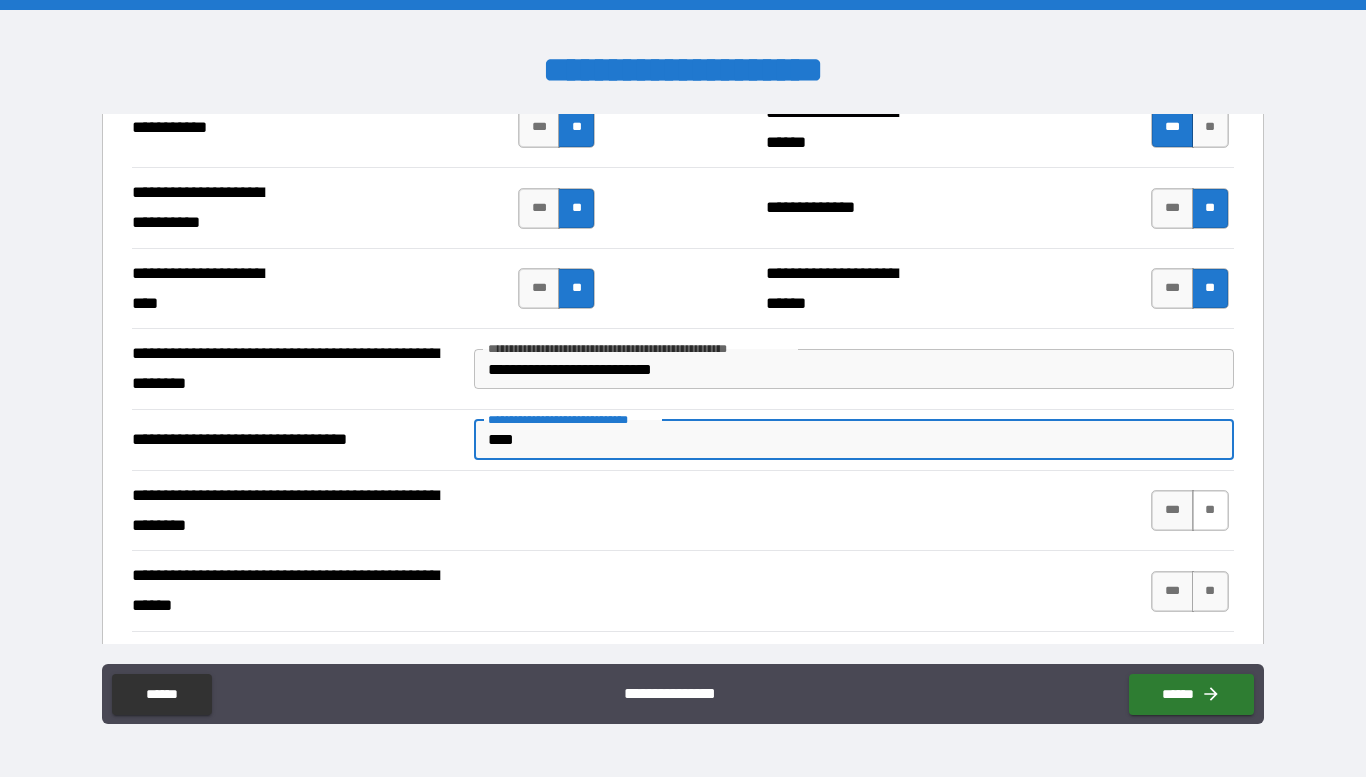 type on "****" 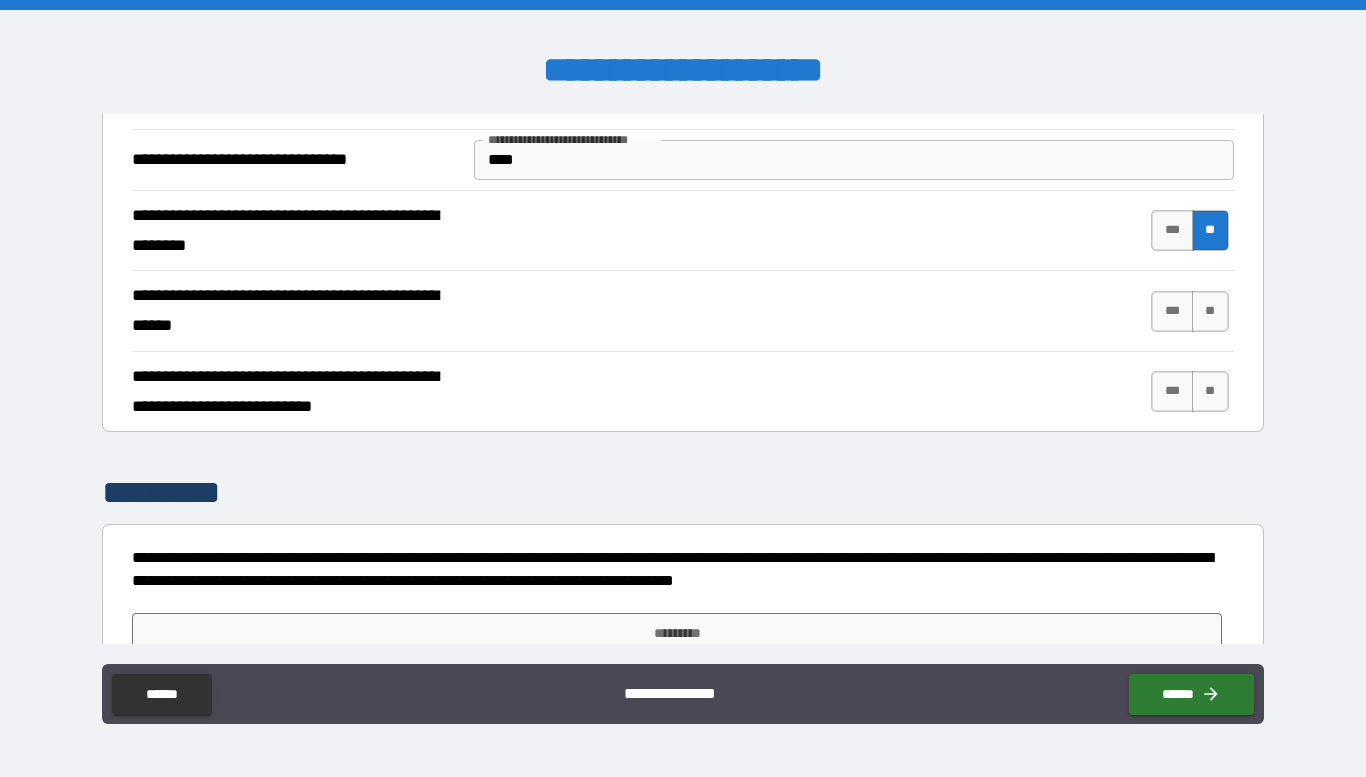 scroll, scrollTop: 3585, scrollLeft: 0, axis: vertical 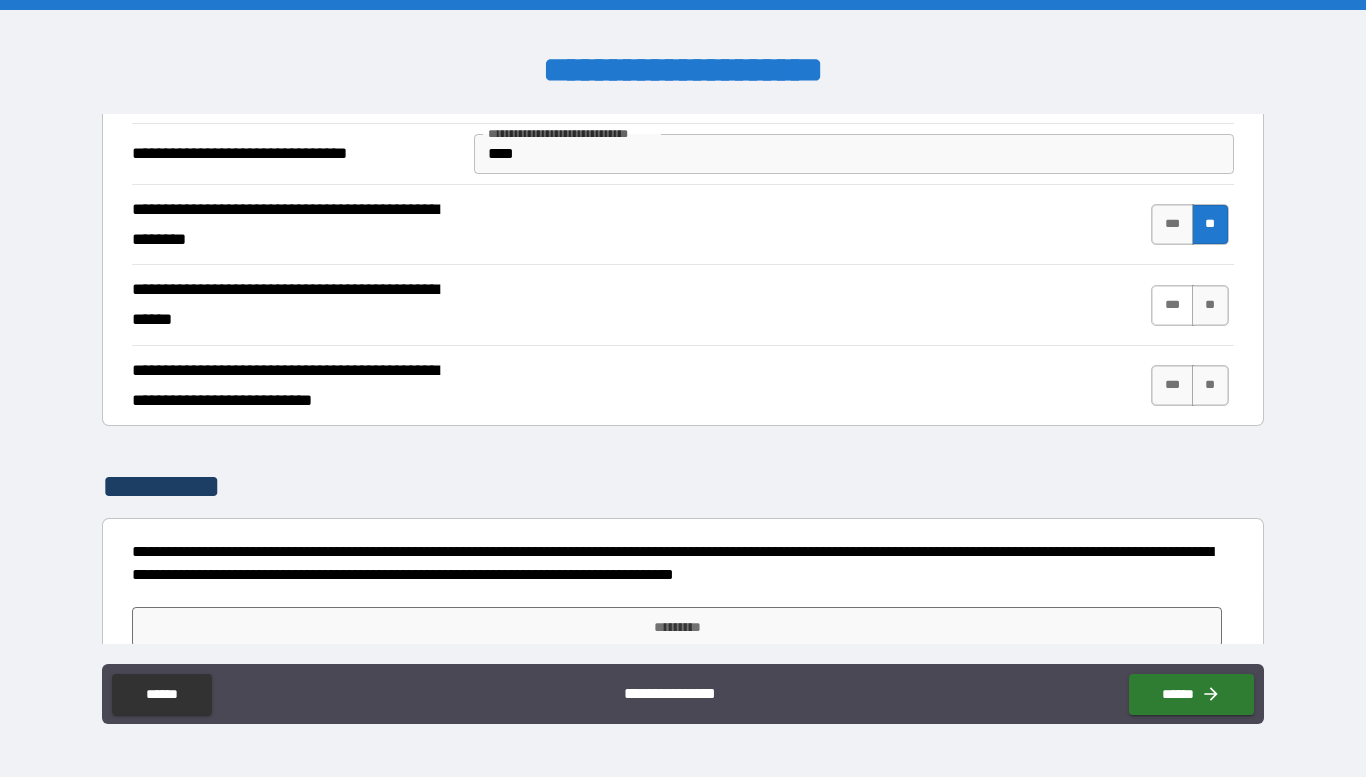 click on "***" at bounding box center (1172, 305) 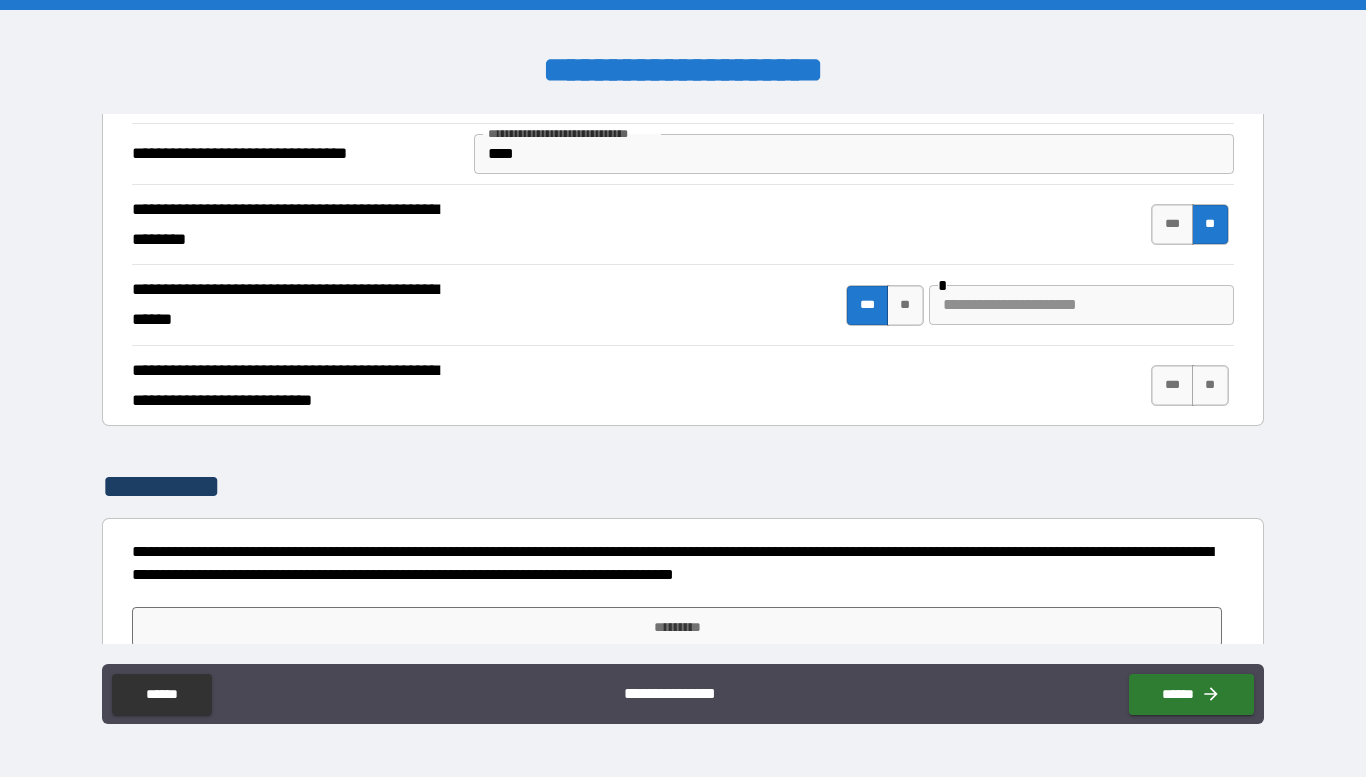 click at bounding box center [1081, 305] 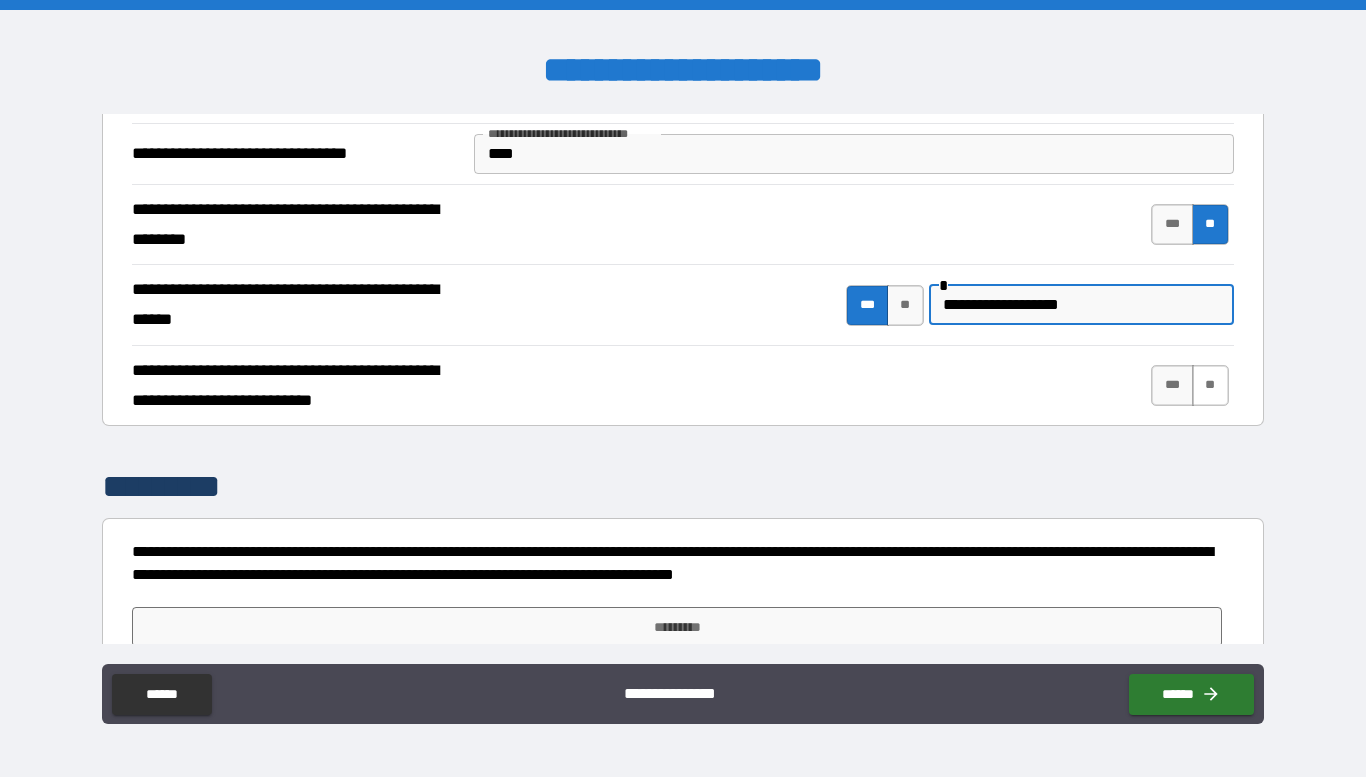 type on "**********" 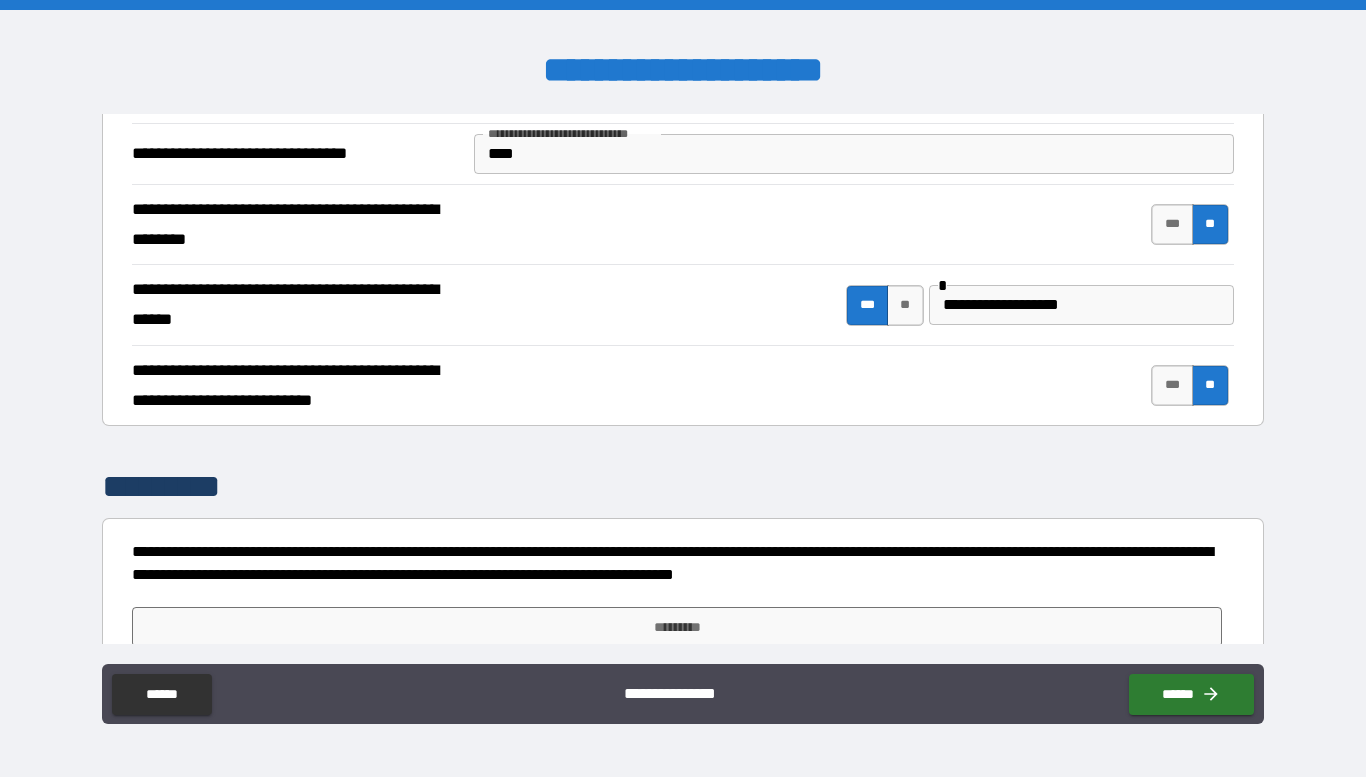 scroll, scrollTop: 3619, scrollLeft: 0, axis: vertical 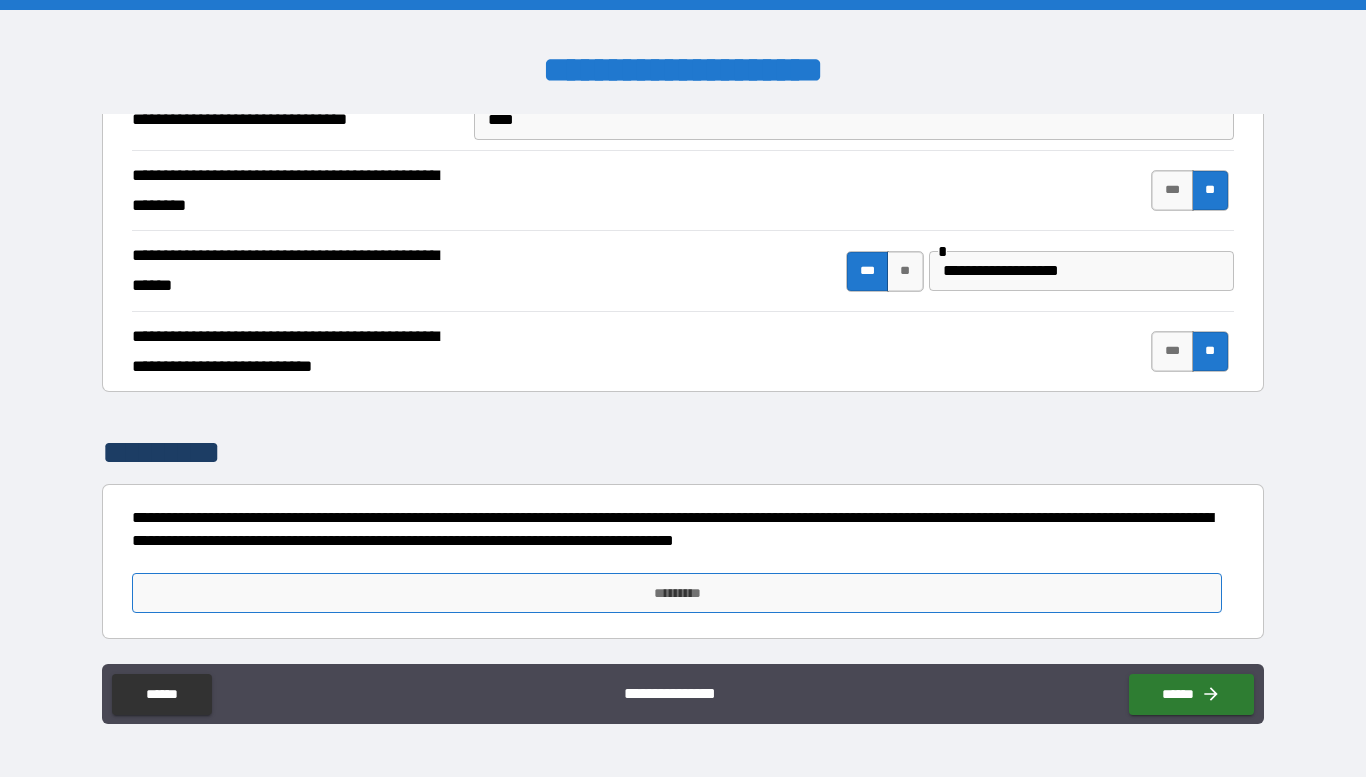 click on "*********" at bounding box center [677, 593] 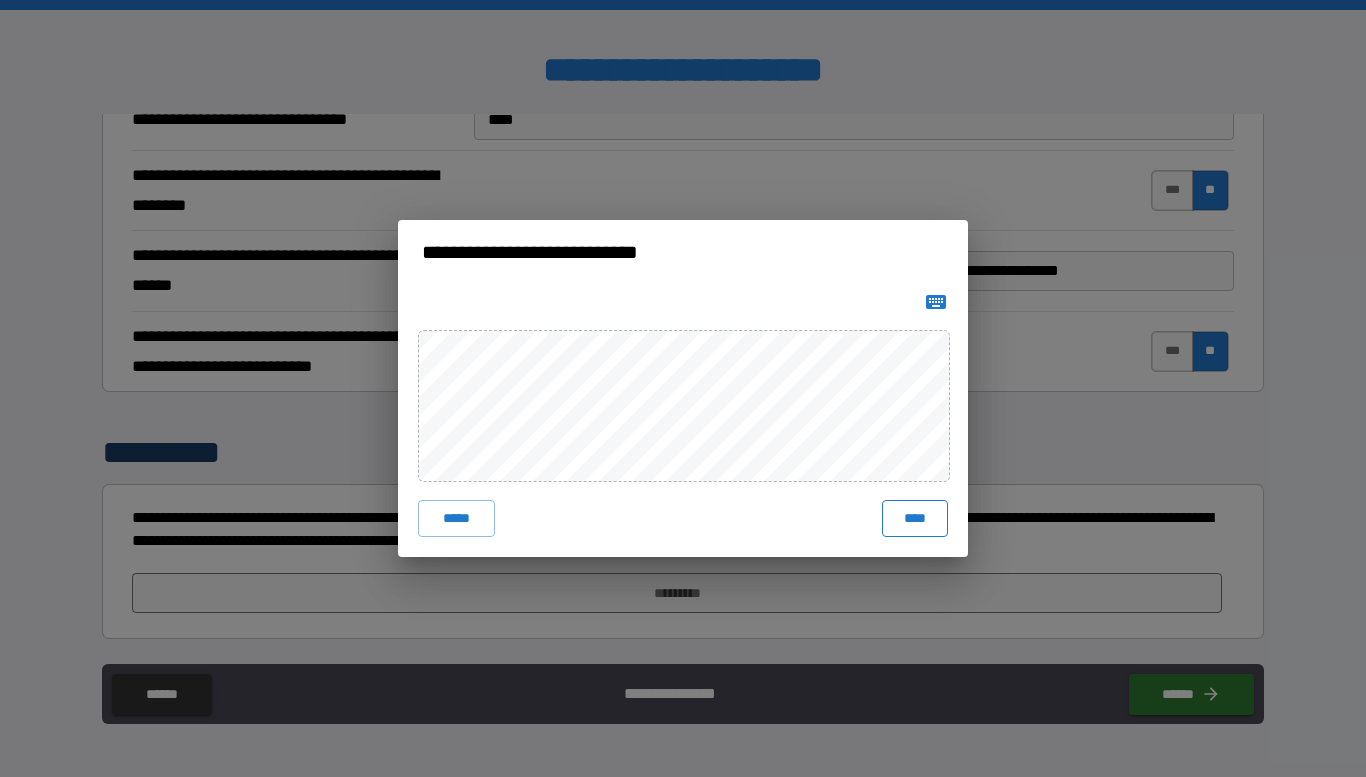 click on "****" at bounding box center (915, 518) 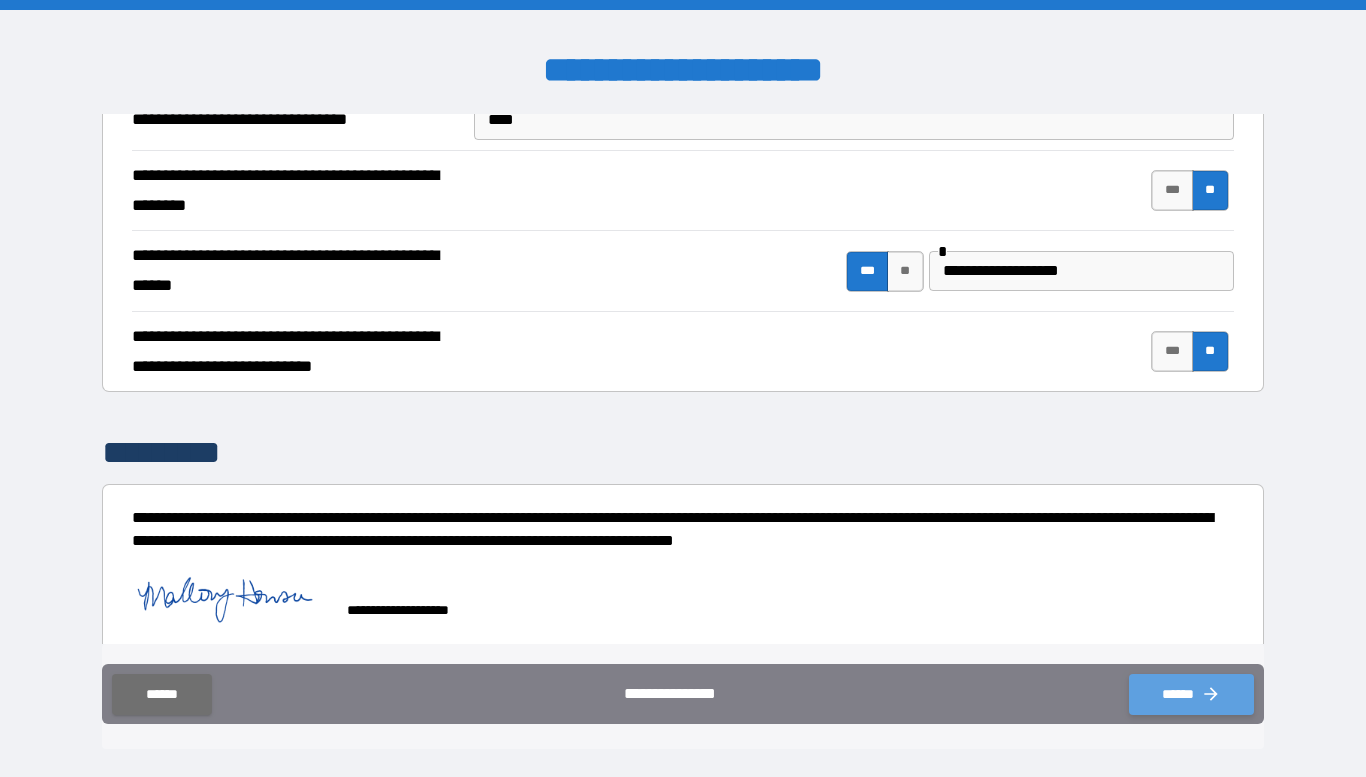 click on "******" at bounding box center [1191, 694] 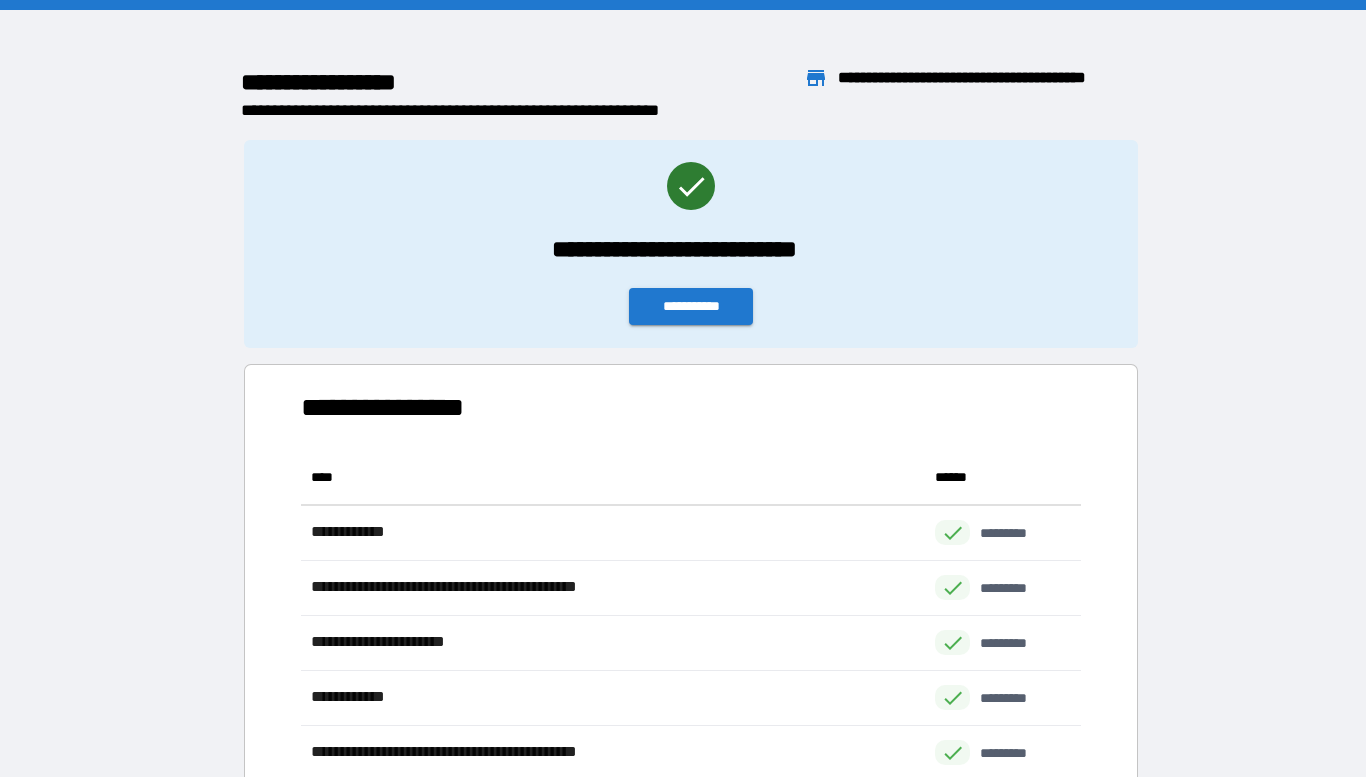 scroll, scrollTop: 1, scrollLeft: 1, axis: both 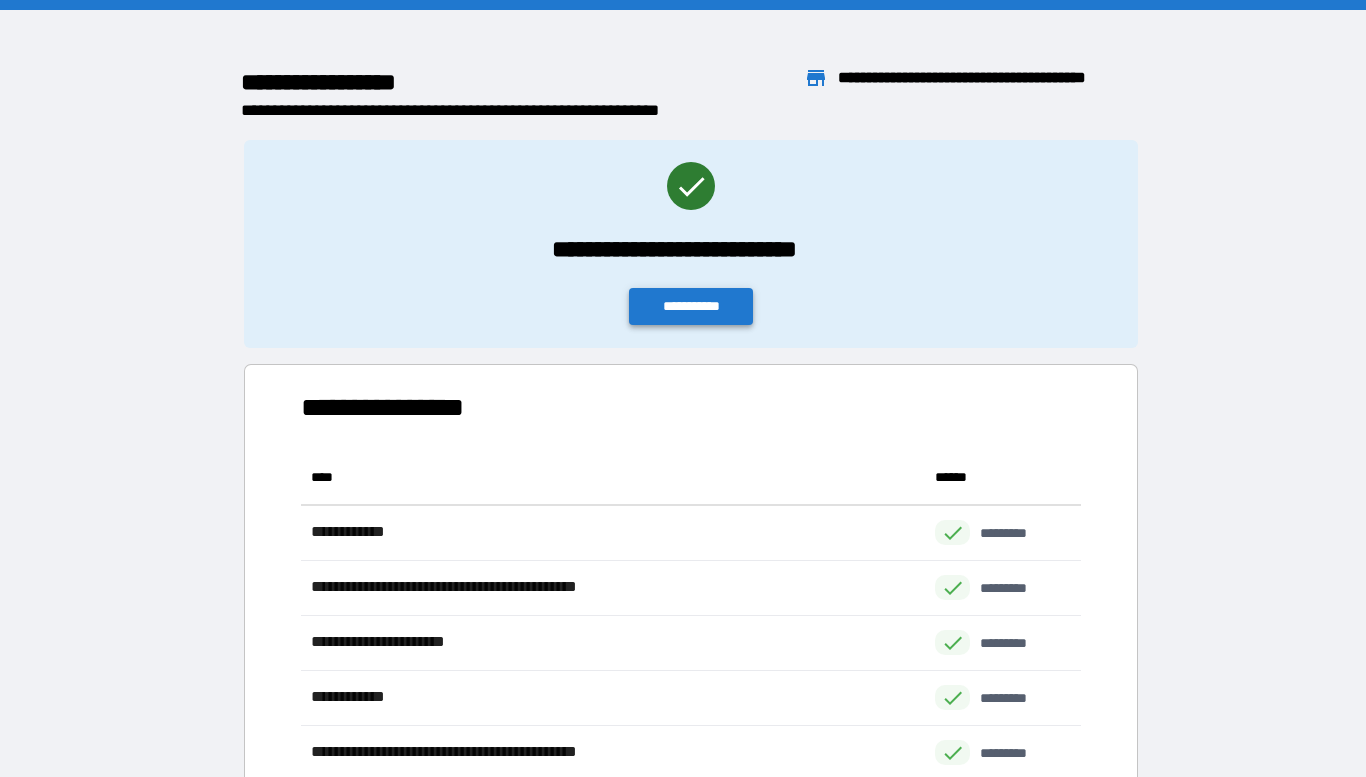 click on "**********" at bounding box center [691, 306] 